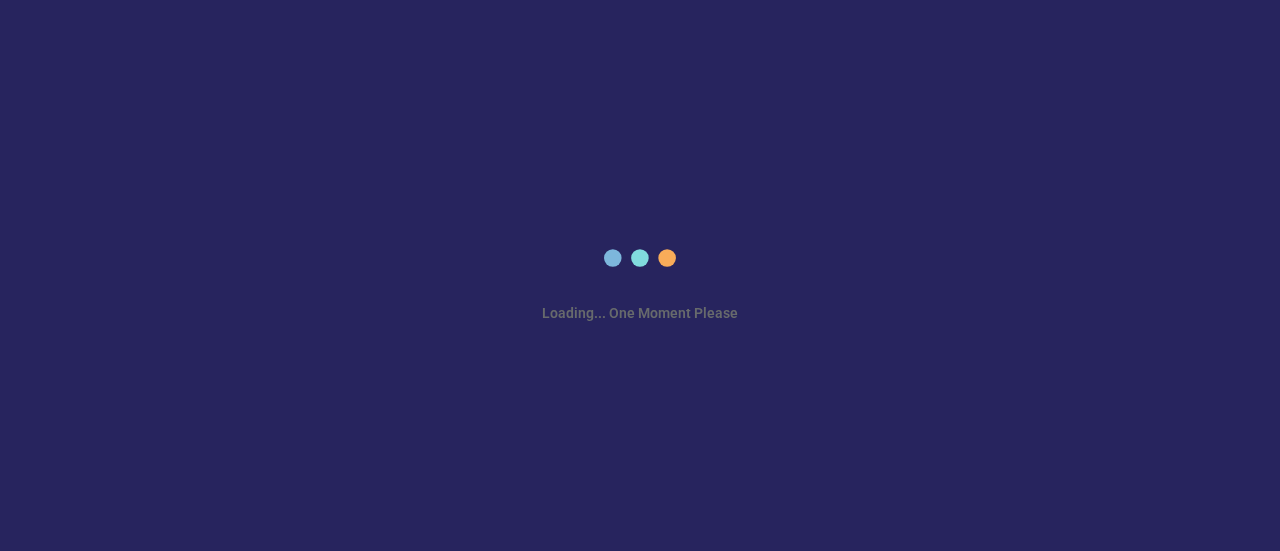 scroll, scrollTop: 0, scrollLeft: 0, axis: both 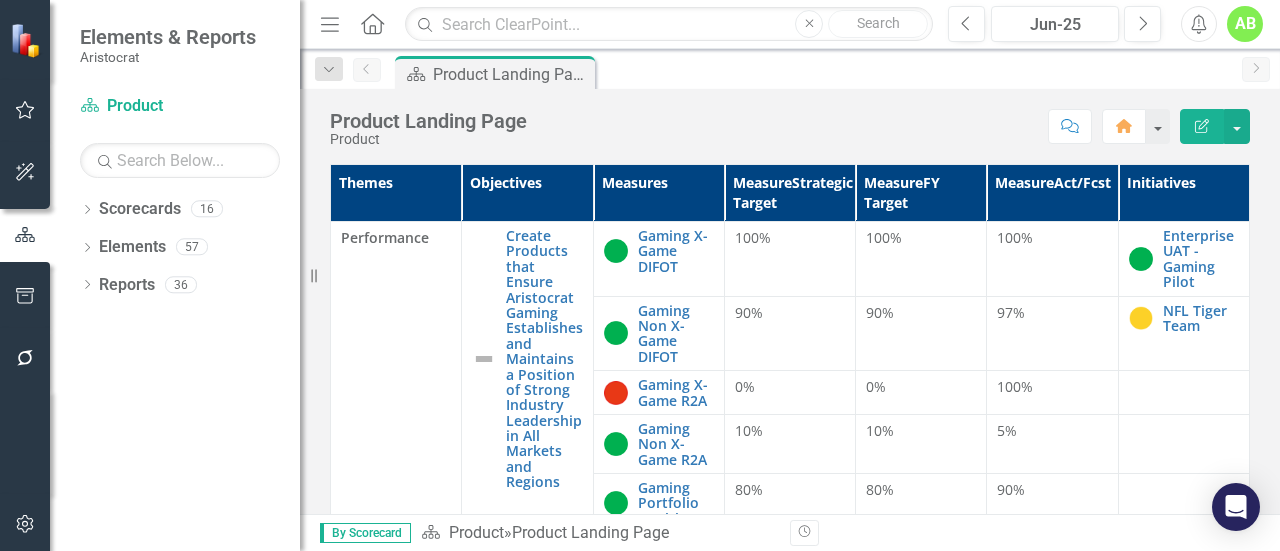 click on "Menu" 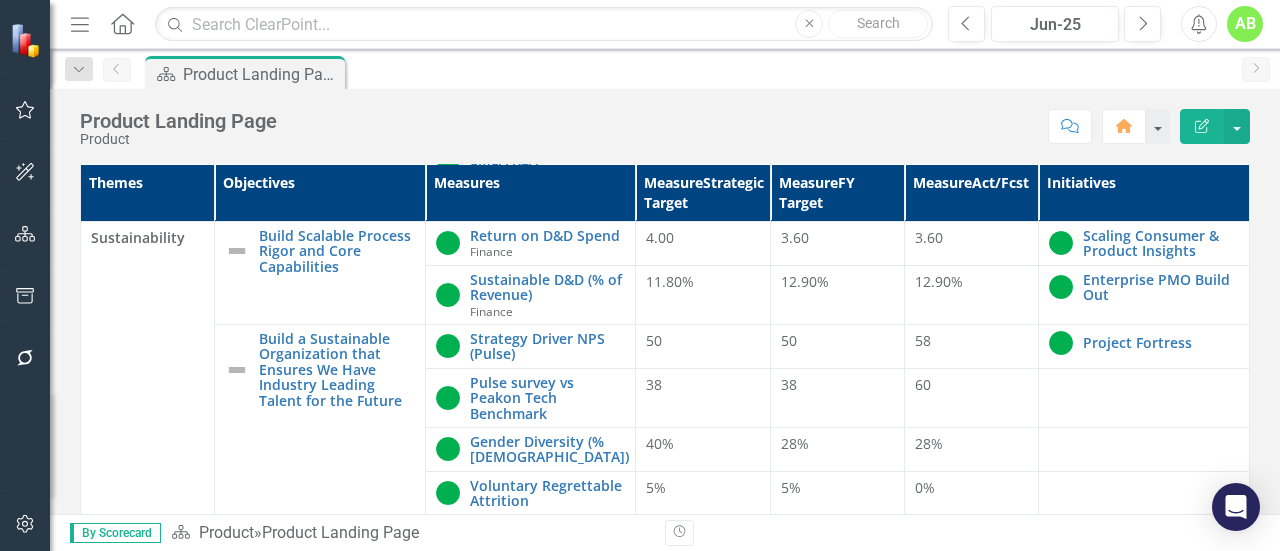 scroll, scrollTop: 1226, scrollLeft: 0, axis: vertical 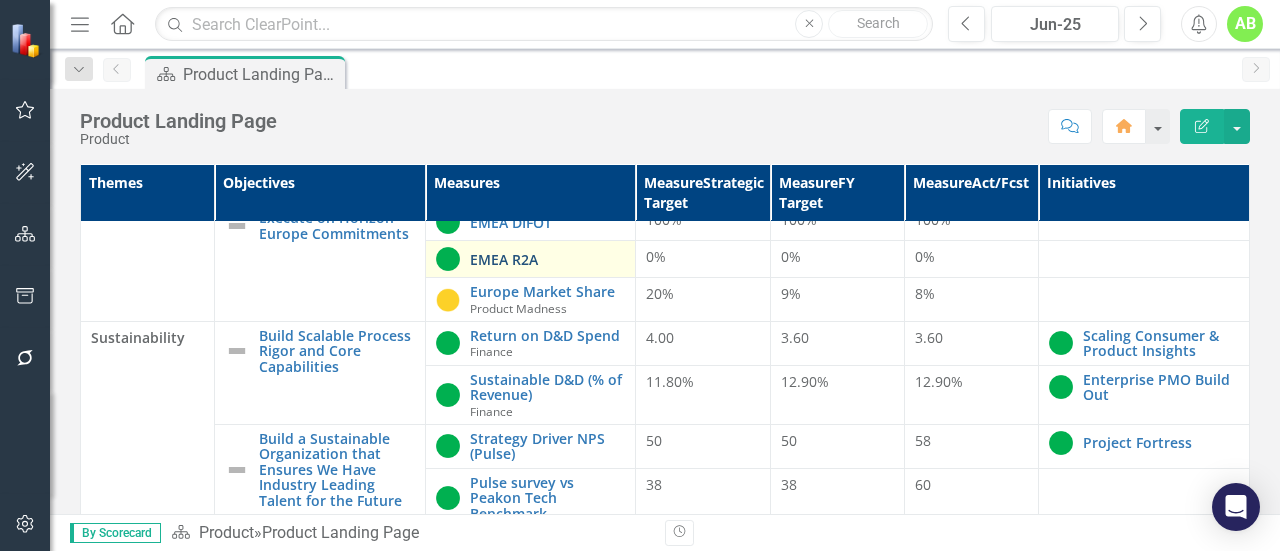 click on "EMEA R2A" at bounding box center [548, 259] 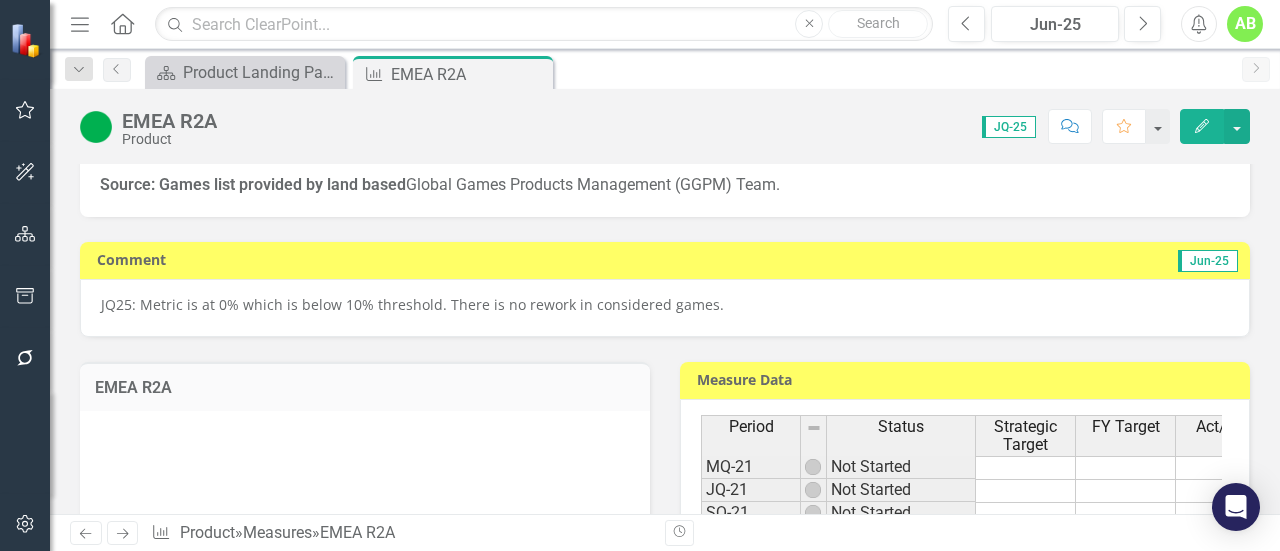 scroll, scrollTop: 200, scrollLeft: 0, axis: vertical 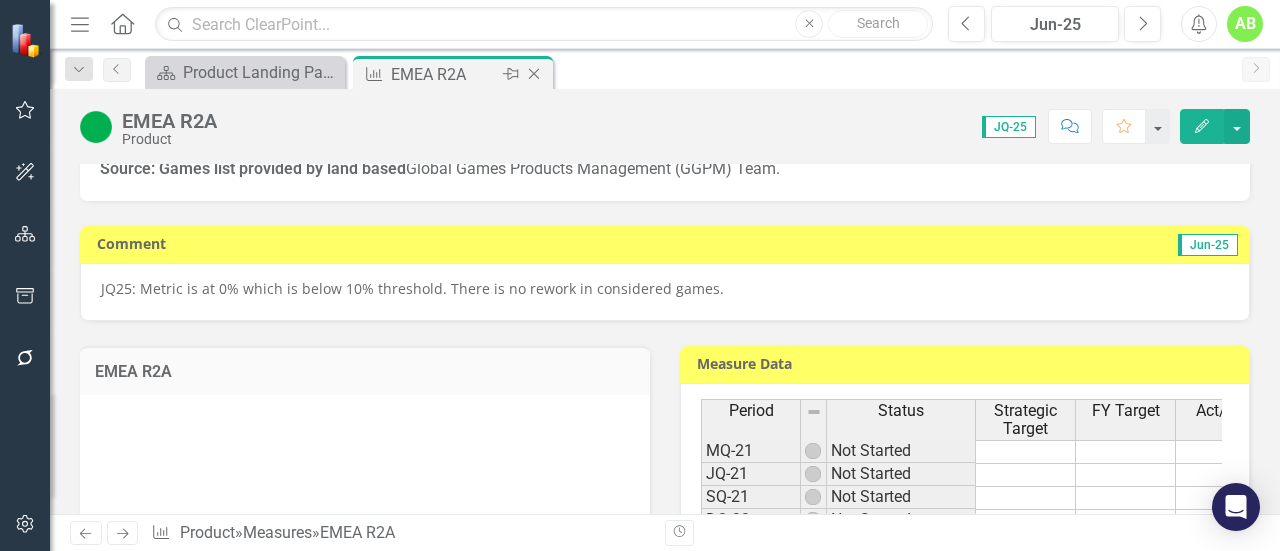 click on "Close" 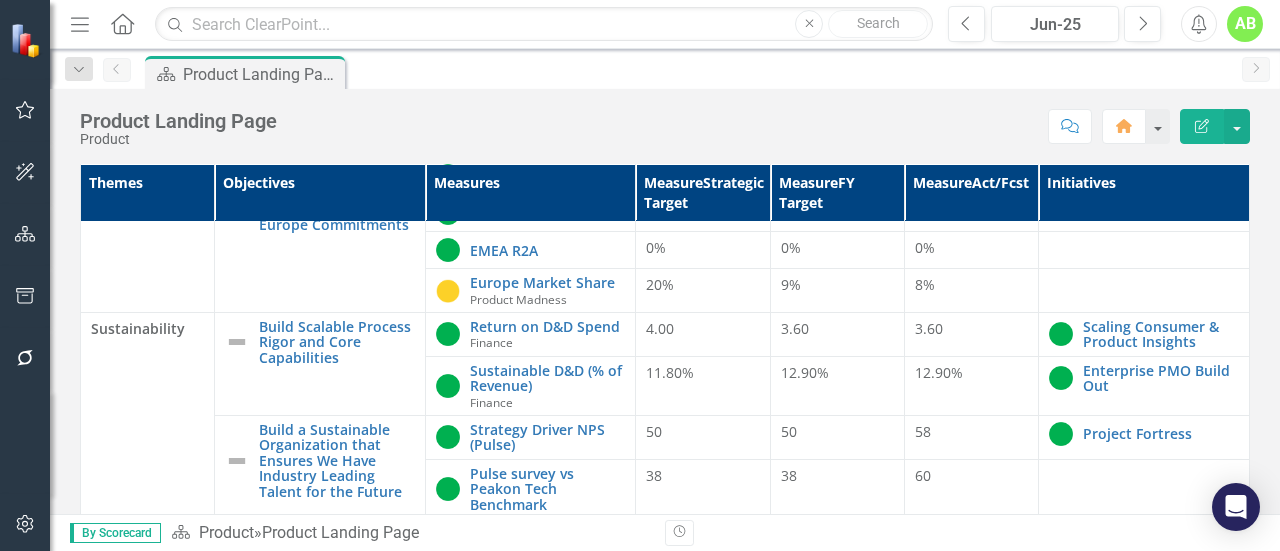 scroll, scrollTop: 1226, scrollLeft: 0, axis: vertical 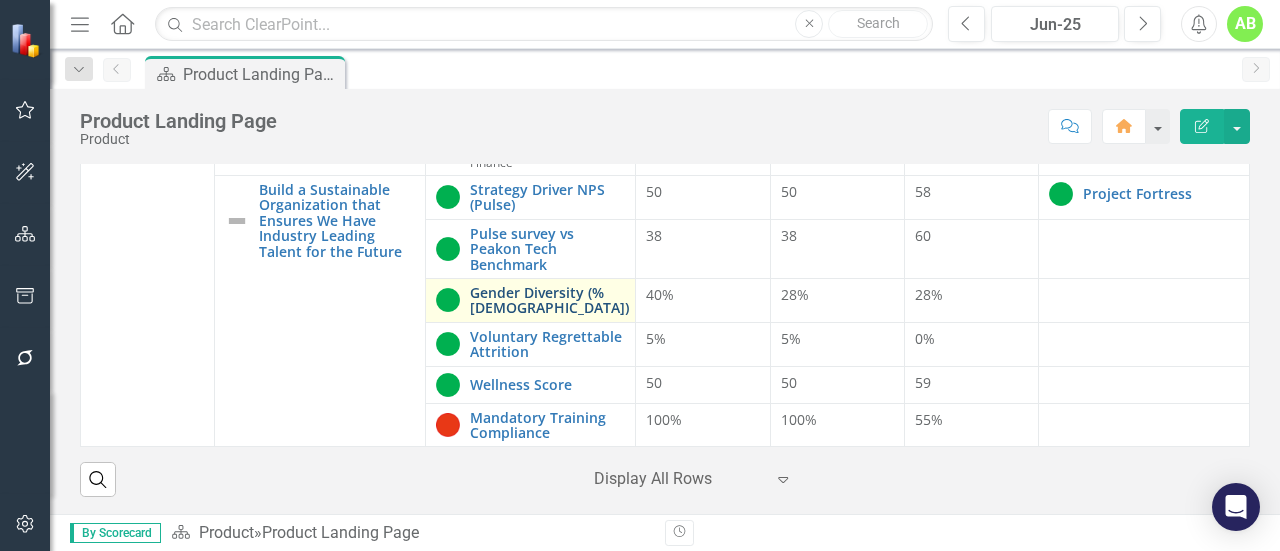 click on "Gender Diversity (% [DEMOGRAPHIC_DATA])" at bounding box center [549, 300] 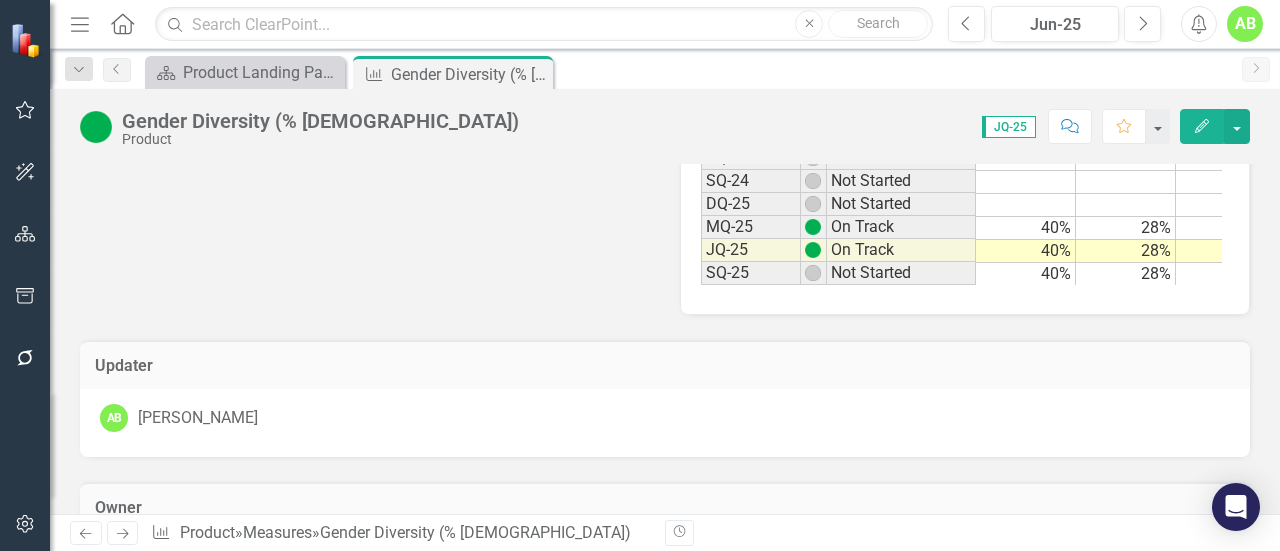 scroll, scrollTop: 700, scrollLeft: 0, axis: vertical 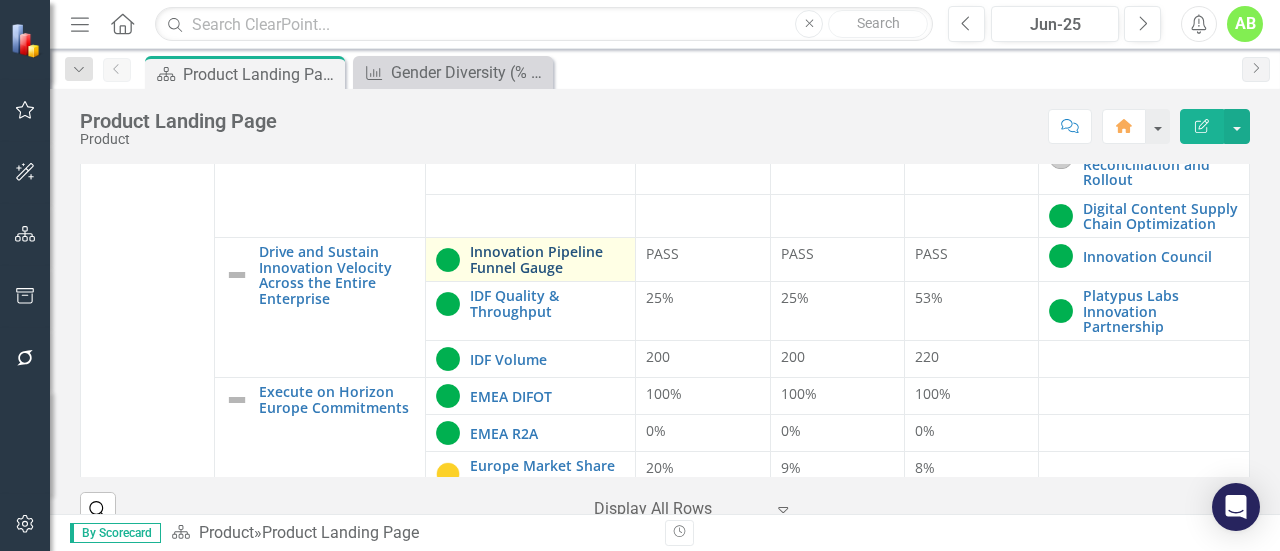 click on "Innovation Pipeline Funnel Gauge" at bounding box center (548, 259) 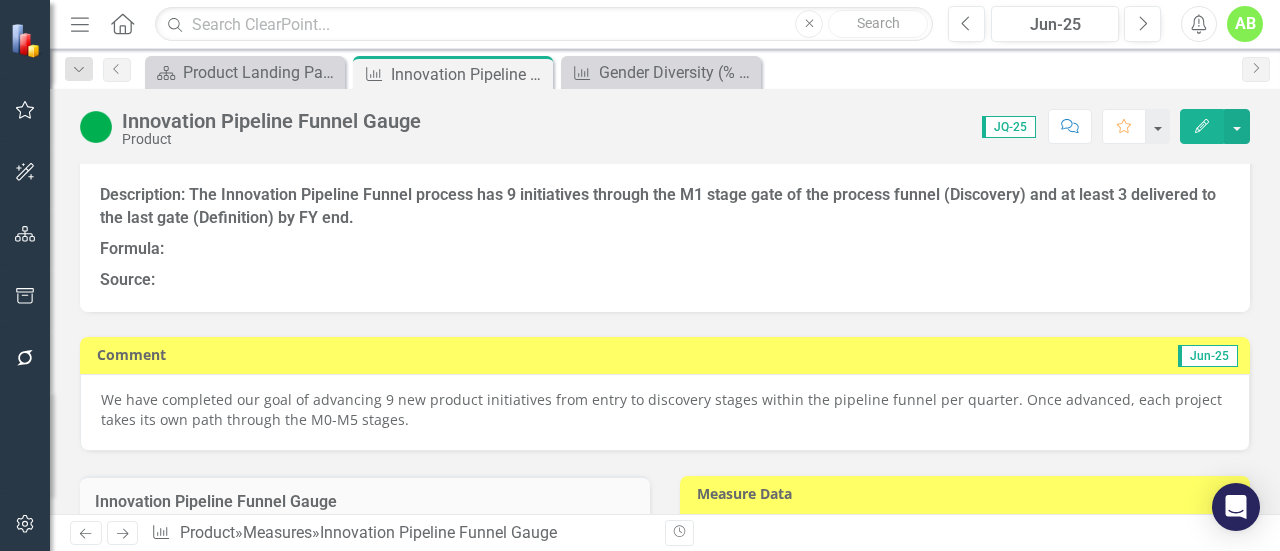 scroll, scrollTop: 100, scrollLeft: 0, axis: vertical 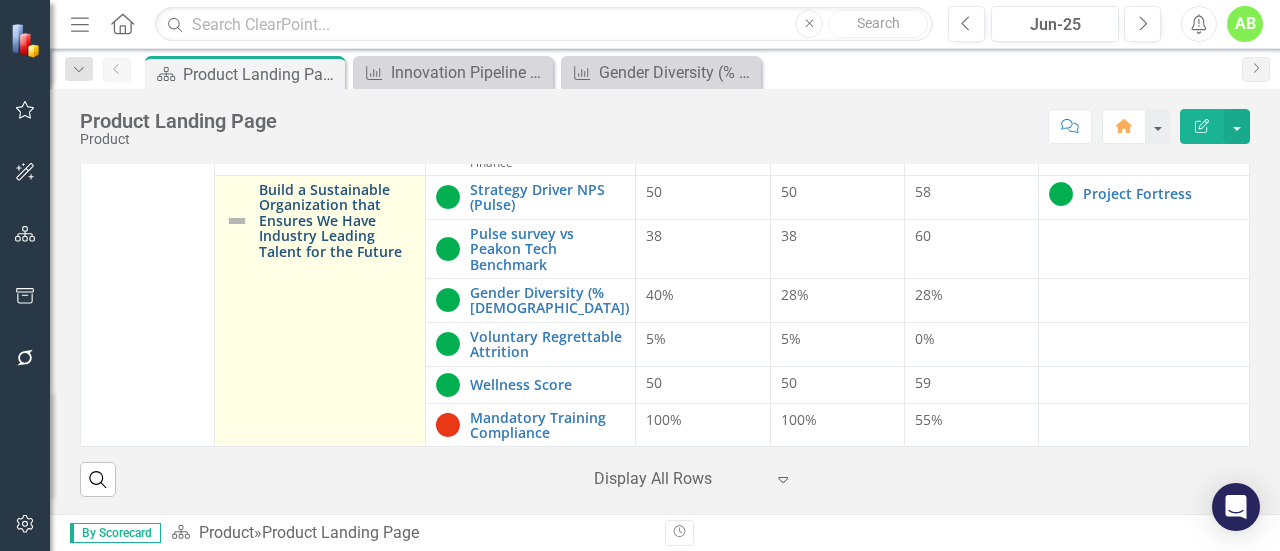 click on "Build a Sustainable Organization that Ensures We Have Industry Leading Talent for the Future" at bounding box center (337, 220) 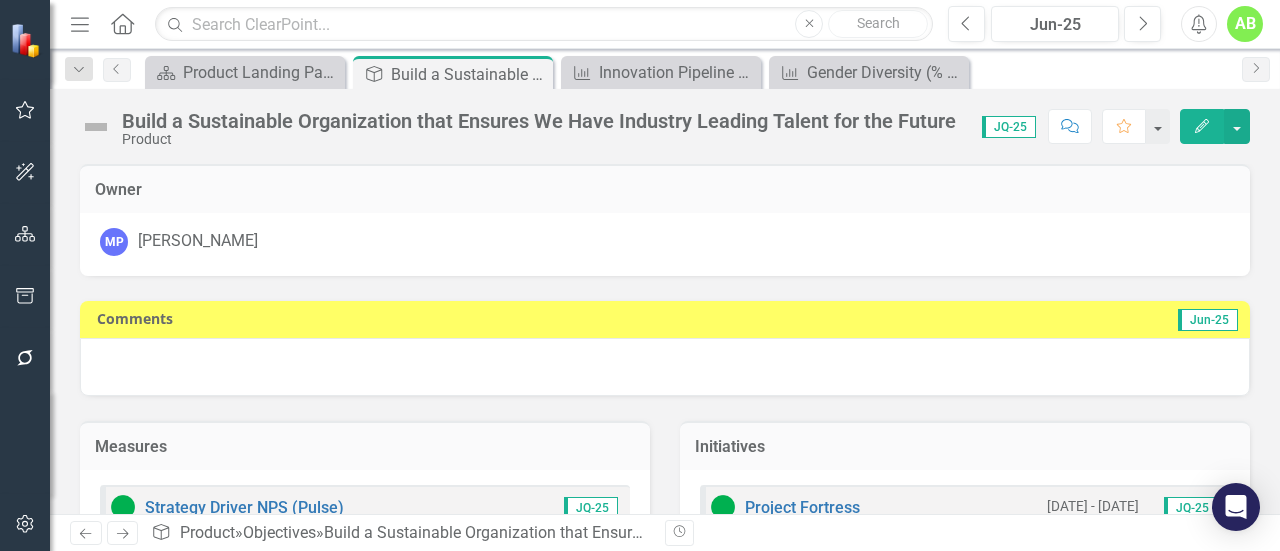click at bounding box center (96, 127) 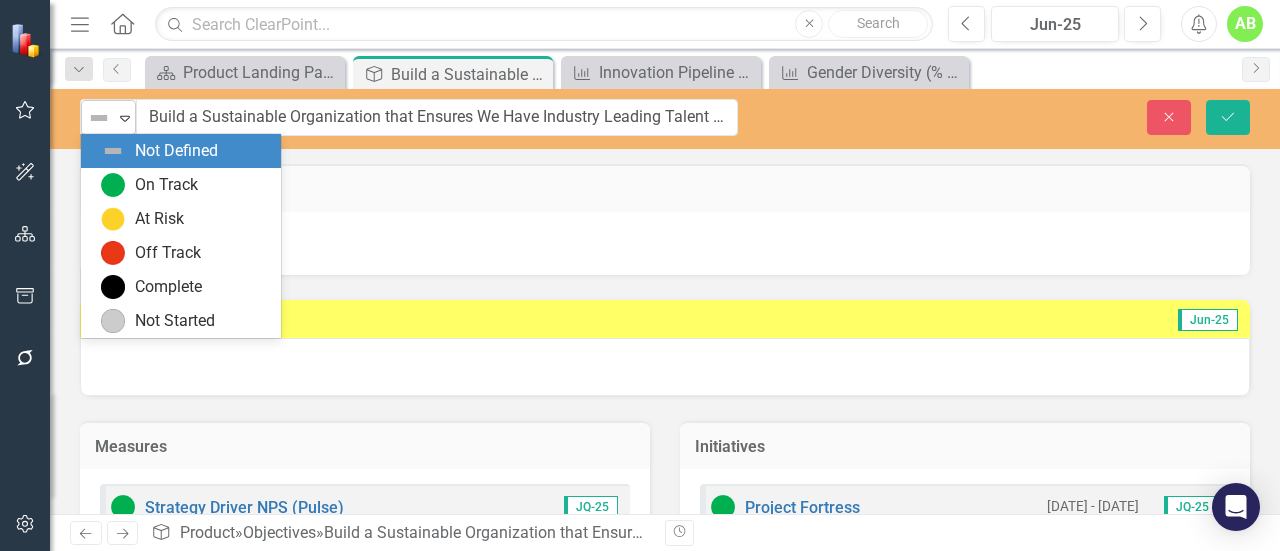 click 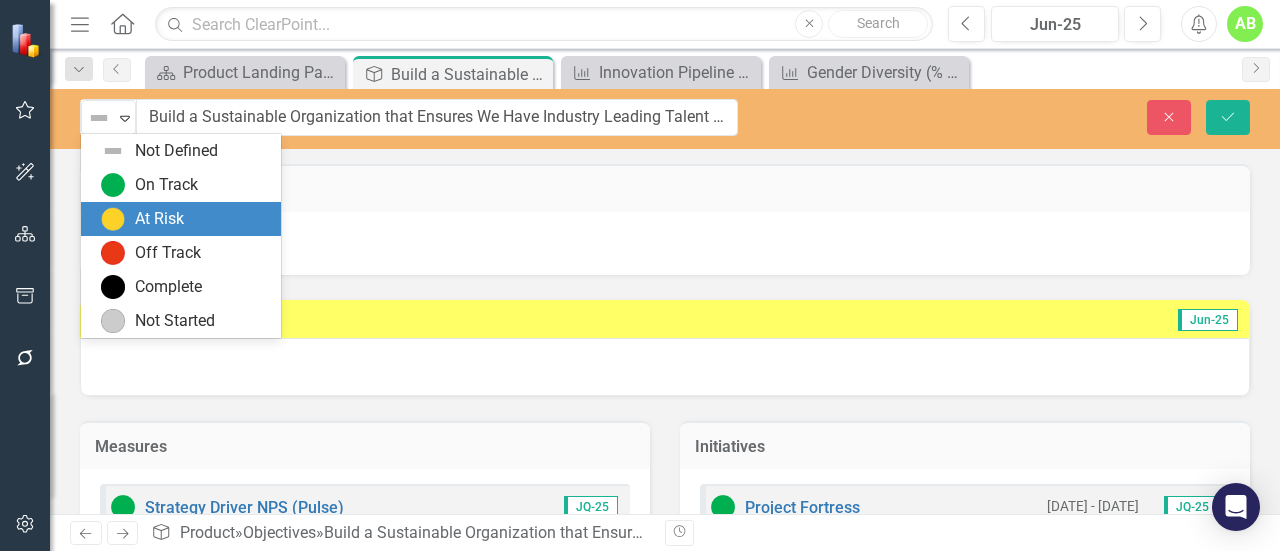 click on "At Risk" at bounding box center [159, 219] 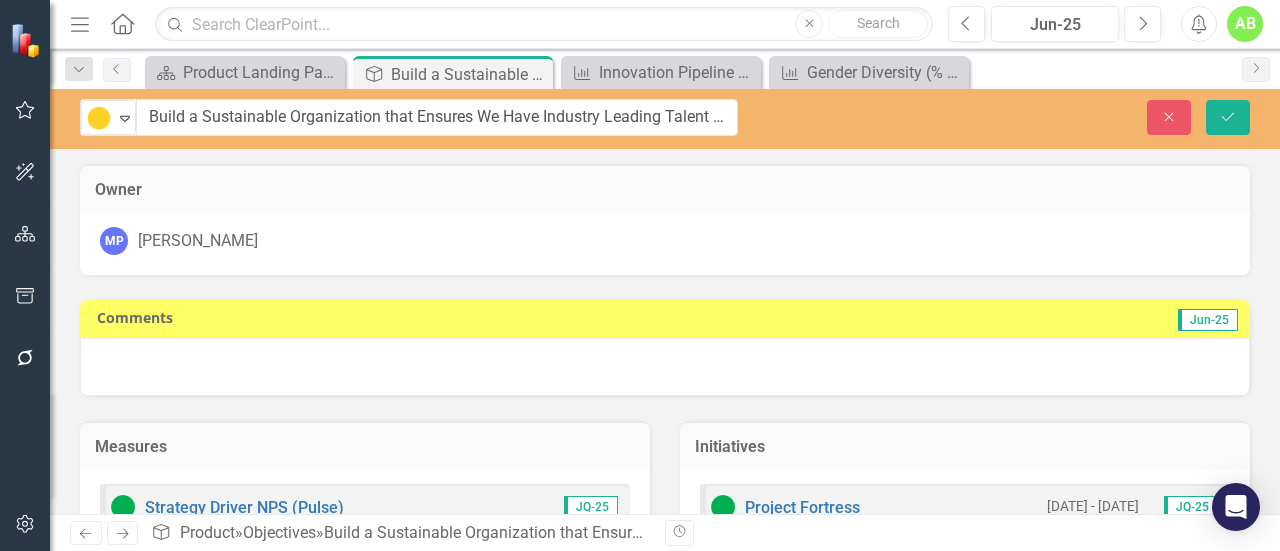 click at bounding box center (665, 367) 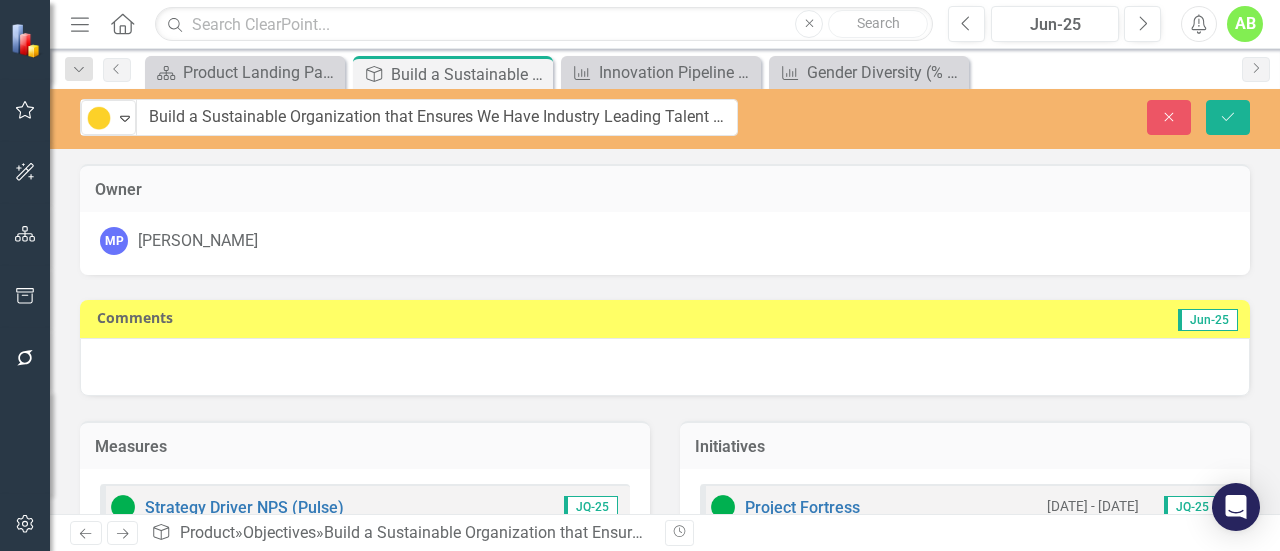 click at bounding box center [665, 367] 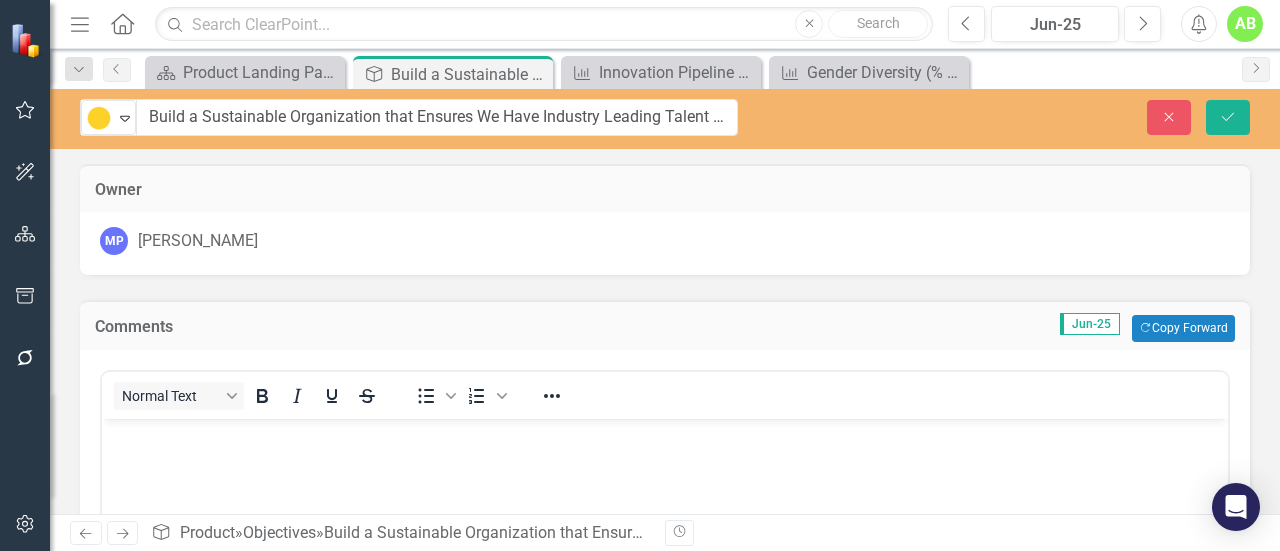 scroll, scrollTop: 0, scrollLeft: 0, axis: both 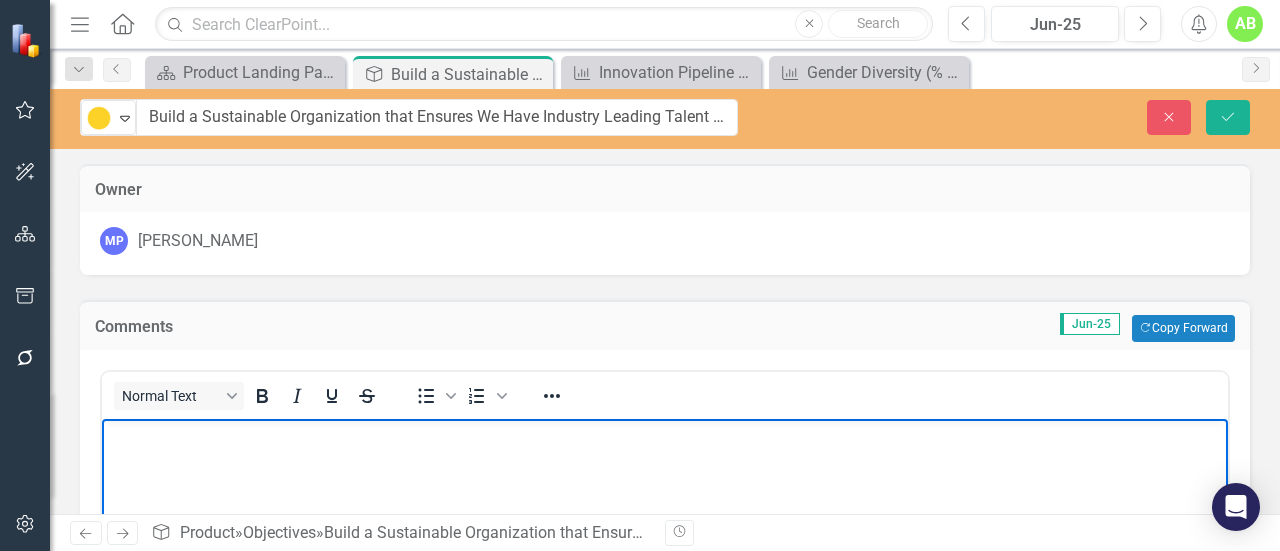 click at bounding box center [665, 435] 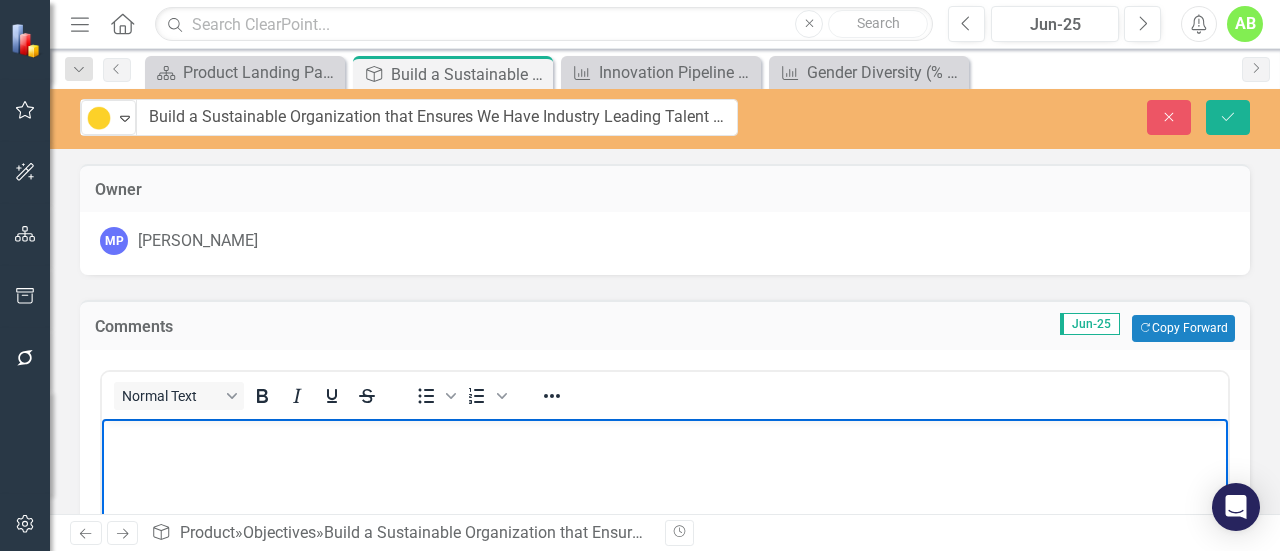 type 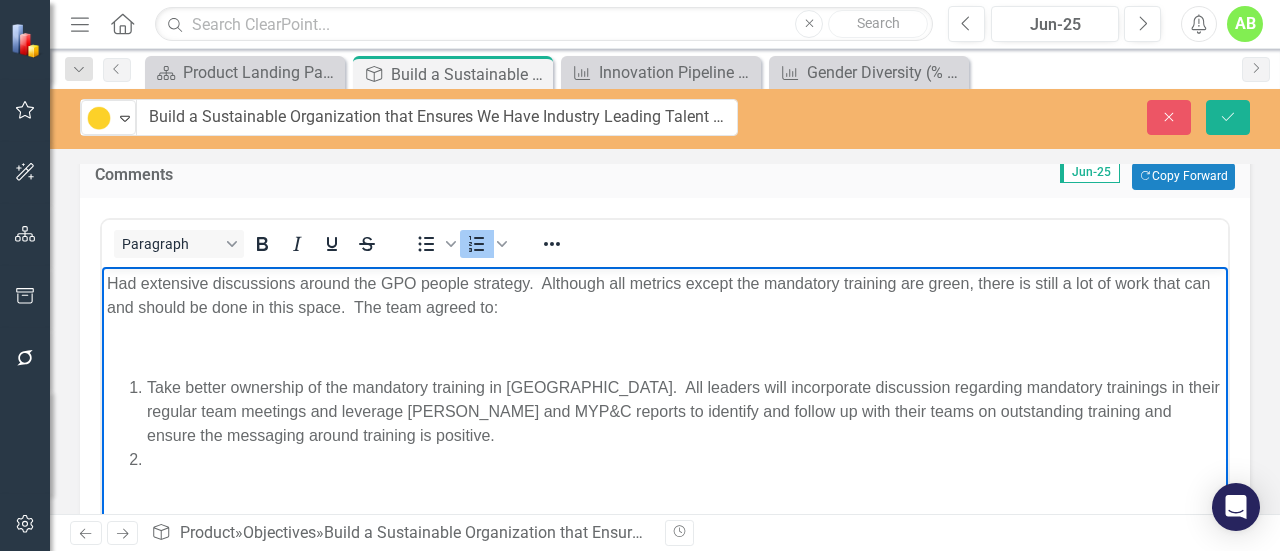 scroll, scrollTop: 180, scrollLeft: 0, axis: vertical 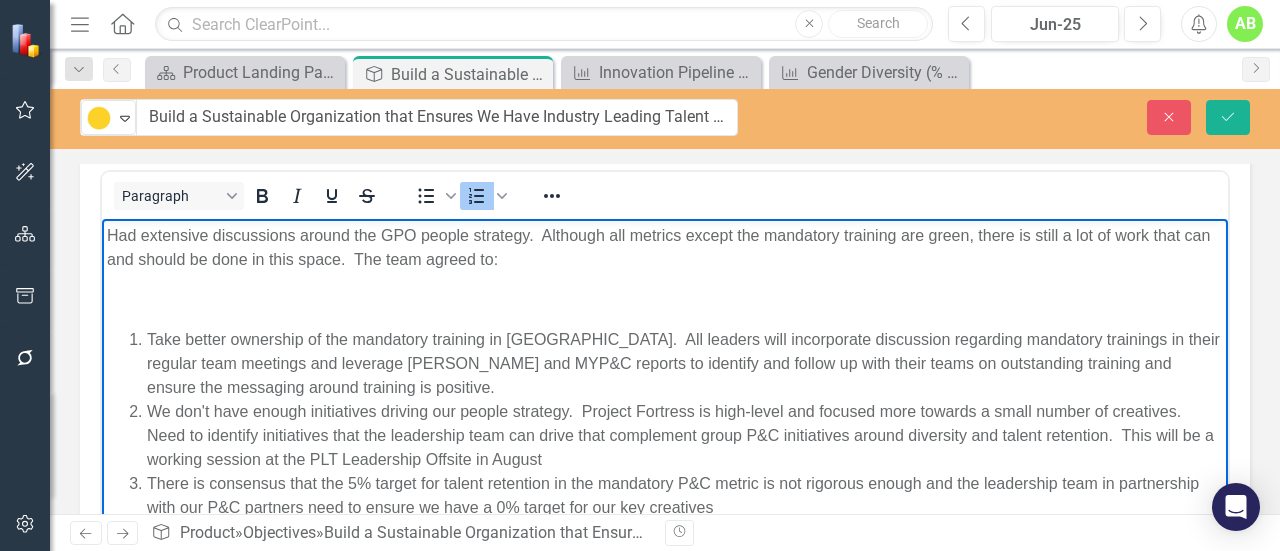 click on "There is consensus that the 5% target for talent retention in the mandatory P&C metric is not rigorous enough and the leadership team in partnership with our P&C partners need to ensure we have a 0% target for our key creatives" at bounding box center [685, 495] 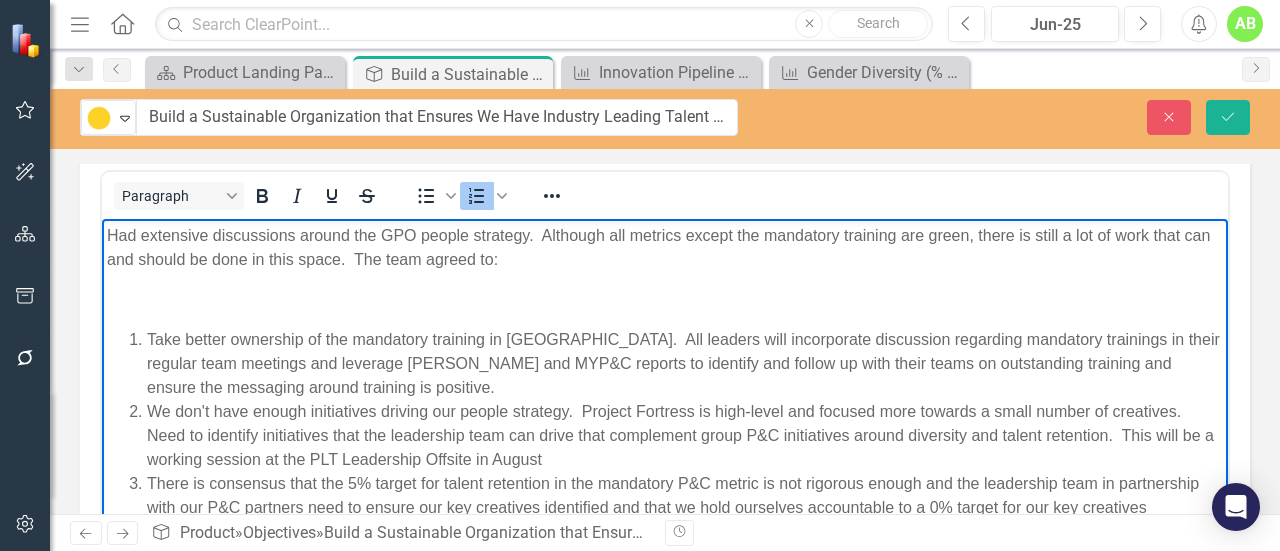 click on "There is consensus that the 5% target for talent retention in the mandatory P&C metric is not rigorous enough and the leadership team in partnership with our P&C partners need to ensure our key creatives identified and that we hold ourselves accountable to a 0% target for our key creatives" at bounding box center (685, 495) 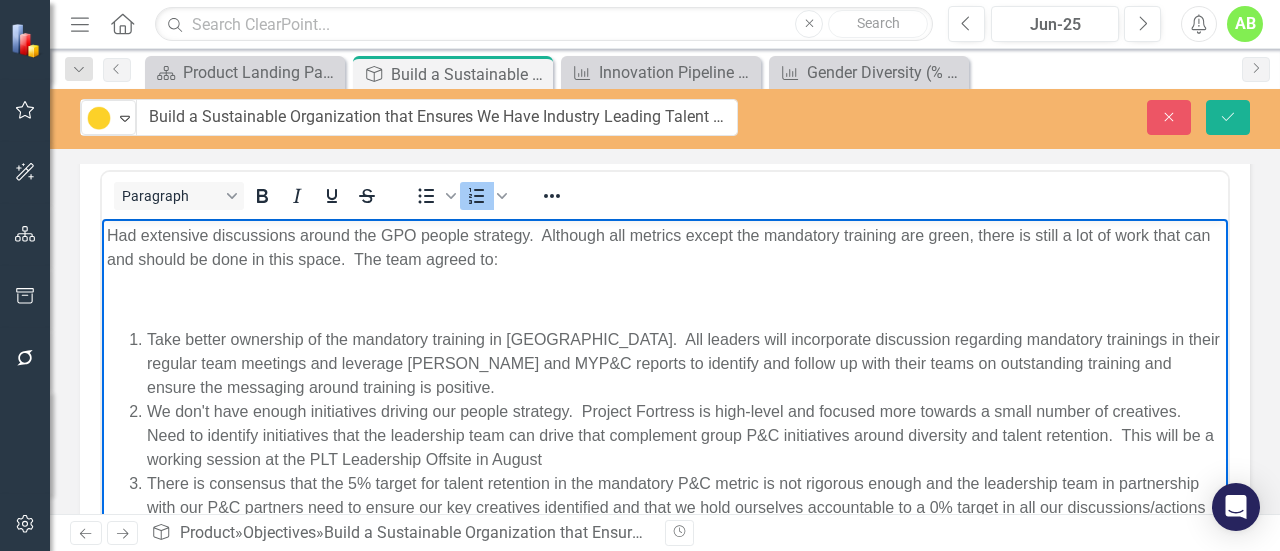 scroll, scrollTop: 224, scrollLeft: 0, axis: vertical 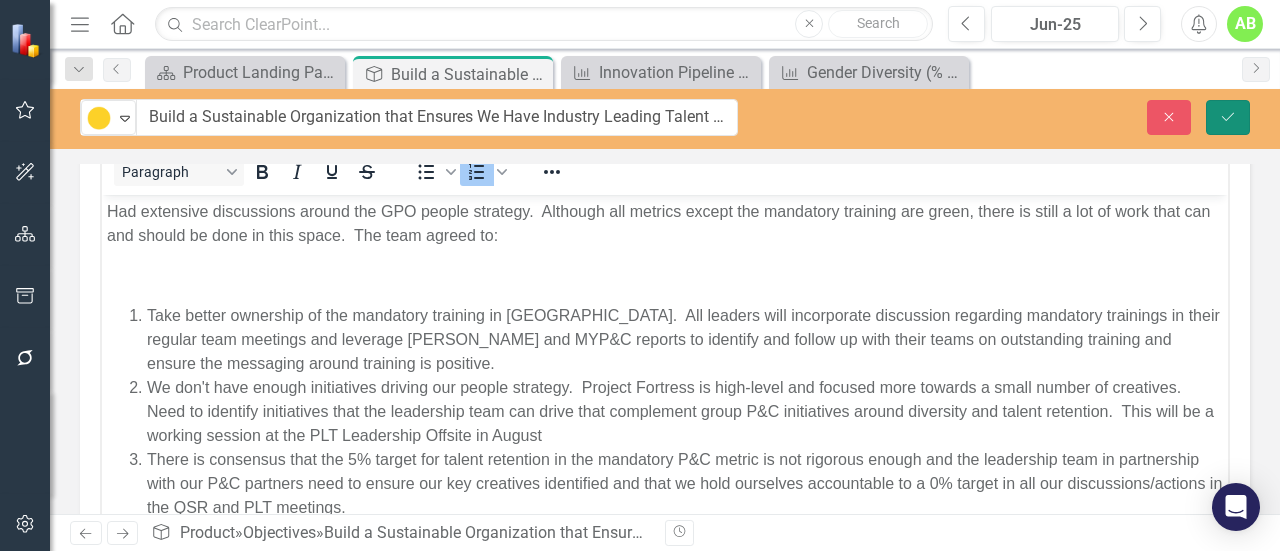 click on "Save" at bounding box center (1228, 117) 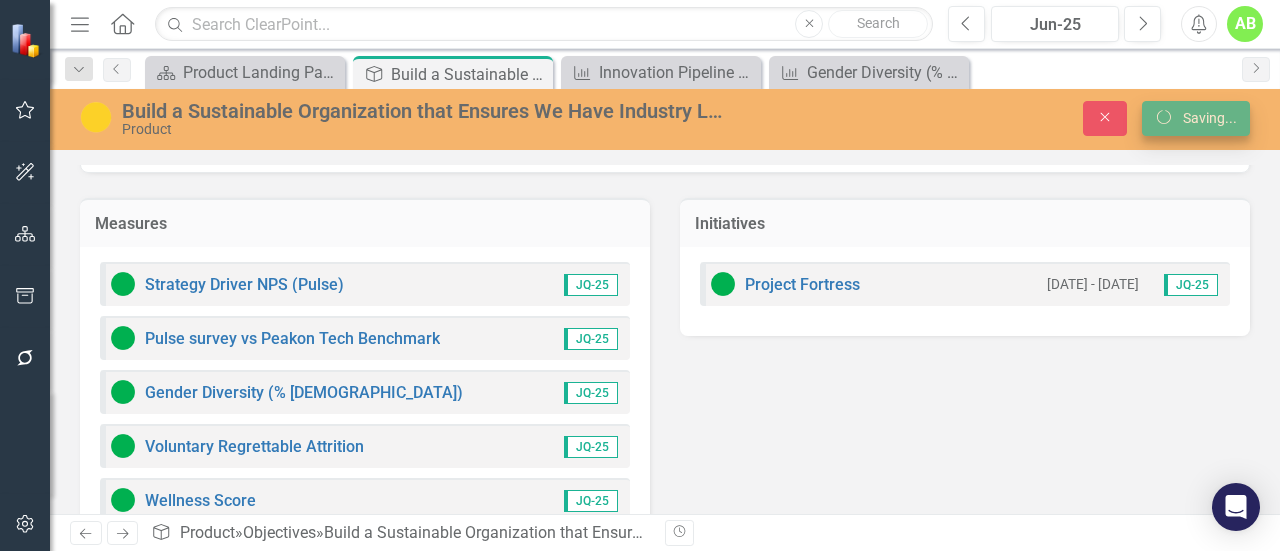 scroll, scrollTop: 212, scrollLeft: 0, axis: vertical 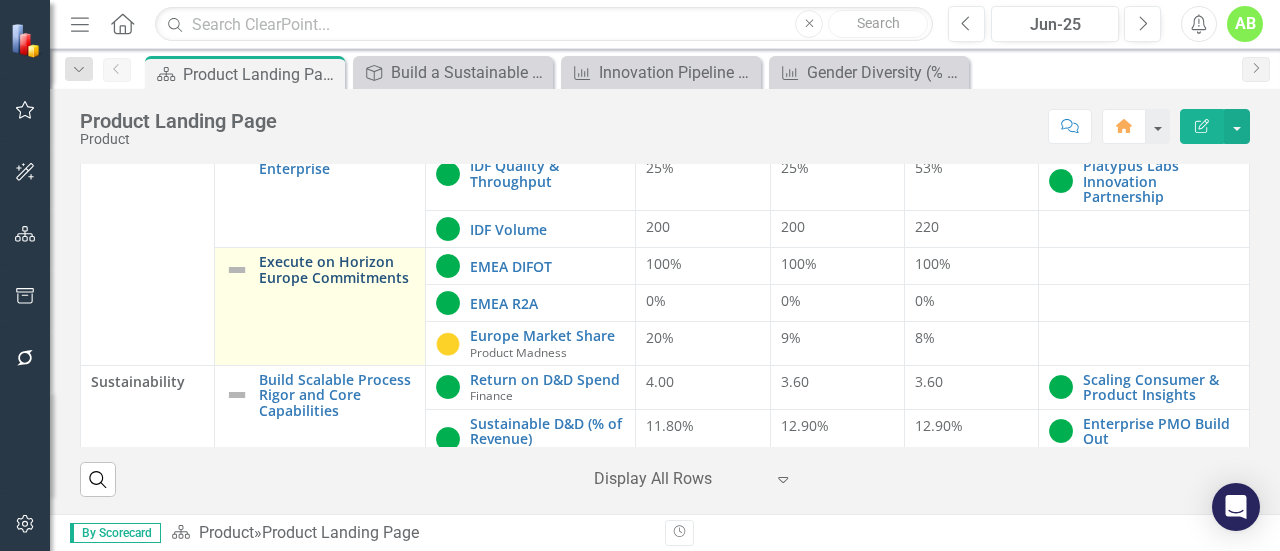 click on "Execute on Horizon Europe Commitments" at bounding box center [337, 269] 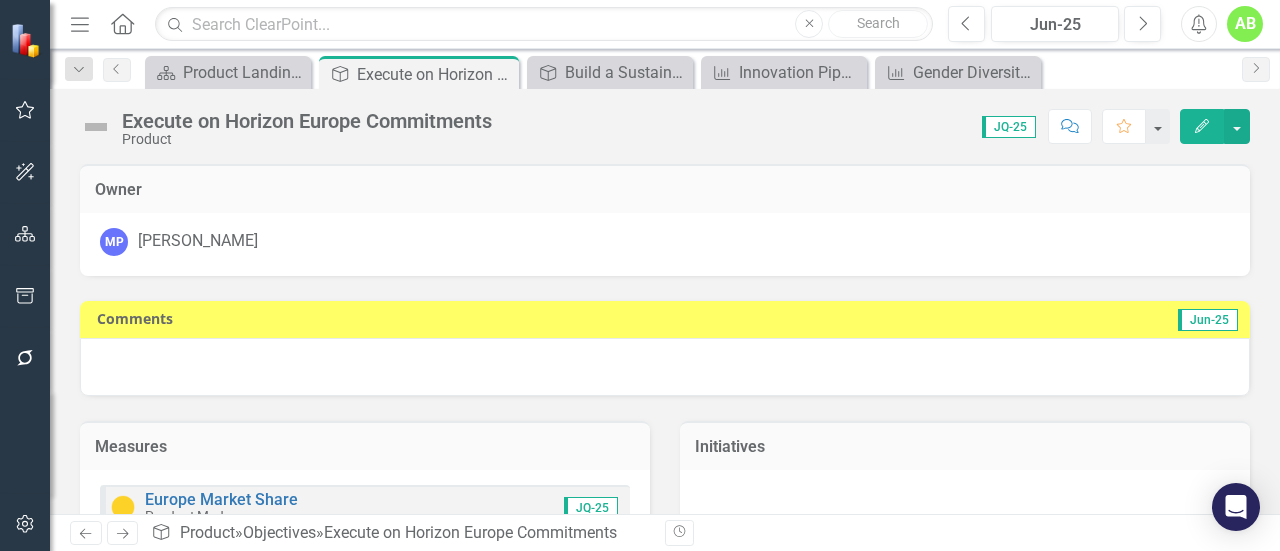 click at bounding box center [96, 127] 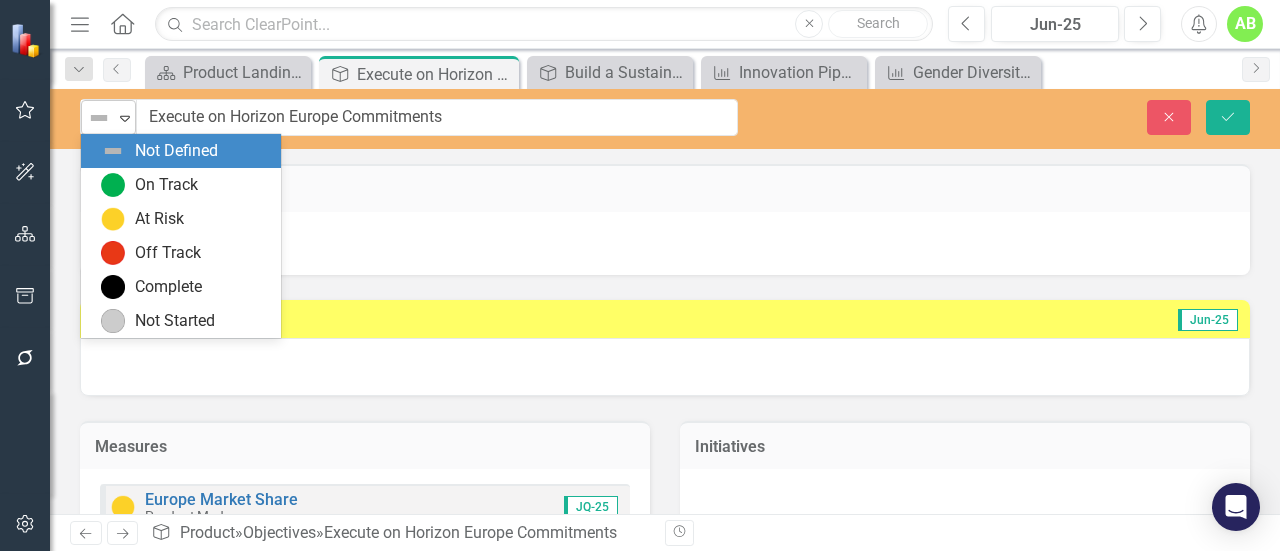 click 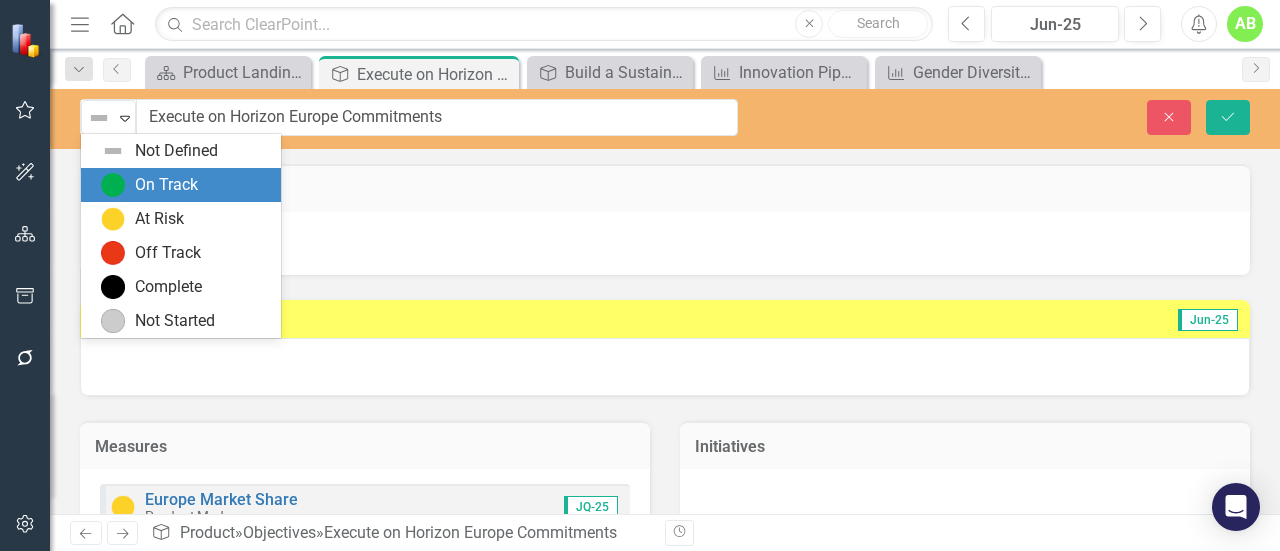 click on "On Track" at bounding box center (166, 185) 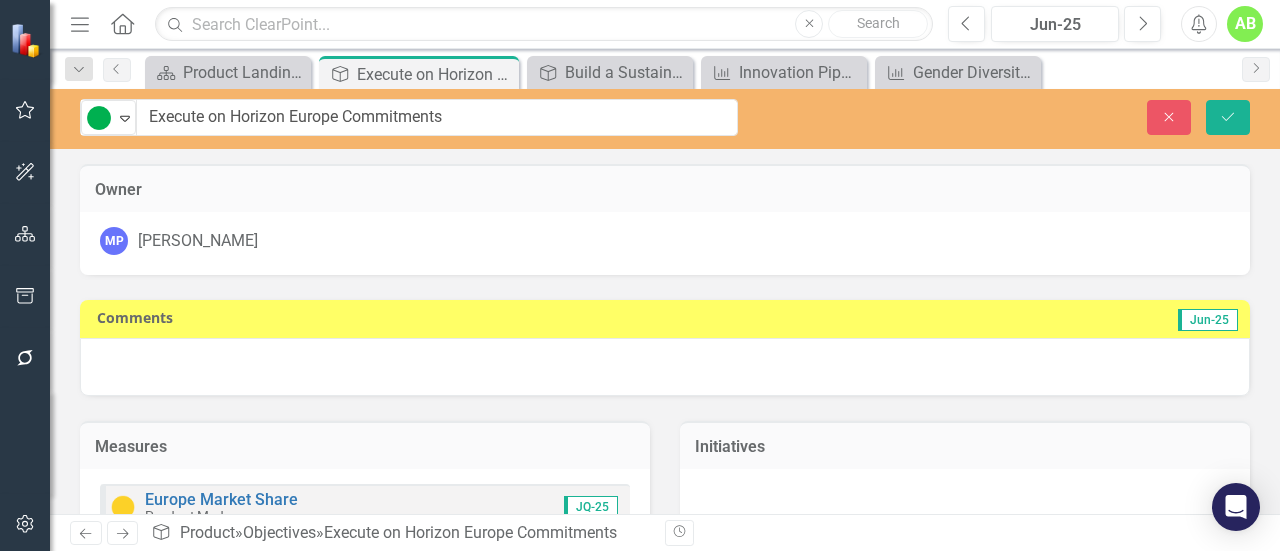 click at bounding box center (665, 367) 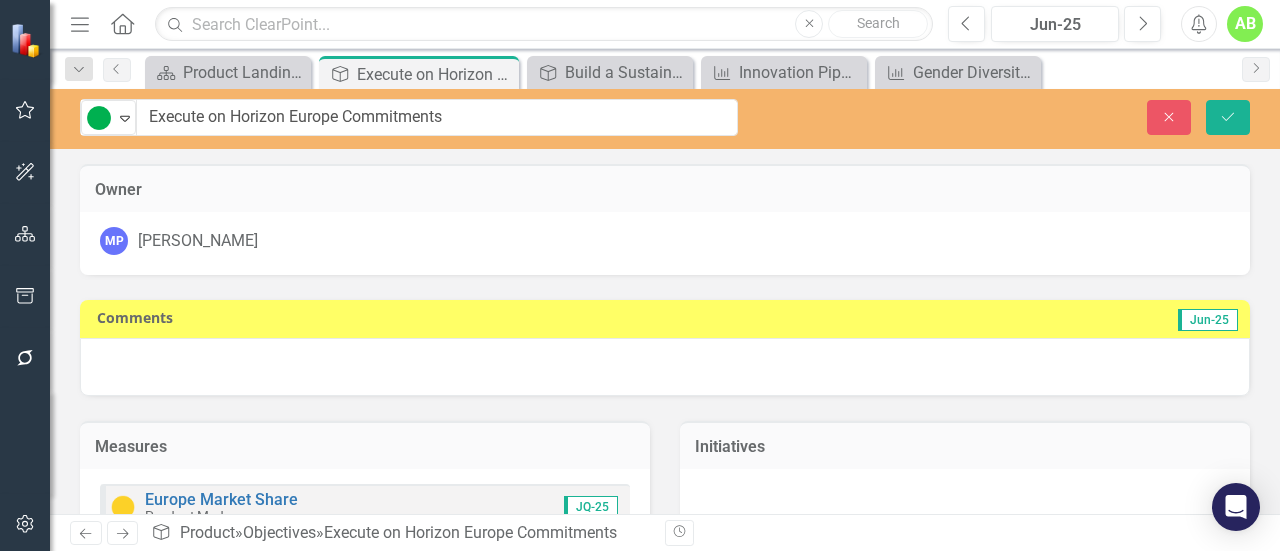 click at bounding box center [665, 367] 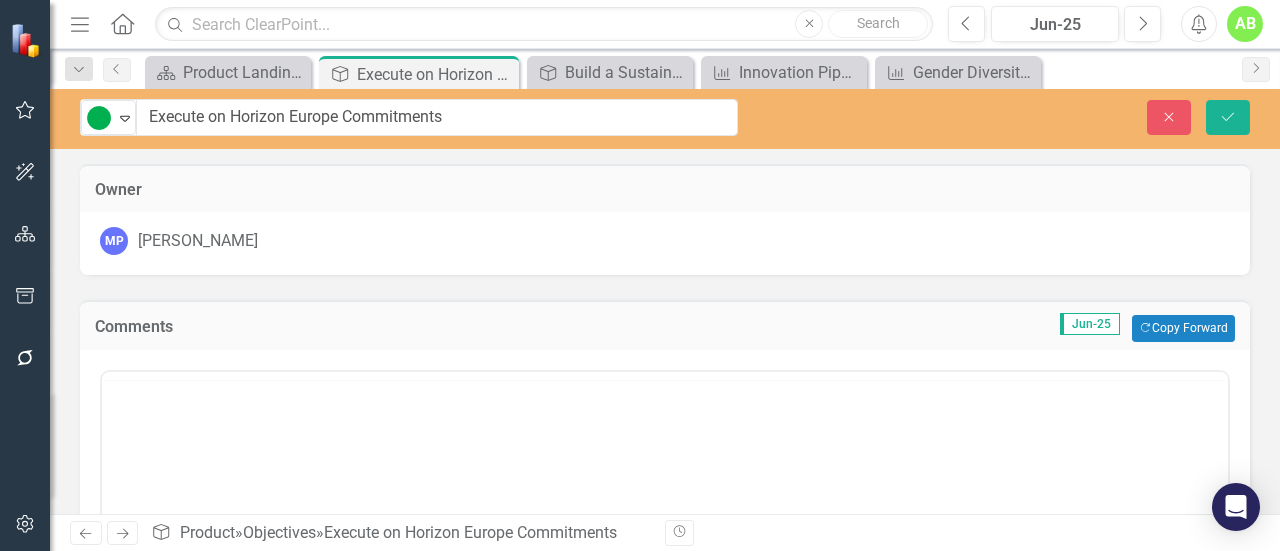 scroll, scrollTop: 0, scrollLeft: 0, axis: both 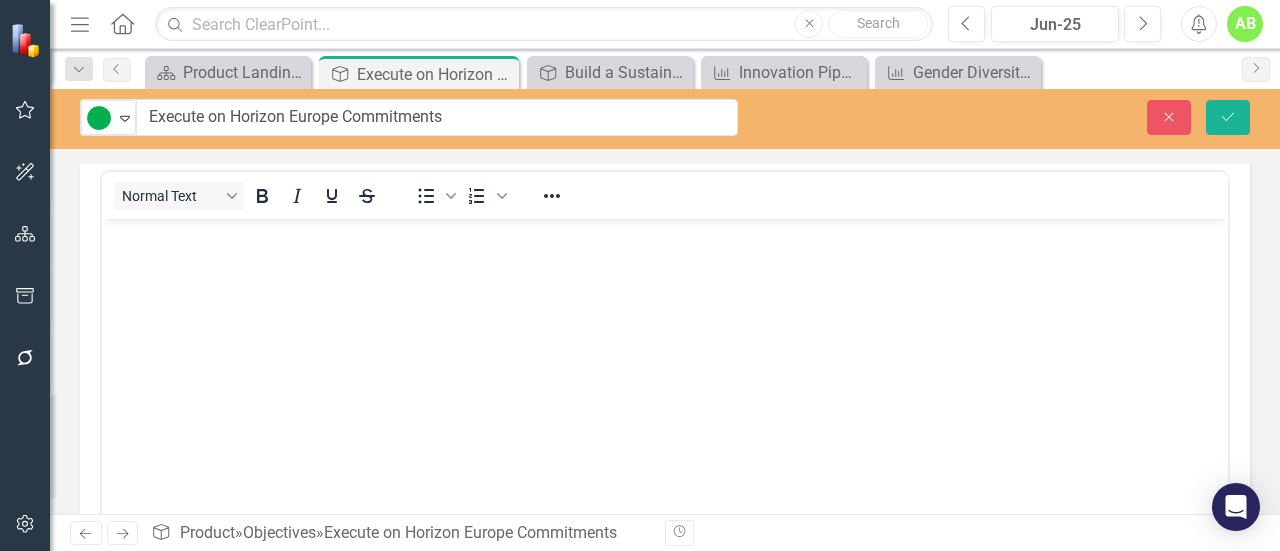 click at bounding box center (665, 368) 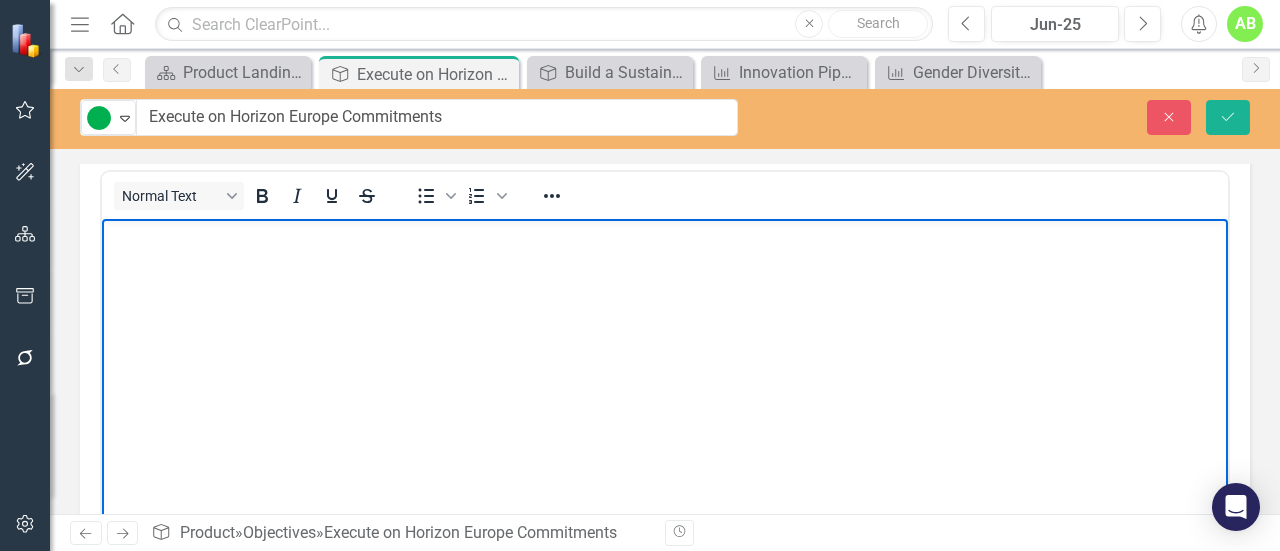 type 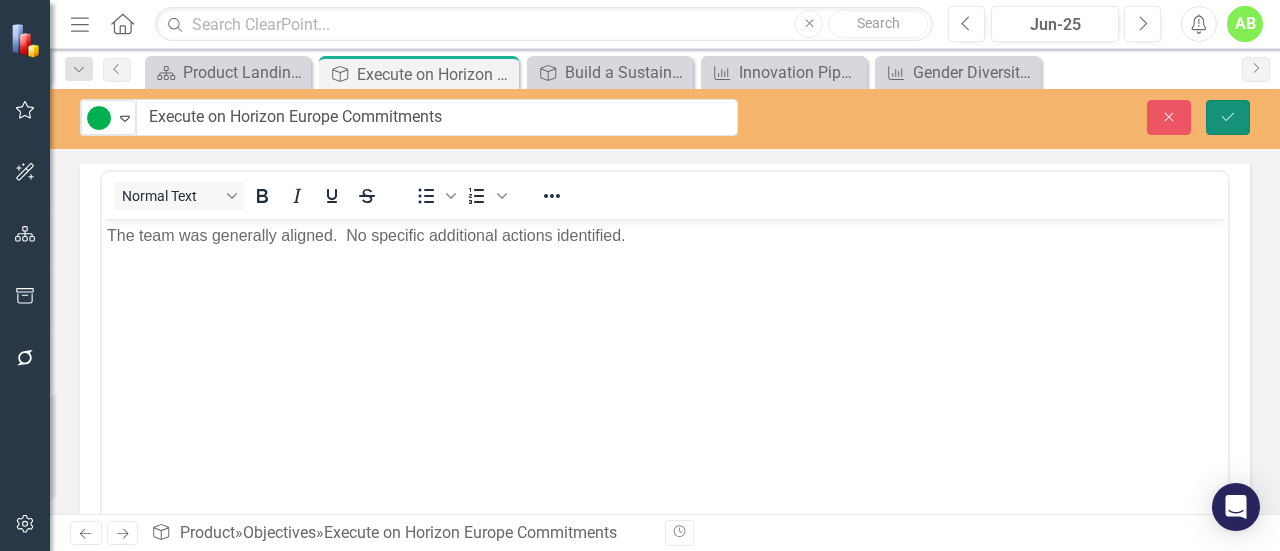 click on "Save" 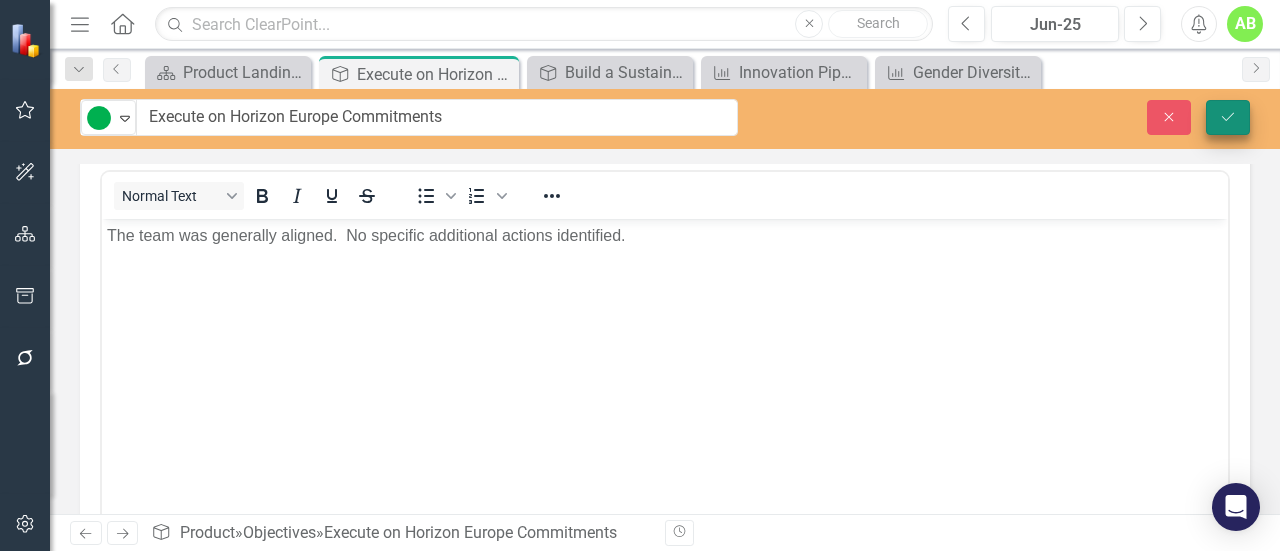 scroll, scrollTop: 172, scrollLeft: 0, axis: vertical 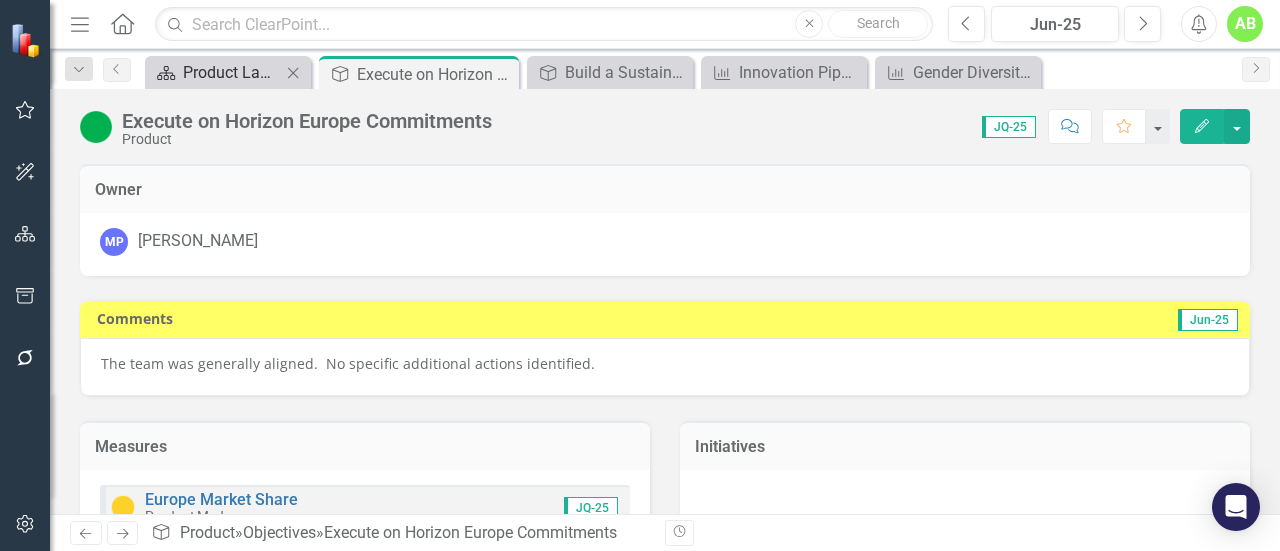 click on "Product Landing Page" at bounding box center (232, 72) 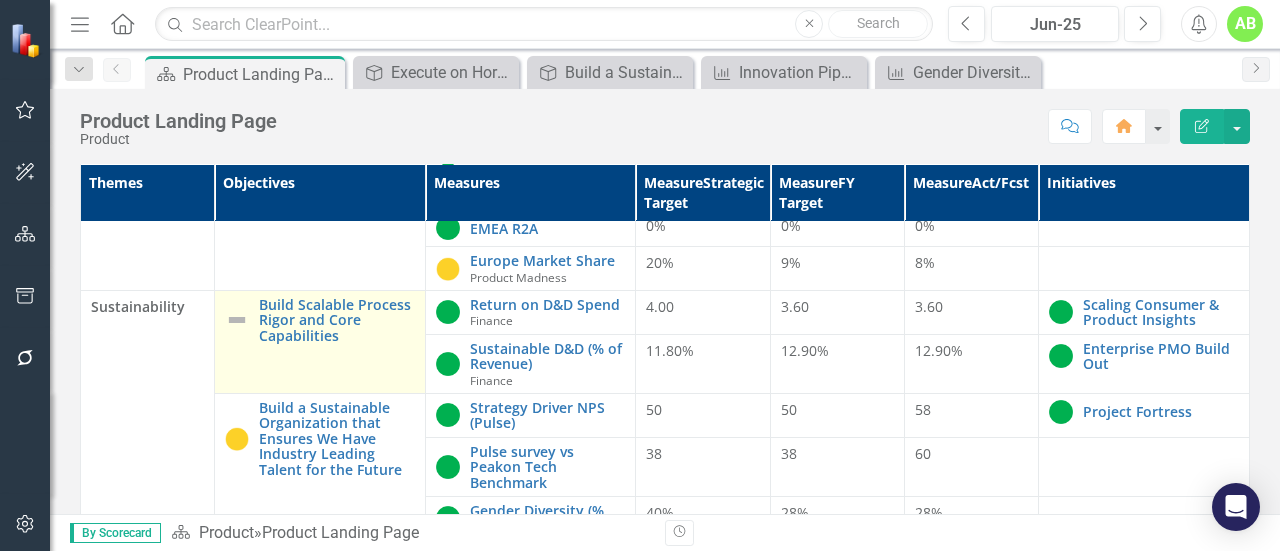 scroll, scrollTop: 1100, scrollLeft: 0, axis: vertical 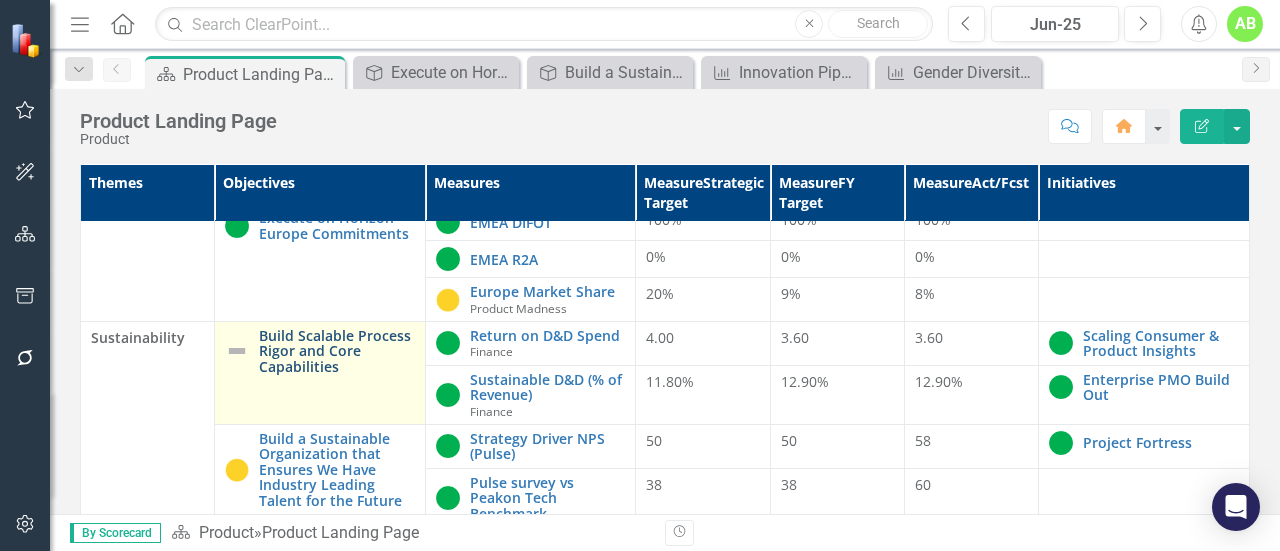 click on "Build Scalable Process Rigor and Core Capabilities" at bounding box center (337, 351) 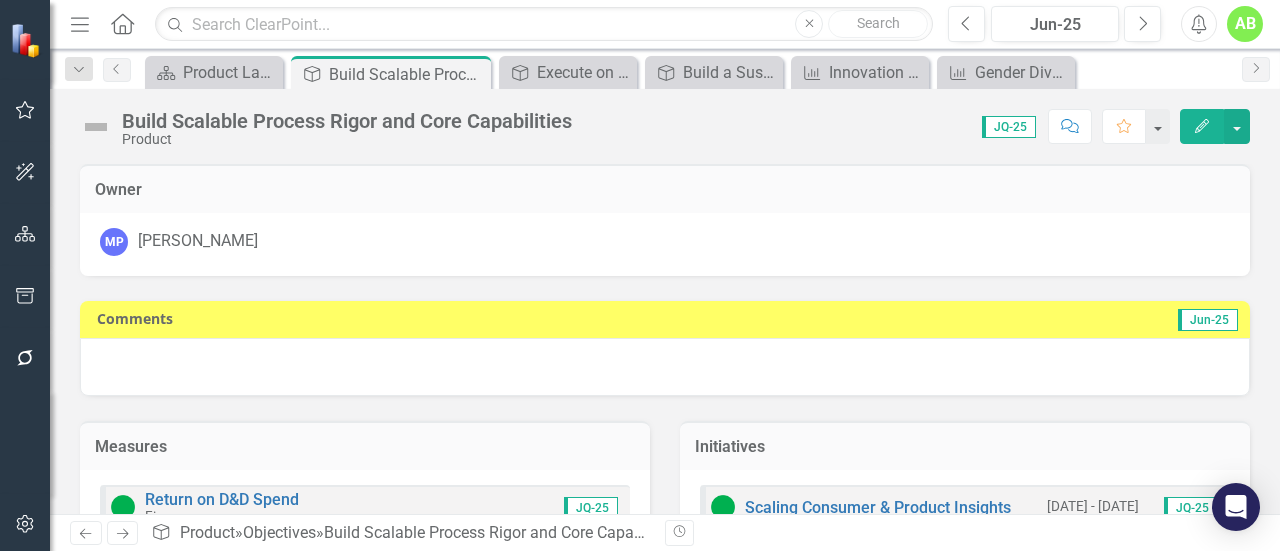 click at bounding box center (96, 127) 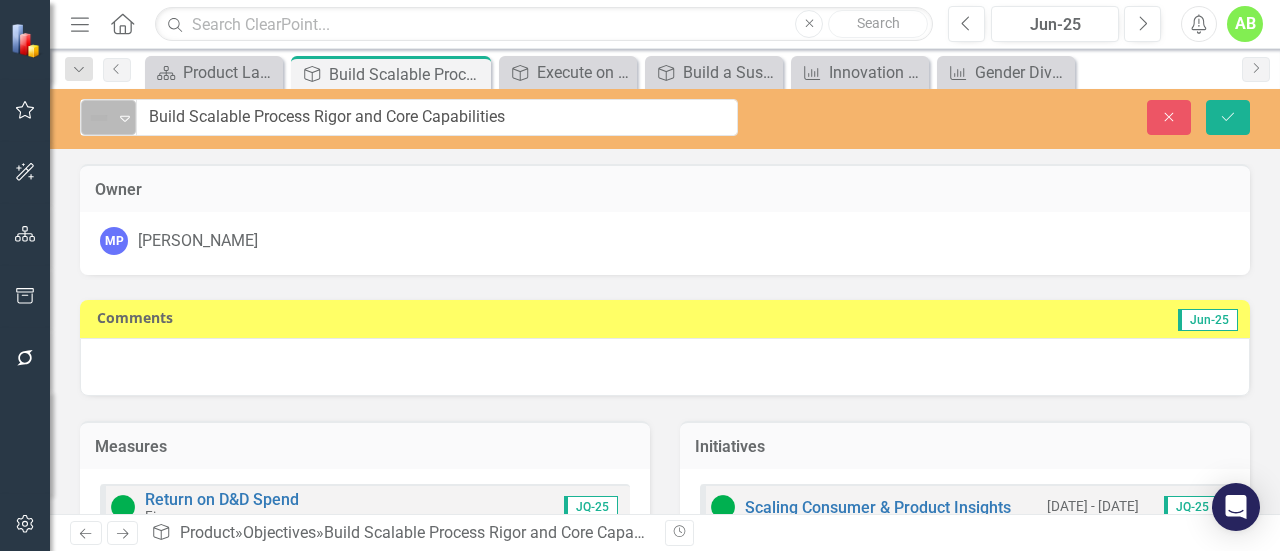 click on "Expand" 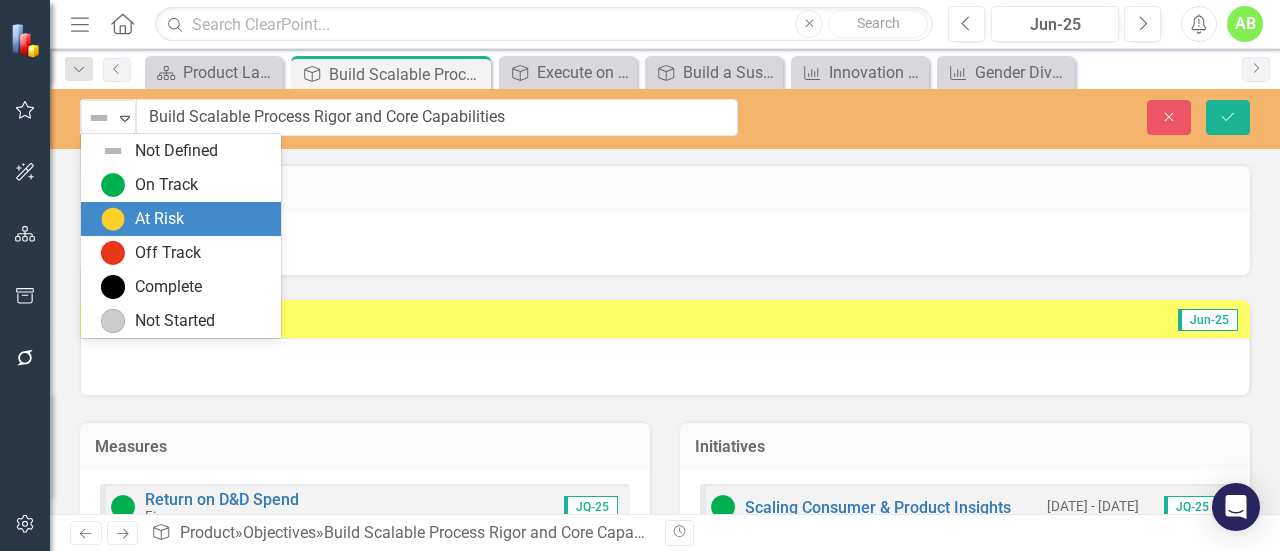 click on "At Risk" at bounding box center (159, 219) 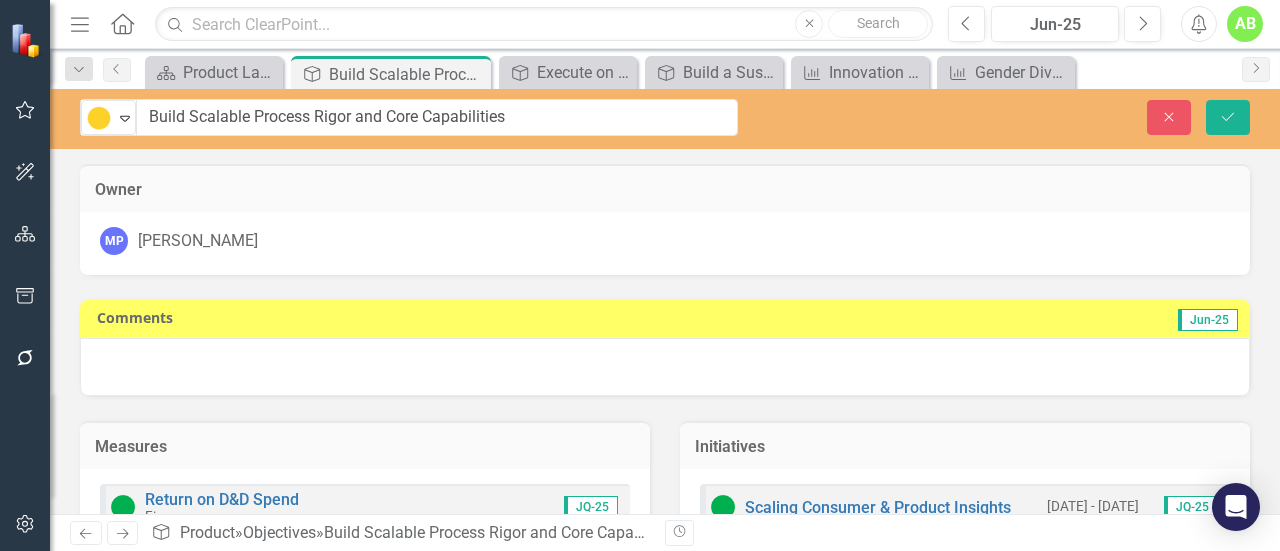 click at bounding box center [665, 367] 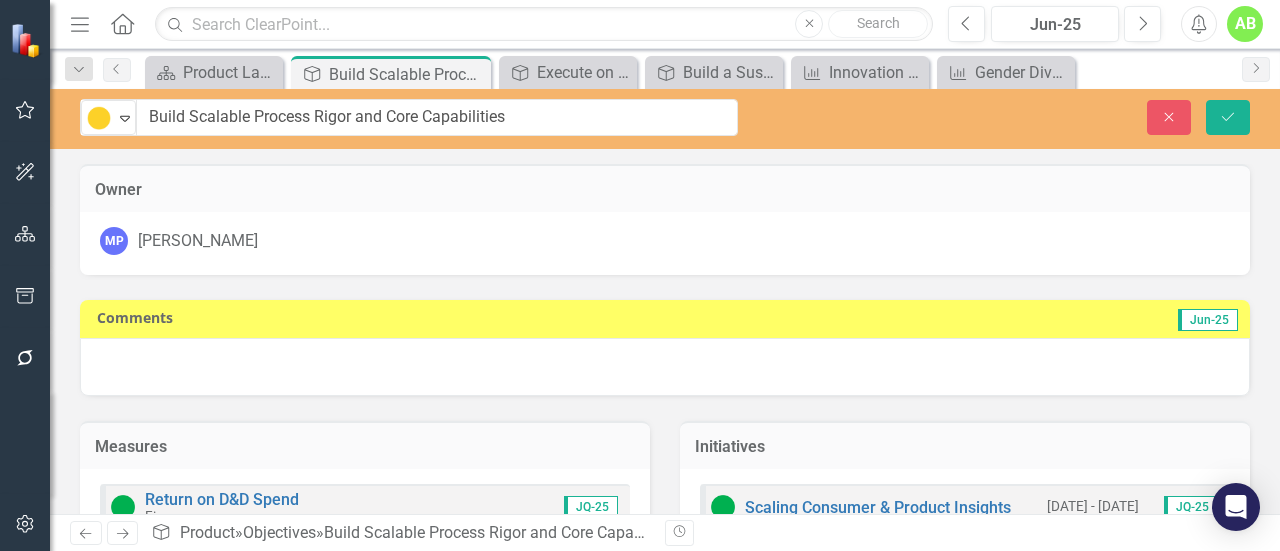 click at bounding box center (665, 367) 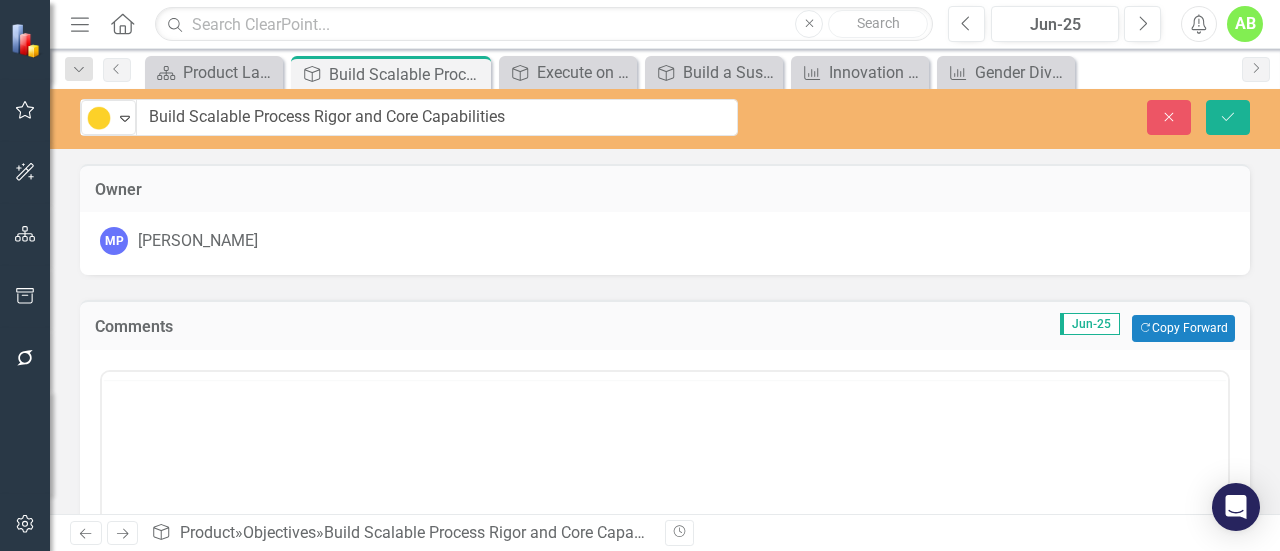 scroll, scrollTop: 0, scrollLeft: 0, axis: both 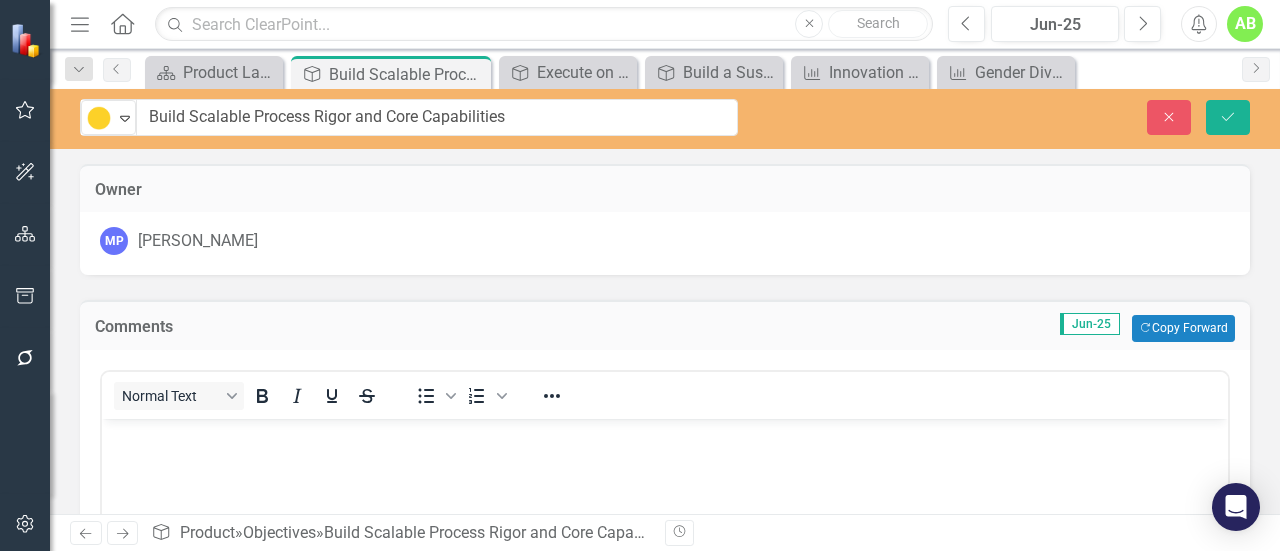 click at bounding box center (665, 435) 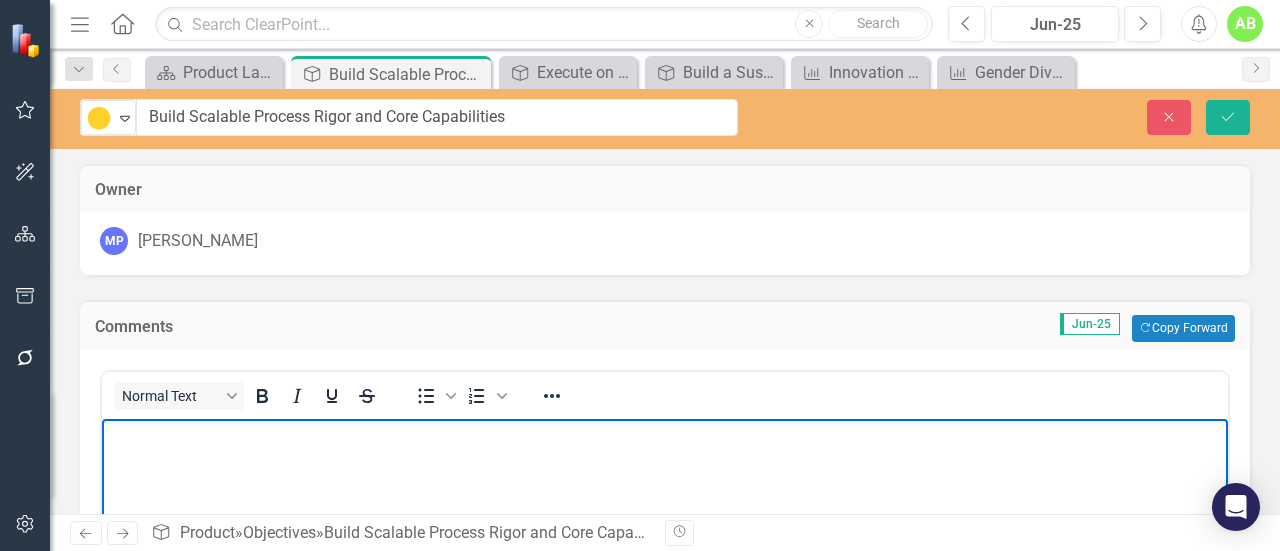 type 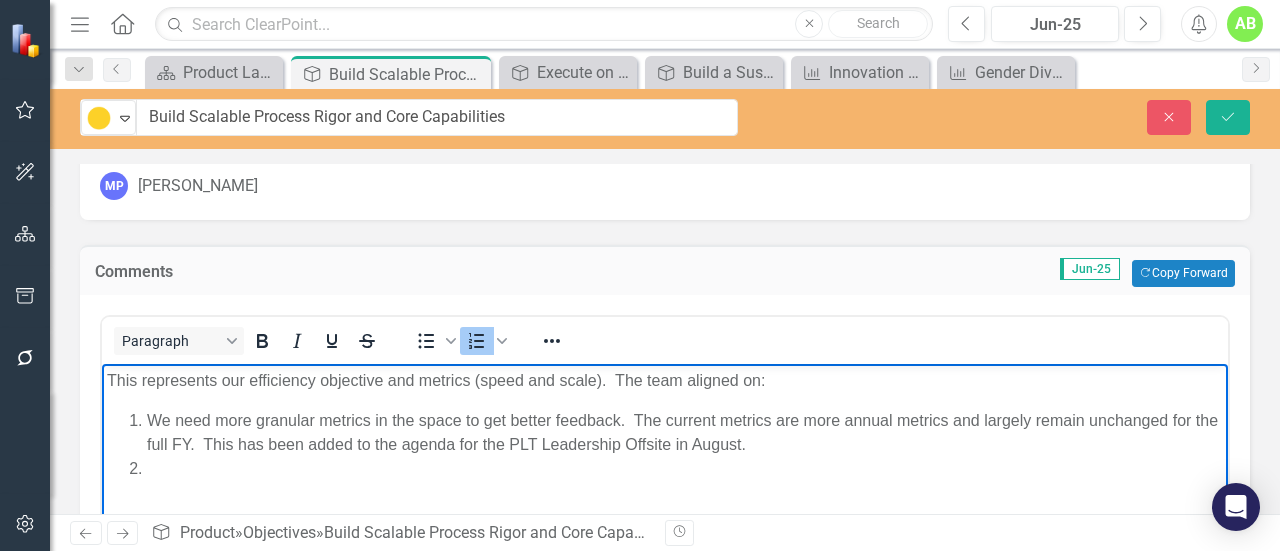scroll, scrollTop: 100, scrollLeft: 0, axis: vertical 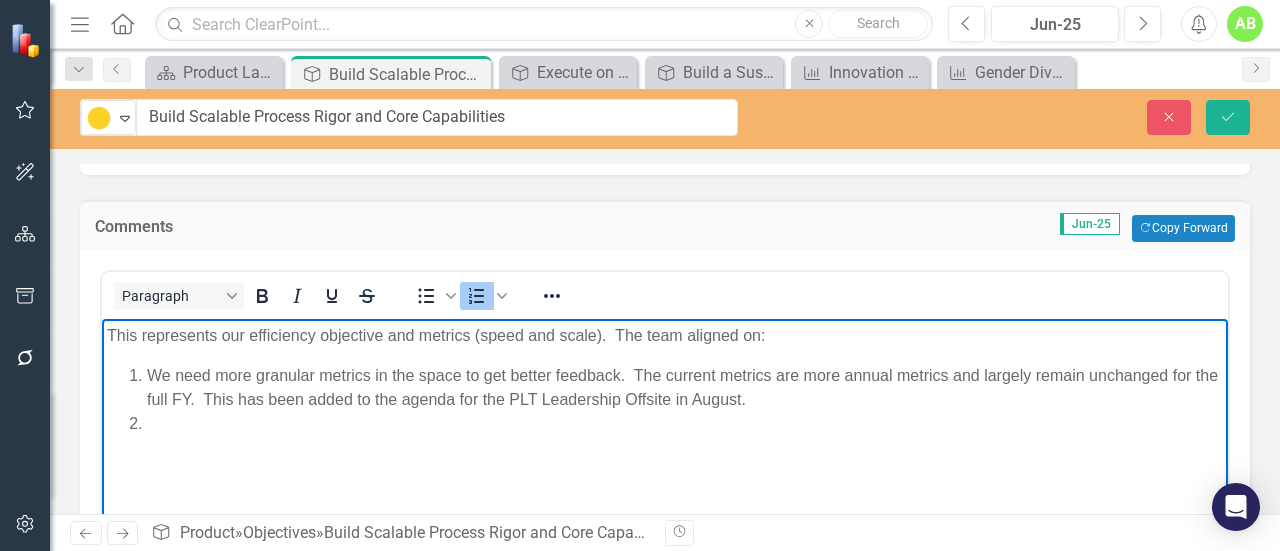 click at bounding box center [685, 423] 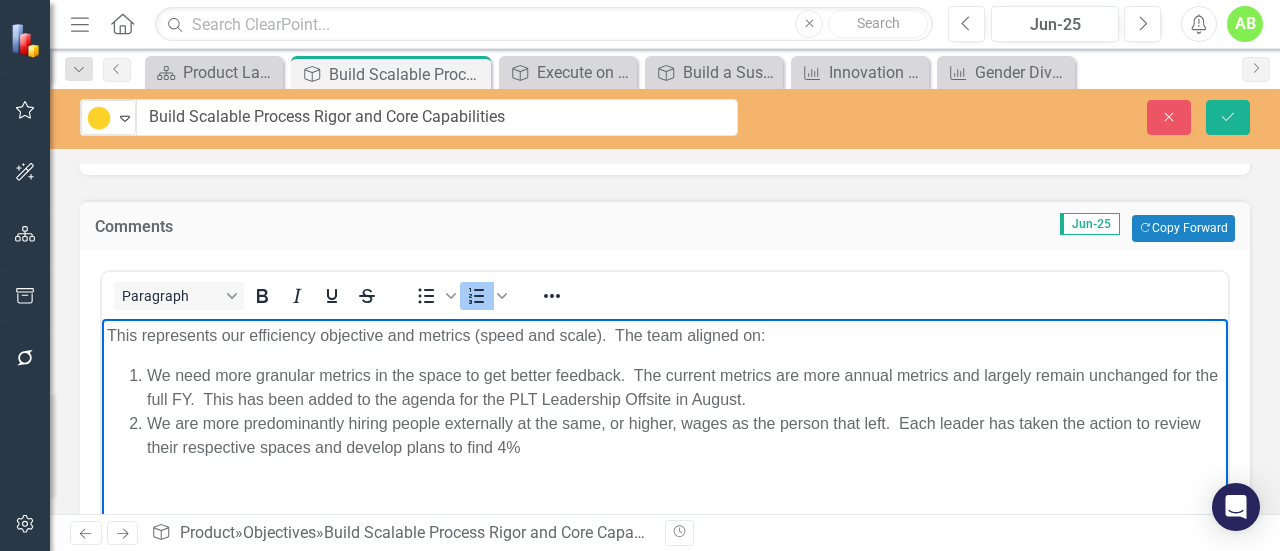 click on "We are more predominantly hiring people externally at the same, or higher, wages as the person that left.  Each leader has taken the action to review their respective spaces and develop plans to find 4%" at bounding box center (685, 435) 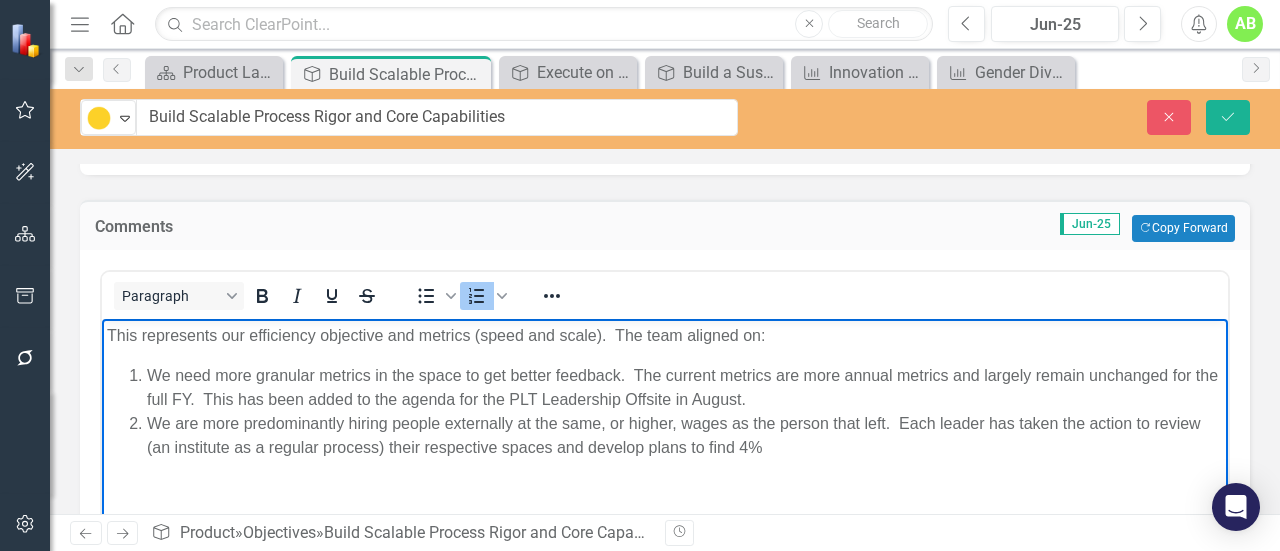 click on "This represents our efficiency objective and metrics (speed and scale).  The team aligned on:  We need more granular metrics in the space to get better feedback.  The current metrics are more annual metrics and largely remain unchanged for the full FY.  This has been added to the agenda for the PLT Leadership Offsite in August. We are more predominantly hiring people externally at the same, or higher, wages as the person that left.  Each leader has taken the action to review (an institute as a regular process) their respective spaces and develop plans to find 4%" at bounding box center (665, 468) 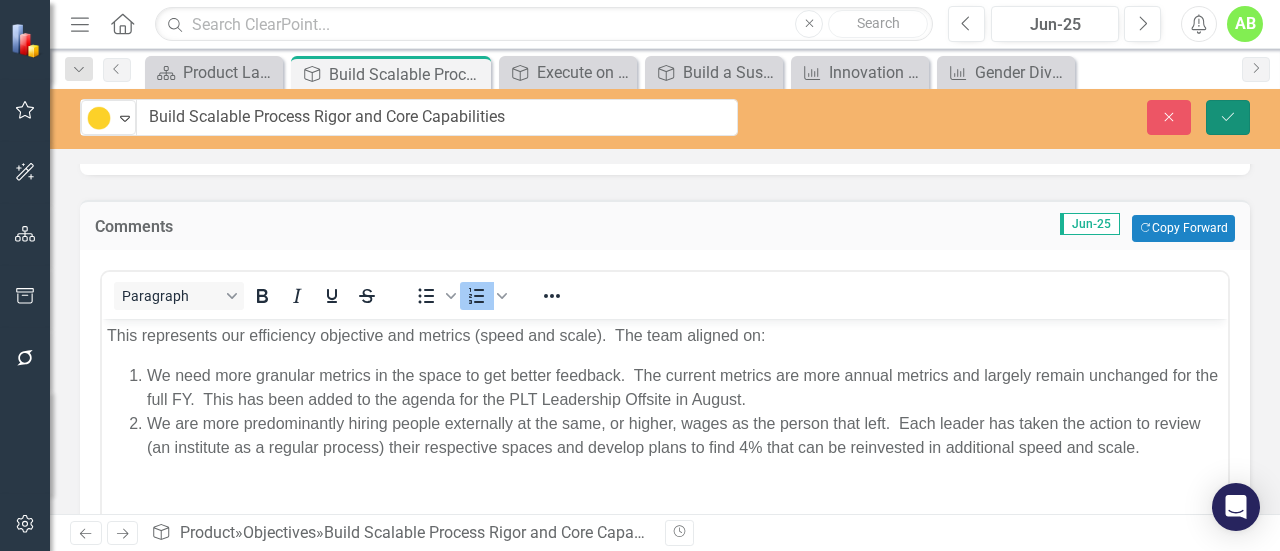 click on "Save" 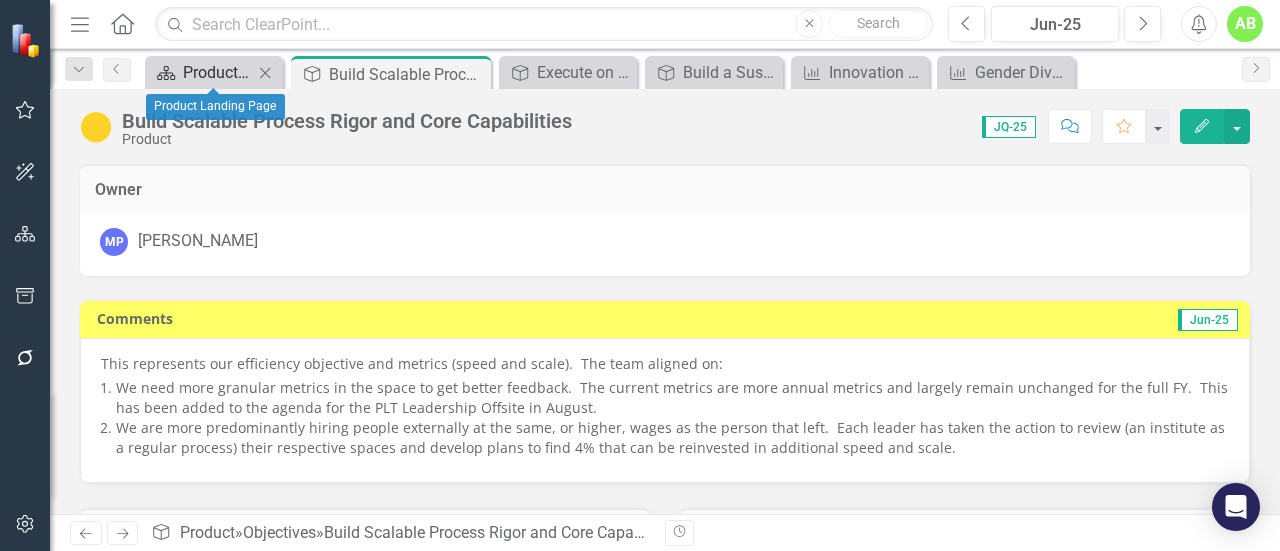 click on "Product Landing Page" at bounding box center [218, 72] 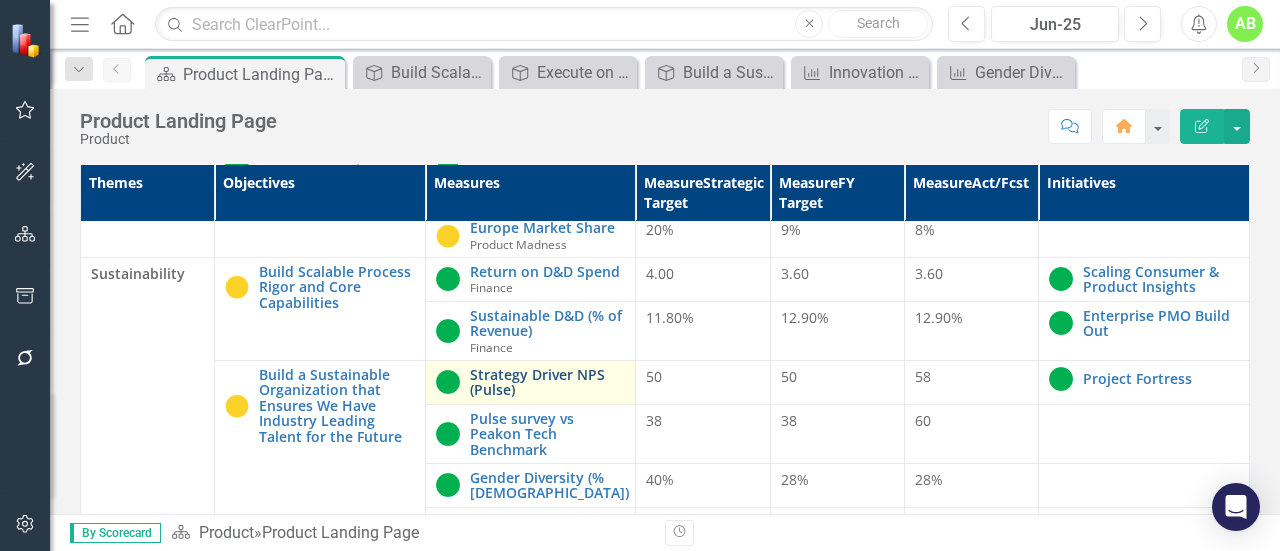 scroll, scrollTop: 1226, scrollLeft: 0, axis: vertical 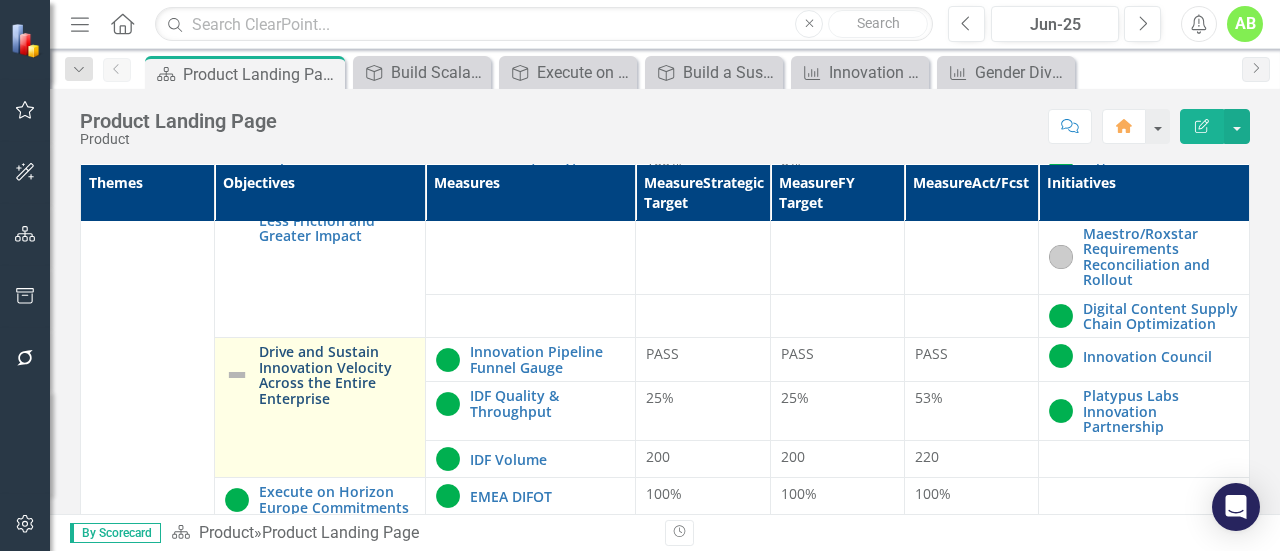 click on "Drive and Sustain Innovation Velocity Across the Entire Enterprise" at bounding box center [337, 375] 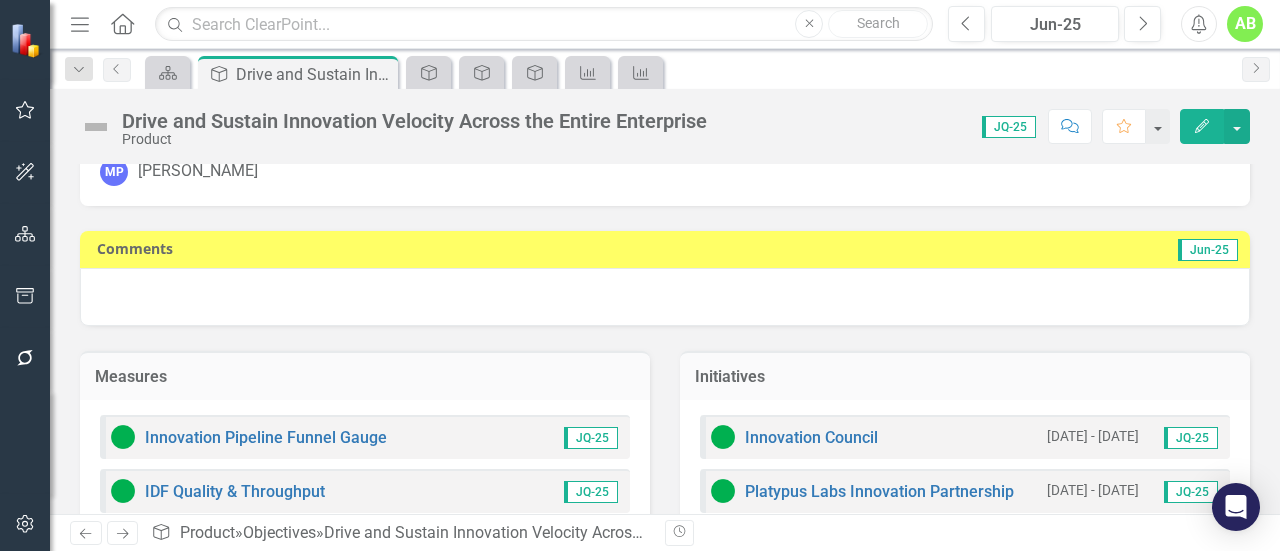 scroll, scrollTop: 0, scrollLeft: 0, axis: both 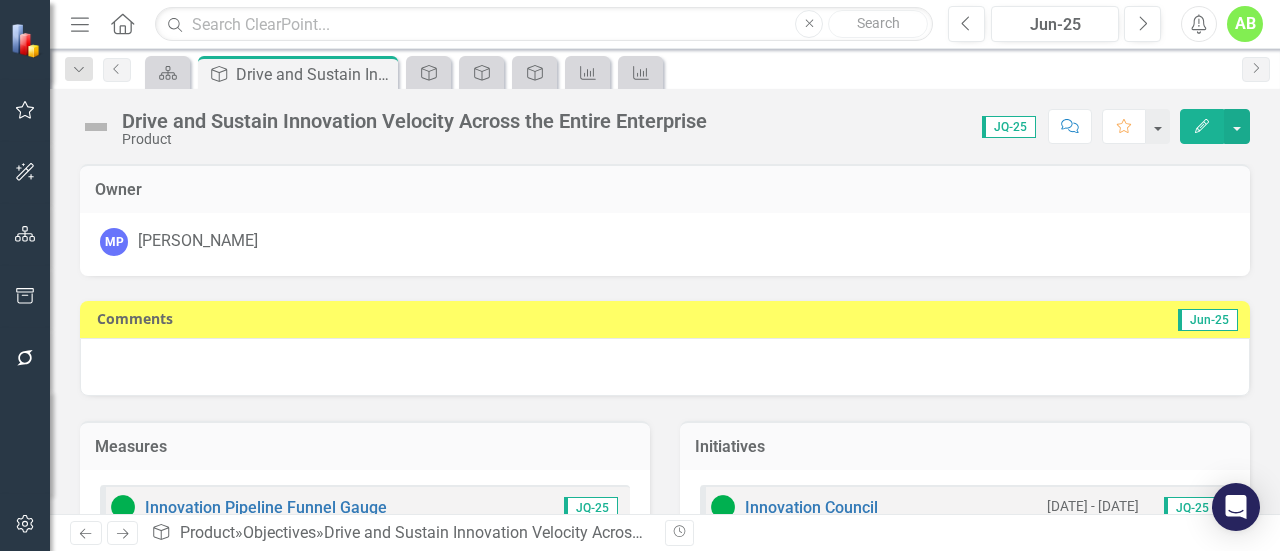 click at bounding box center (665, 367) 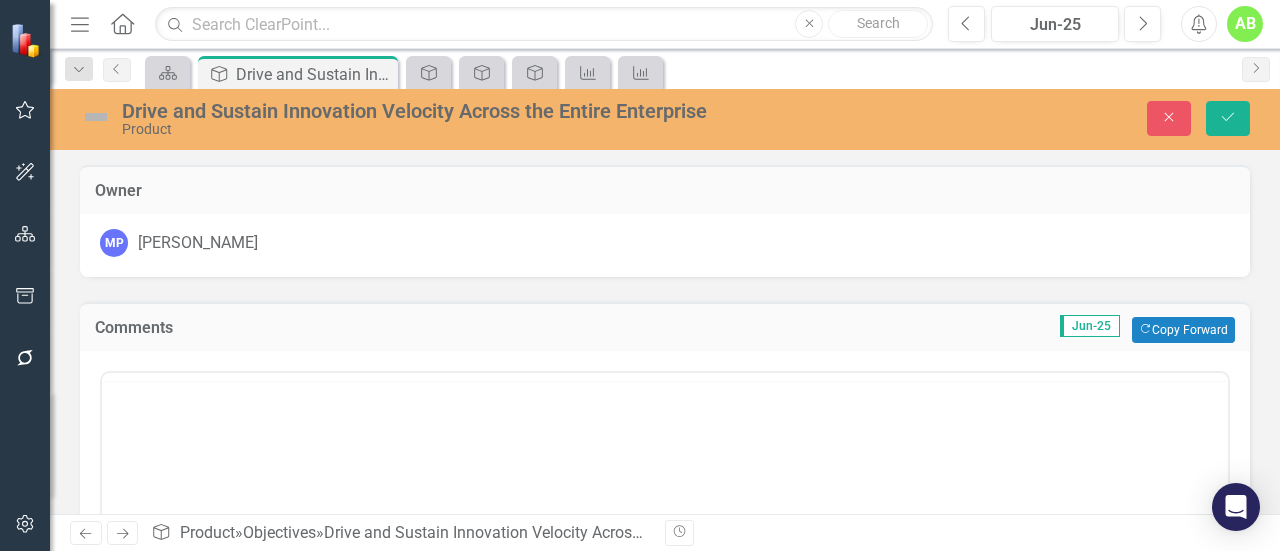 scroll, scrollTop: 0, scrollLeft: 0, axis: both 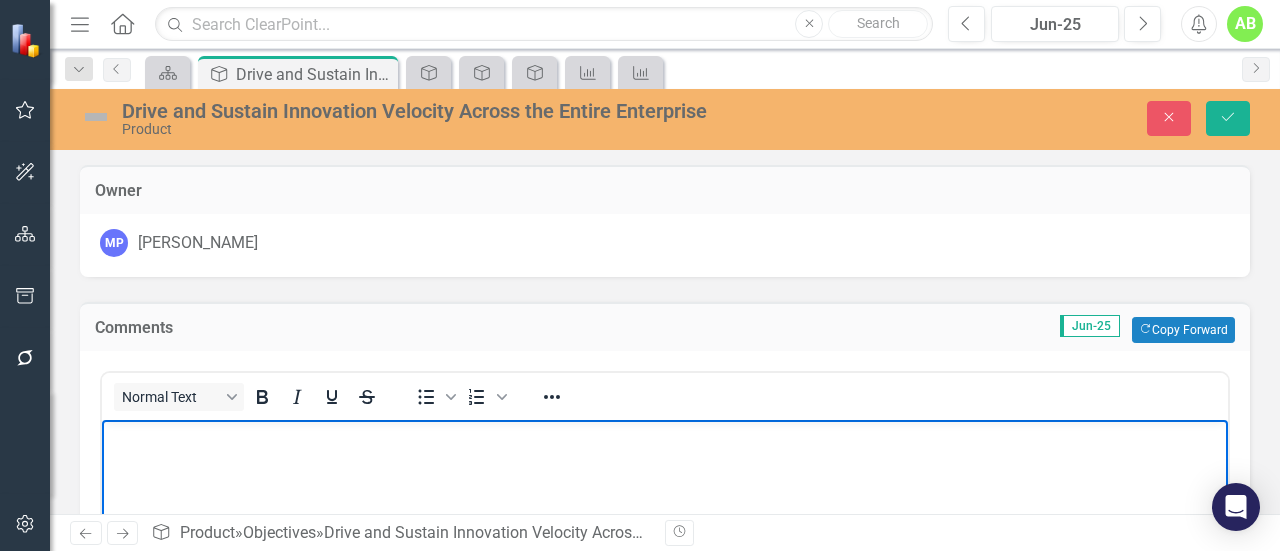 click at bounding box center (665, 437) 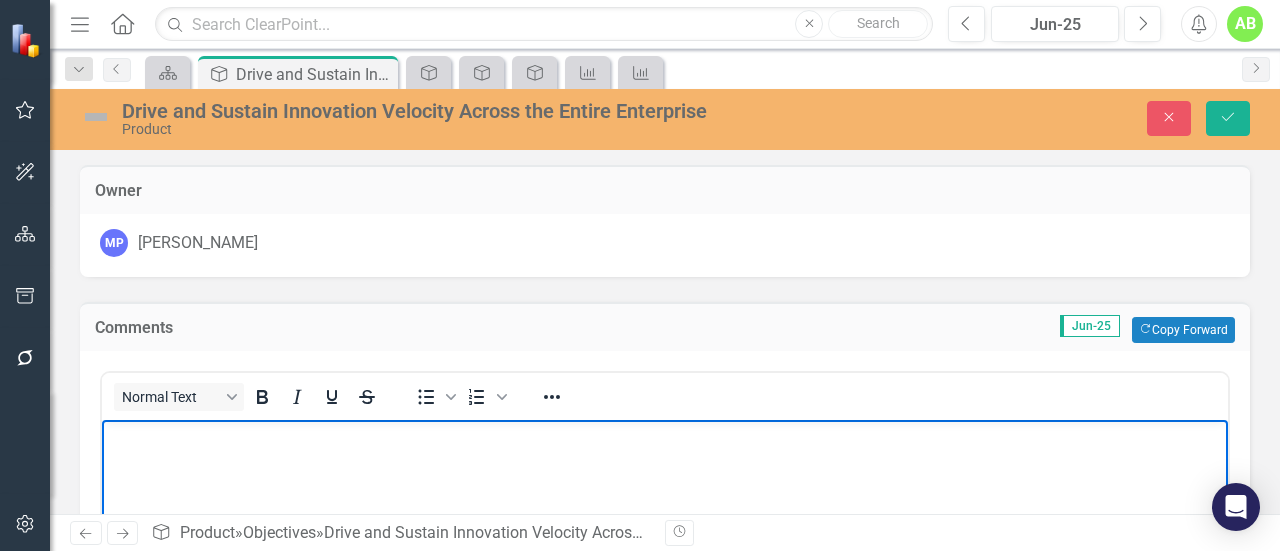 type 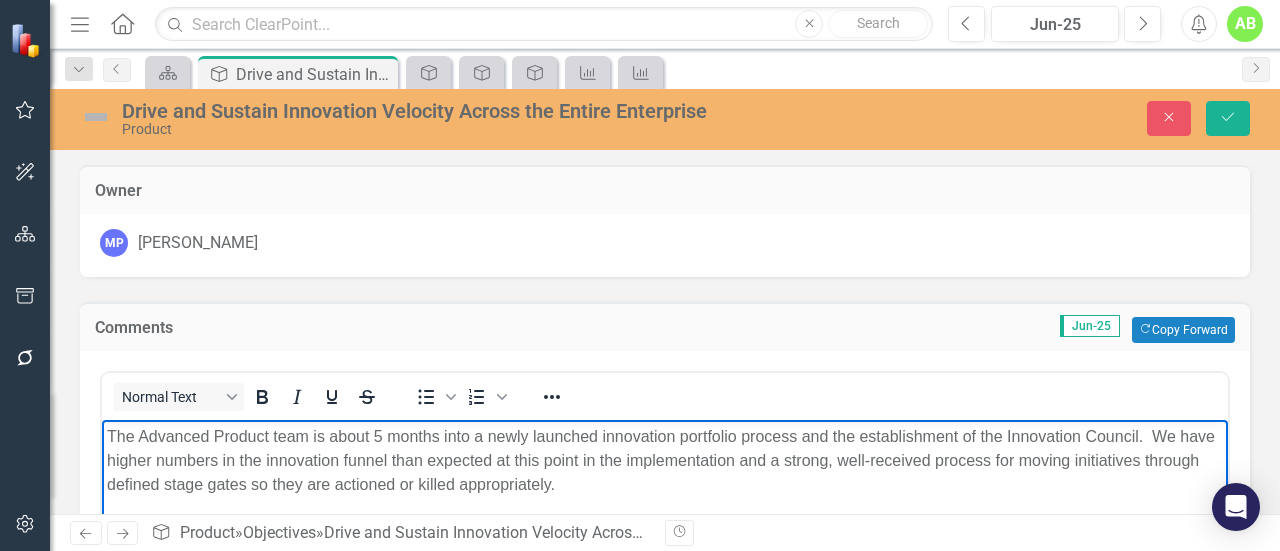click at bounding box center (96, 117) 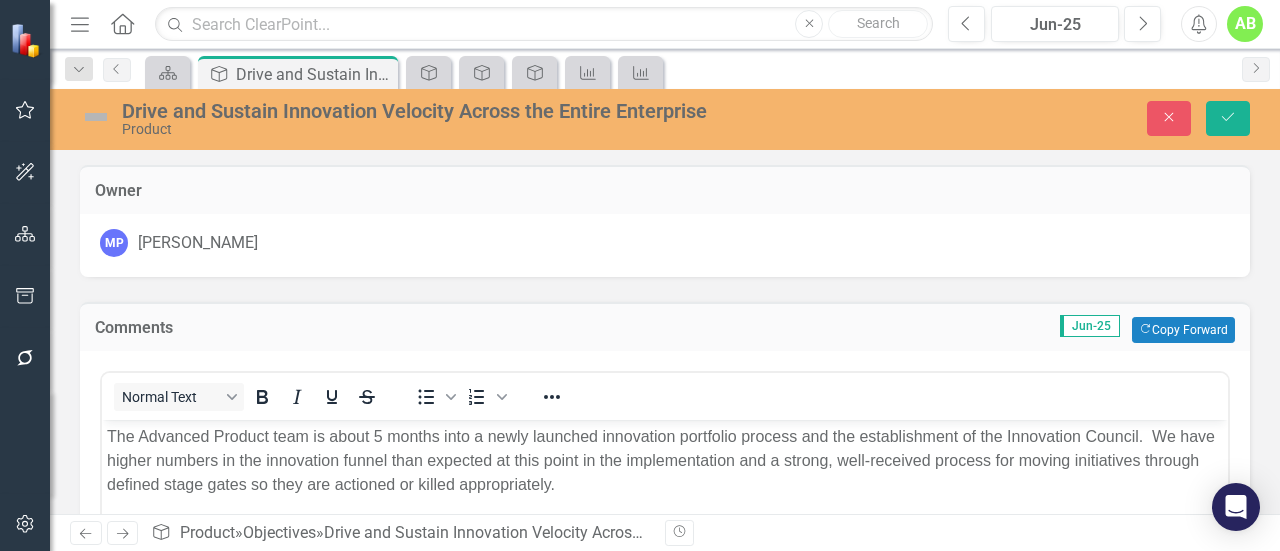 click at bounding box center (96, 117) 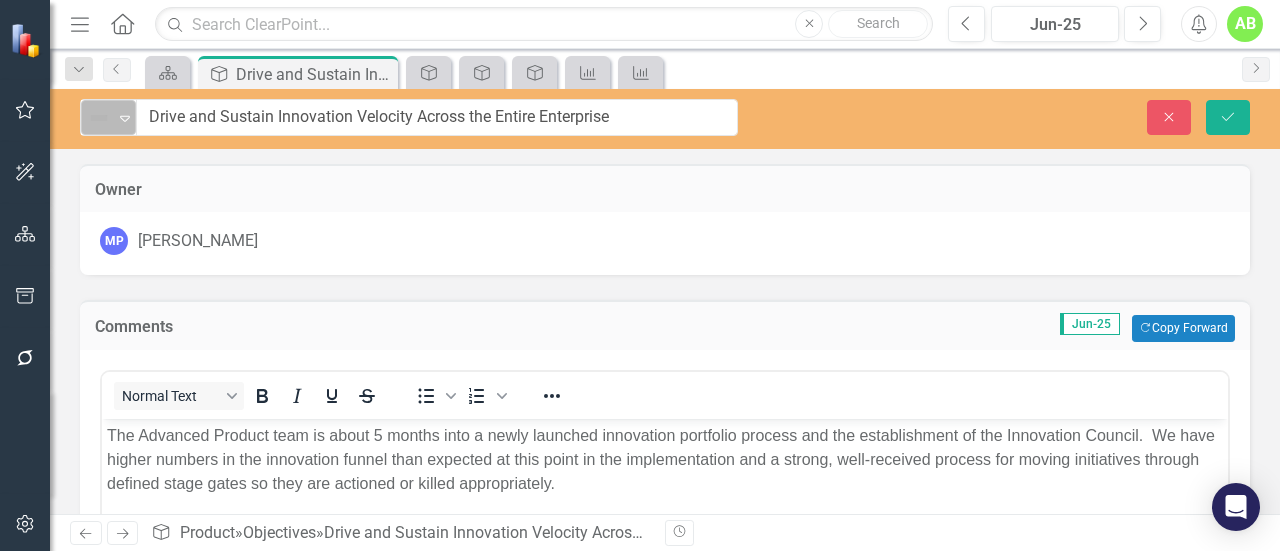 click on "Expand" 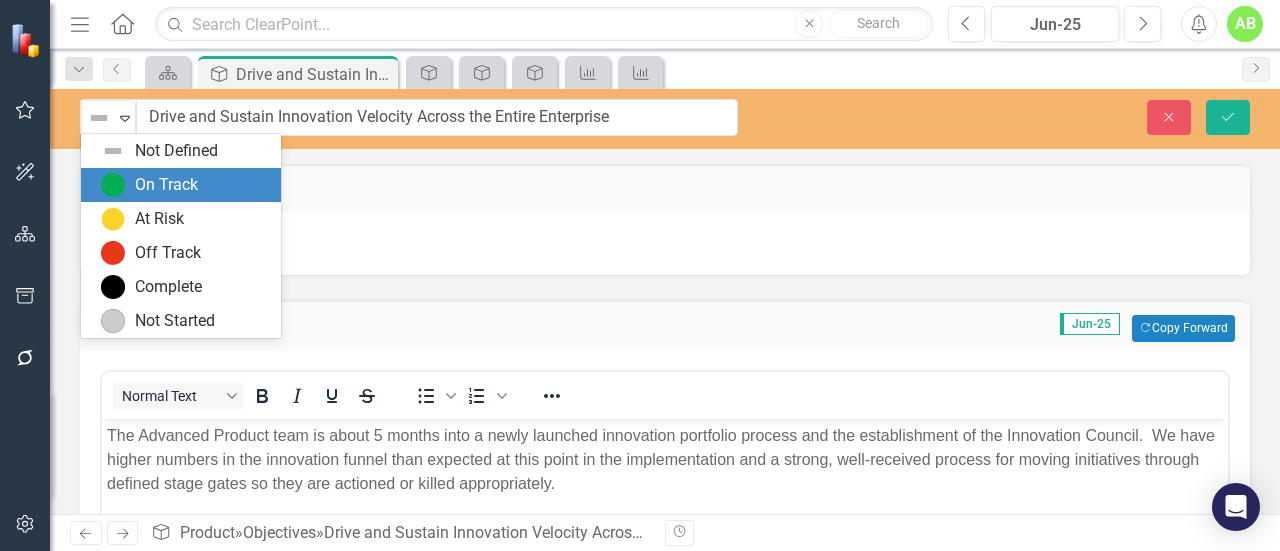 click on "On Track" at bounding box center (166, 185) 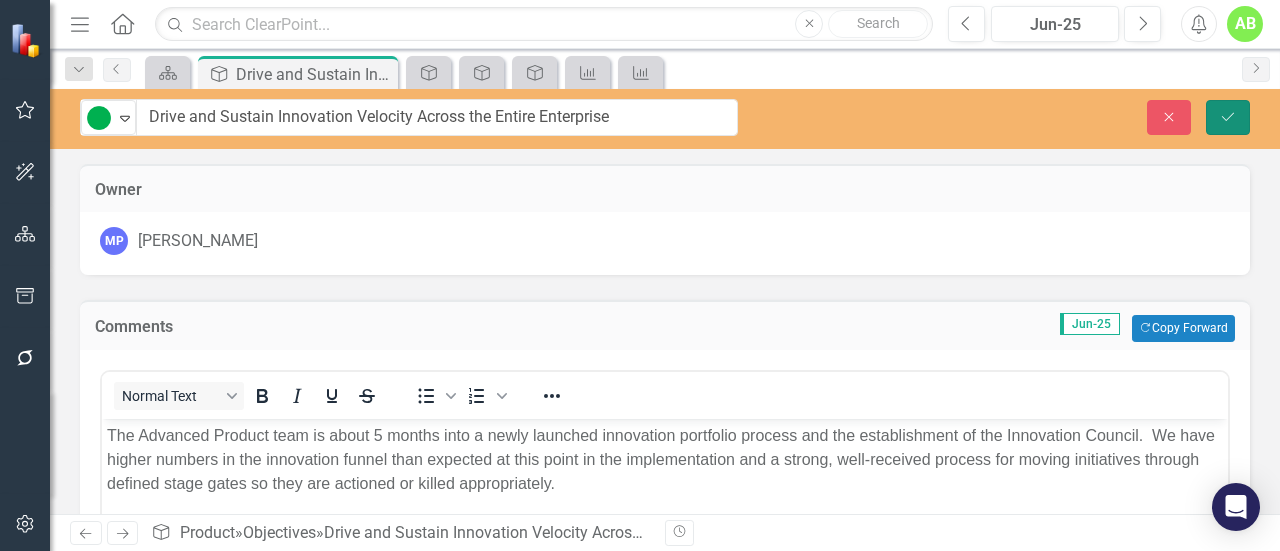 click on "Save" 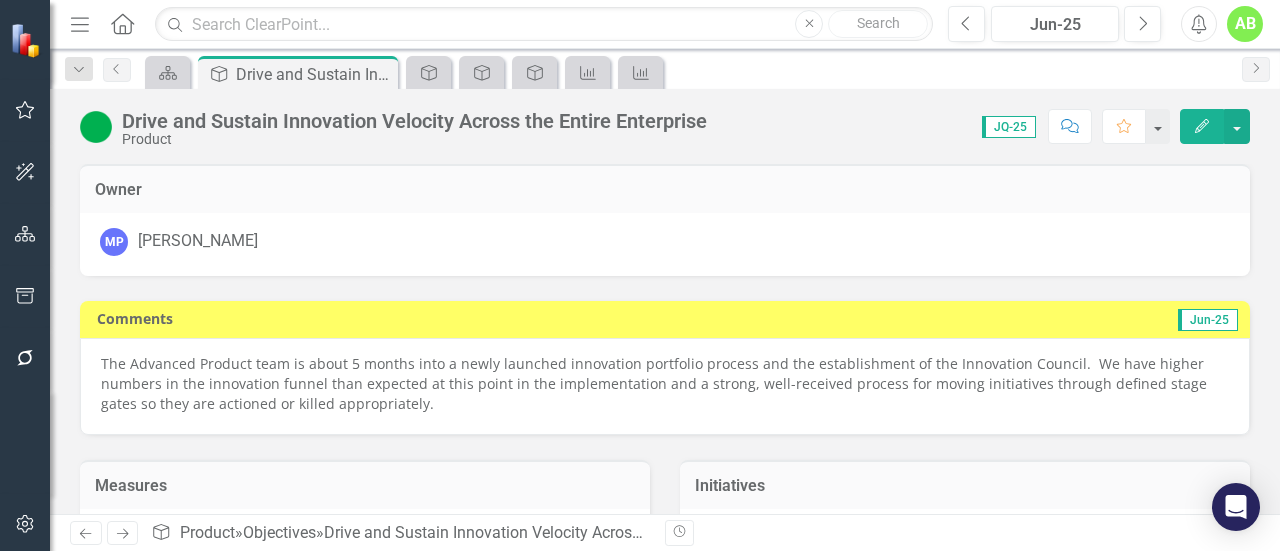 click on "The Advanced Product team is about 5 months into a newly launched innovation portfolio process and the establishment of the Innovation Council.  We have higher numbers in the innovation funnel than expected at this point in the implementation and a strong, well-received process for moving initiatives through defined stage gates so they are actioned or killed appropriately." at bounding box center [665, 384] 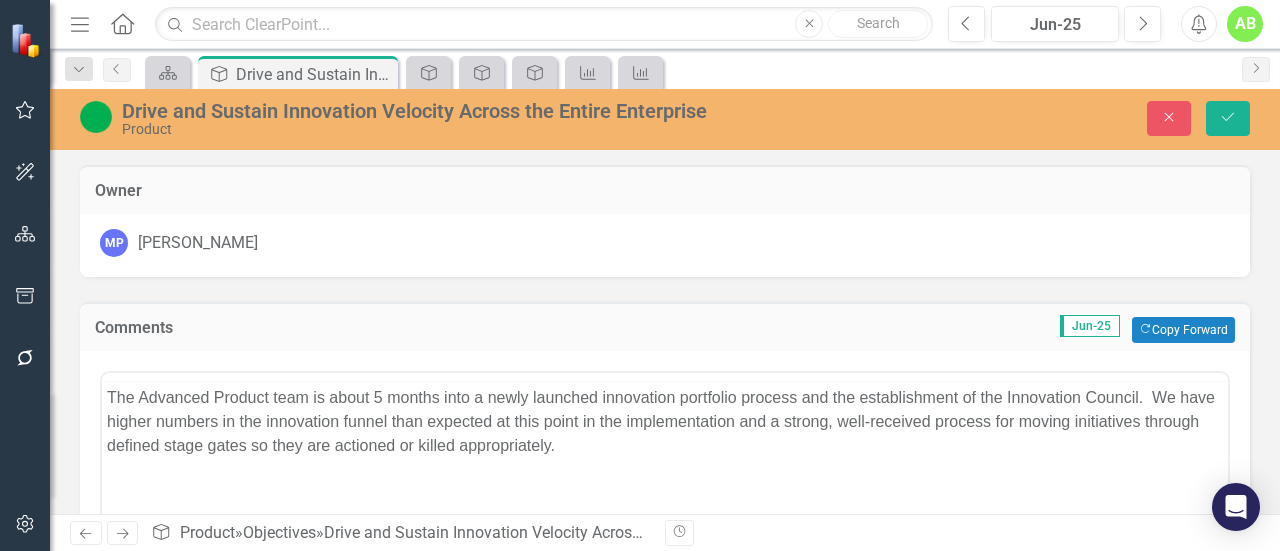 scroll, scrollTop: 0, scrollLeft: 0, axis: both 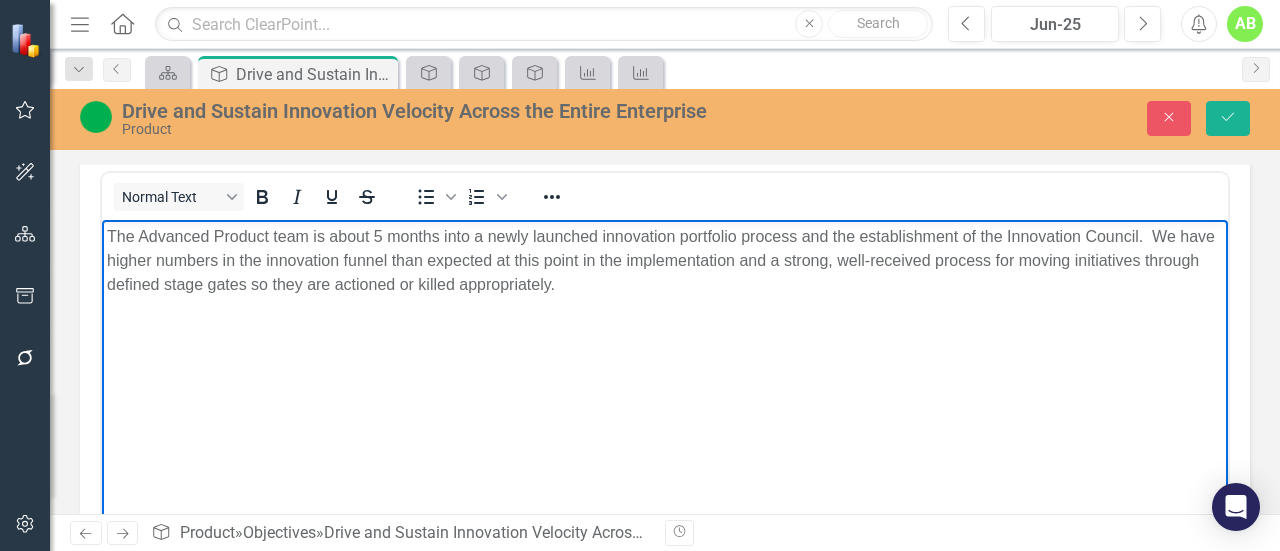 click on "The Advanced Product team is about 5 months into a newly launched innovation portfolio process and the establishment of the Innovation Council.  We have higher numbers in the innovation funnel than expected at this point in the implementation and a strong, well-received process for moving initiatives through defined stage gates so they are actioned or killed appropriately." at bounding box center (665, 370) 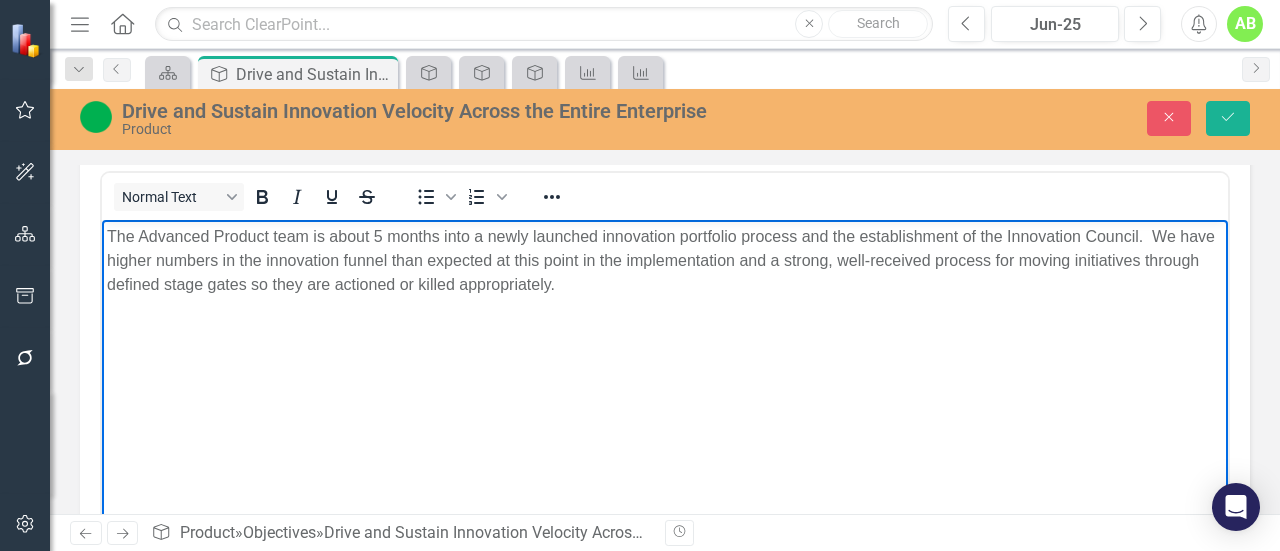 type 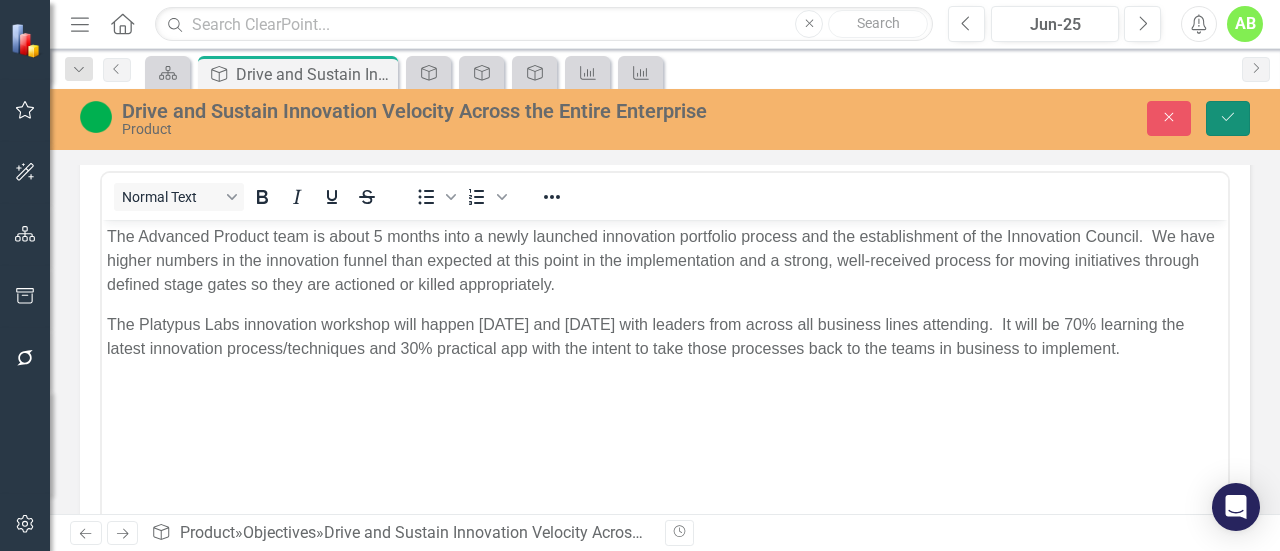 click on "Save" at bounding box center [1228, 118] 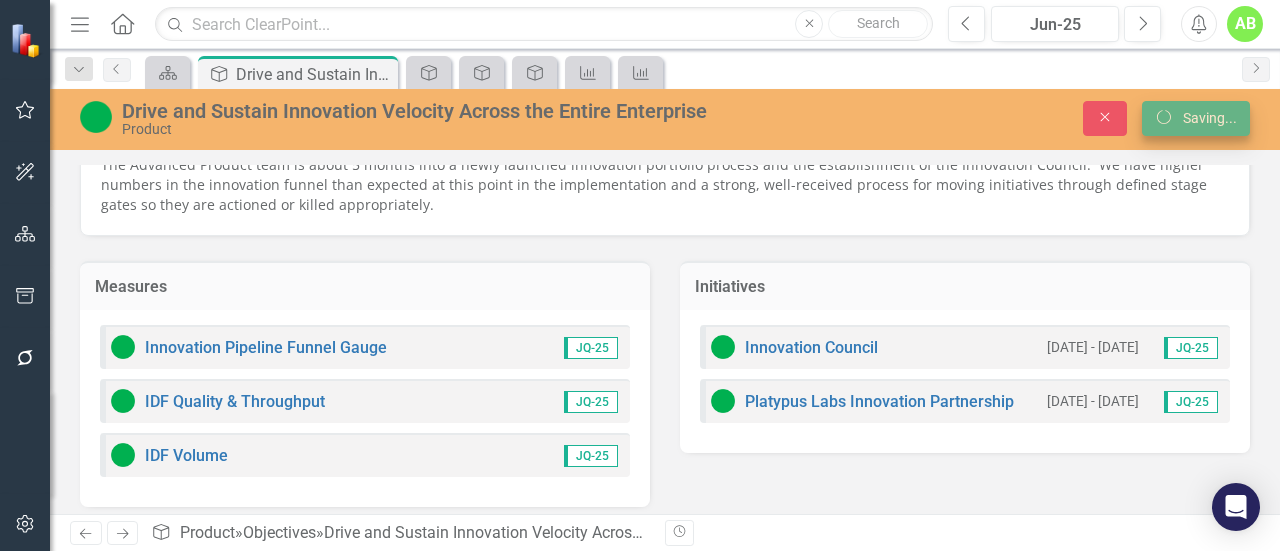 scroll, scrollTop: 188, scrollLeft: 0, axis: vertical 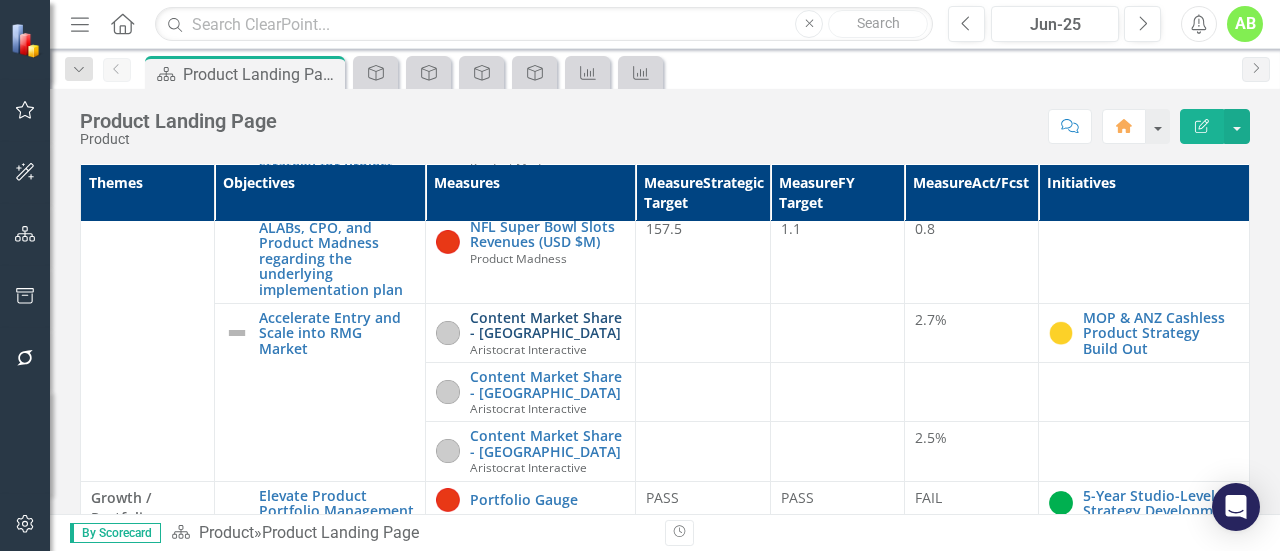 click on "Content Market Share - [GEOGRAPHIC_DATA]" at bounding box center (548, 325) 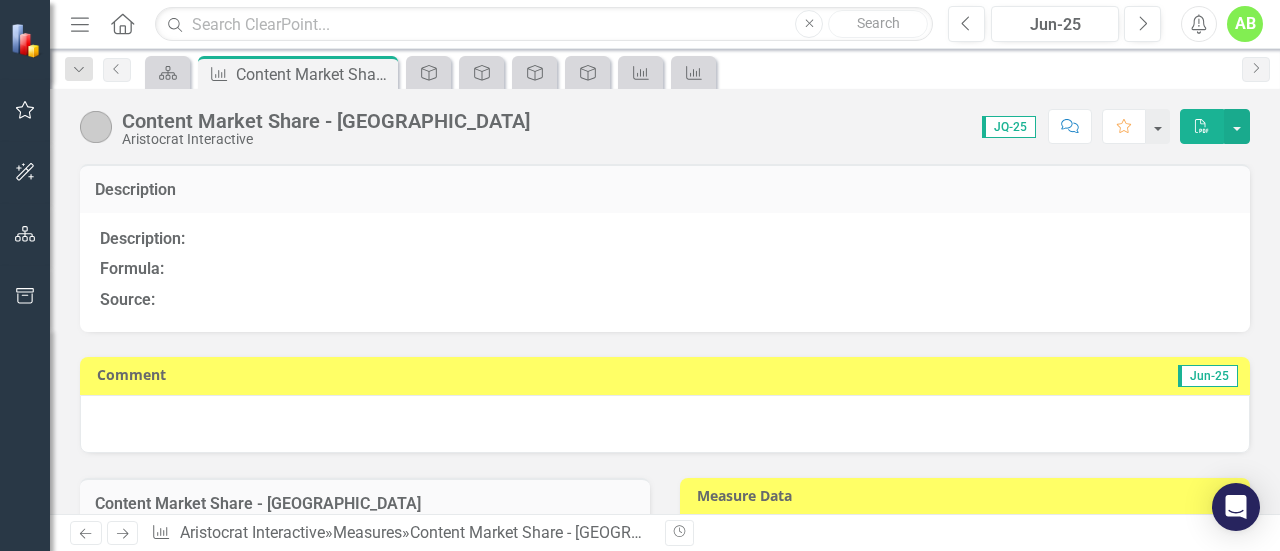 click at bounding box center [96, 127] 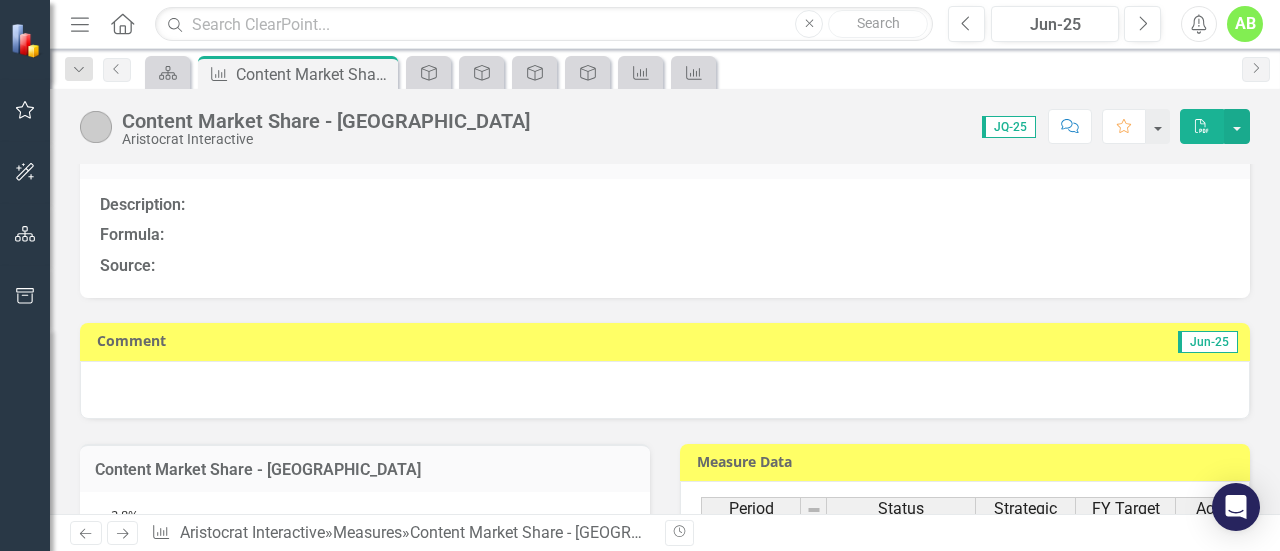 scroll, scrollTop: 0, scrollLeft: 0, axis: both 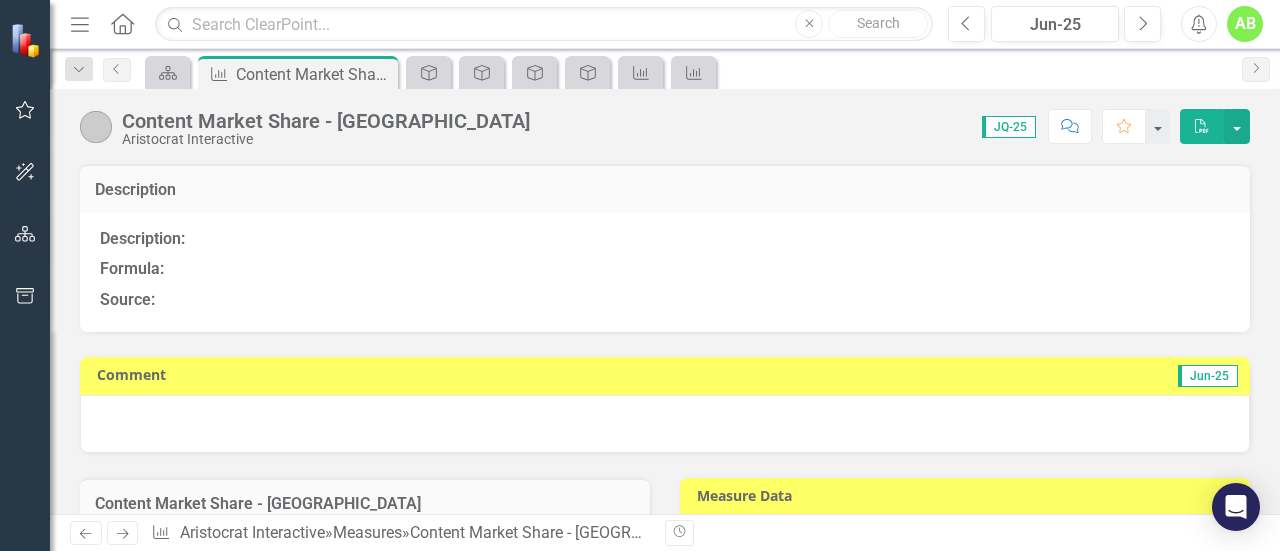 click on "Description:" at bounding box center [665, 241] 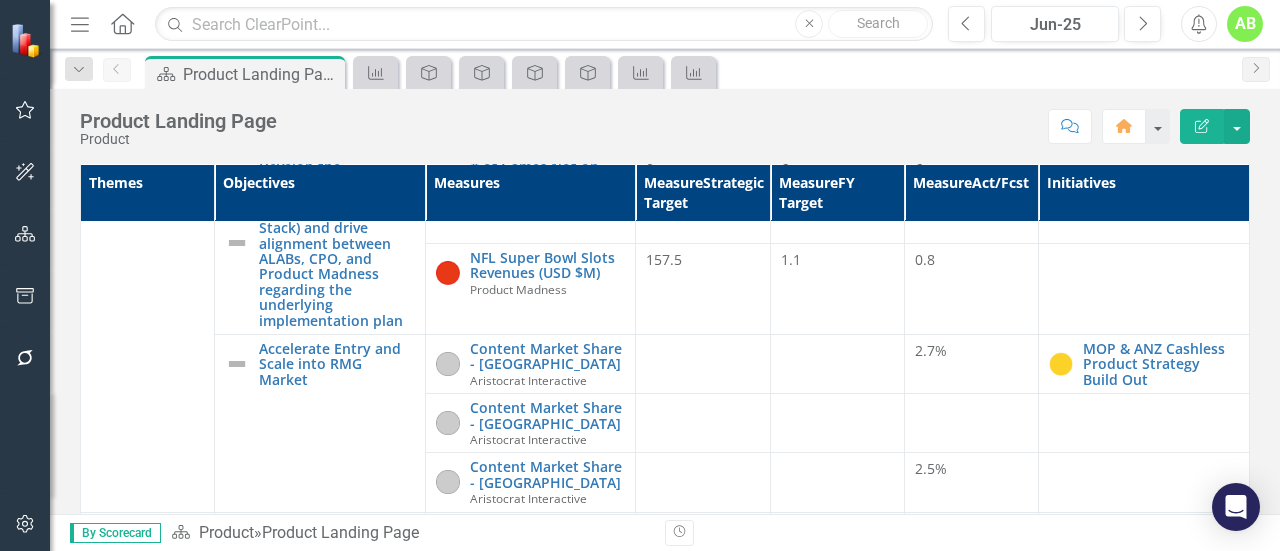 scroll, scrollTop: 400, scrollLeft: 0, axis: vertical 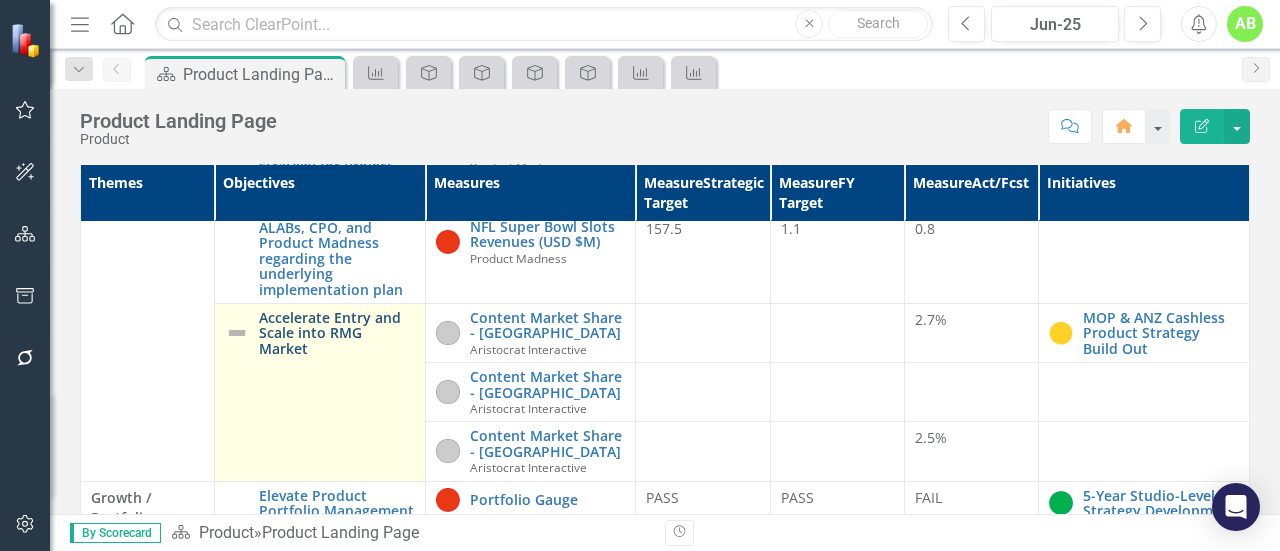 click on "Accelerate Entry and Scale into RMG Market" at bounding box center (337, 333) 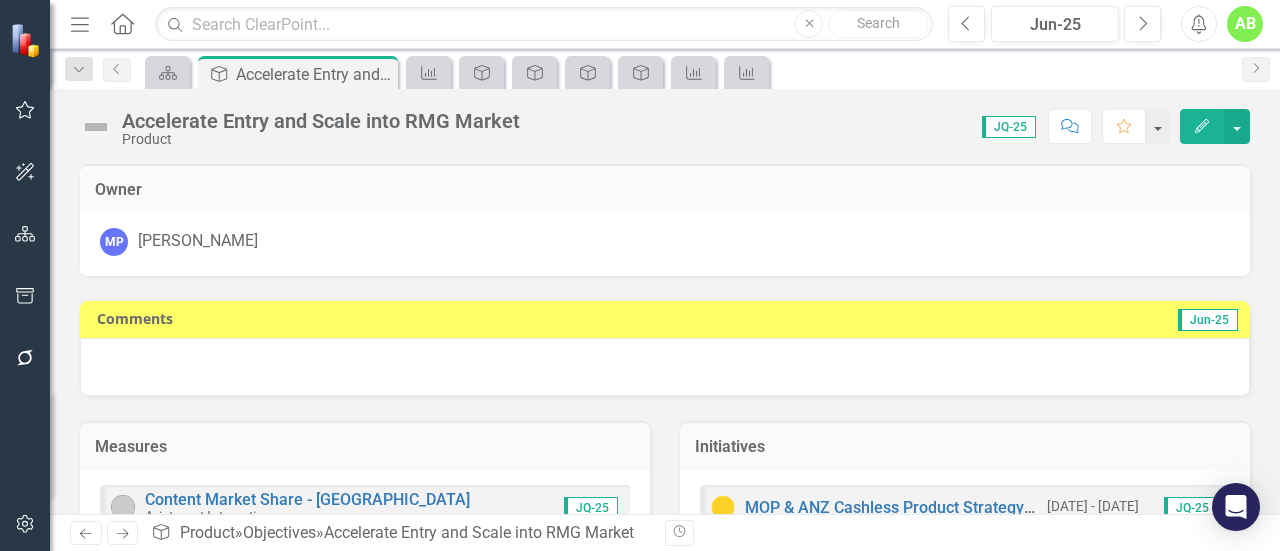 click at bounding box center [96, 127] 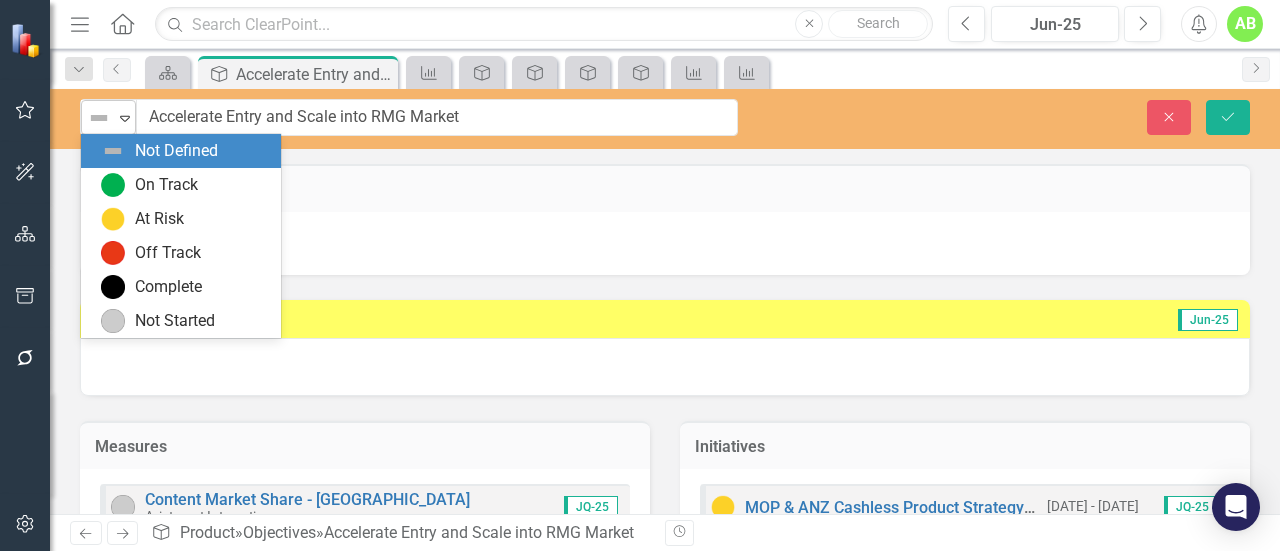 click on "Not Defined" at bounding box center (100, 118) 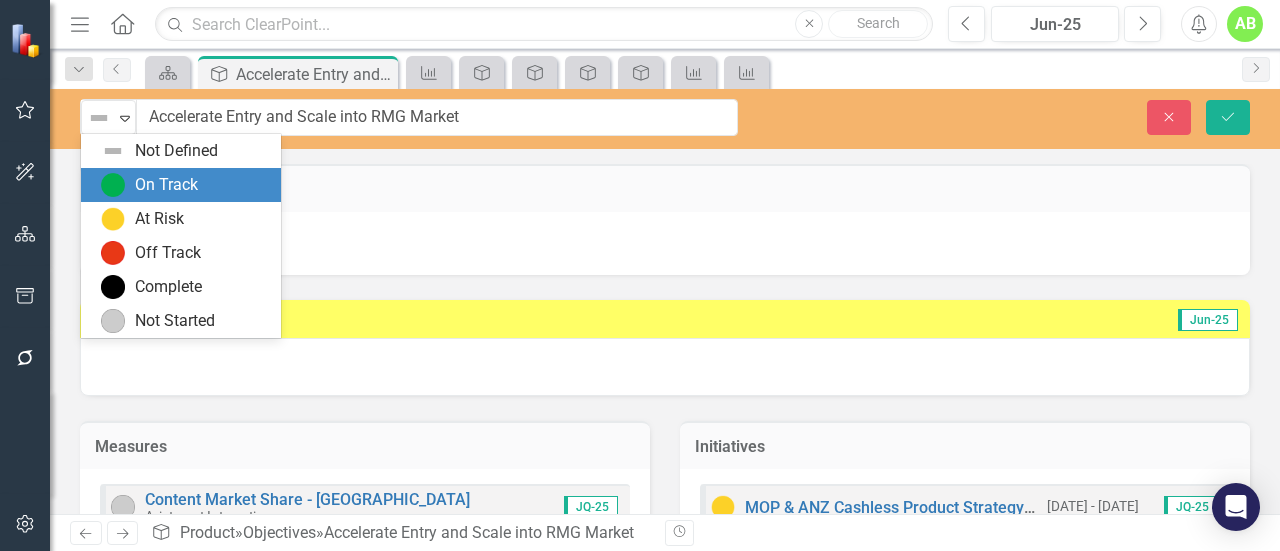 click on "On Track" at bounding box center (166, 185) 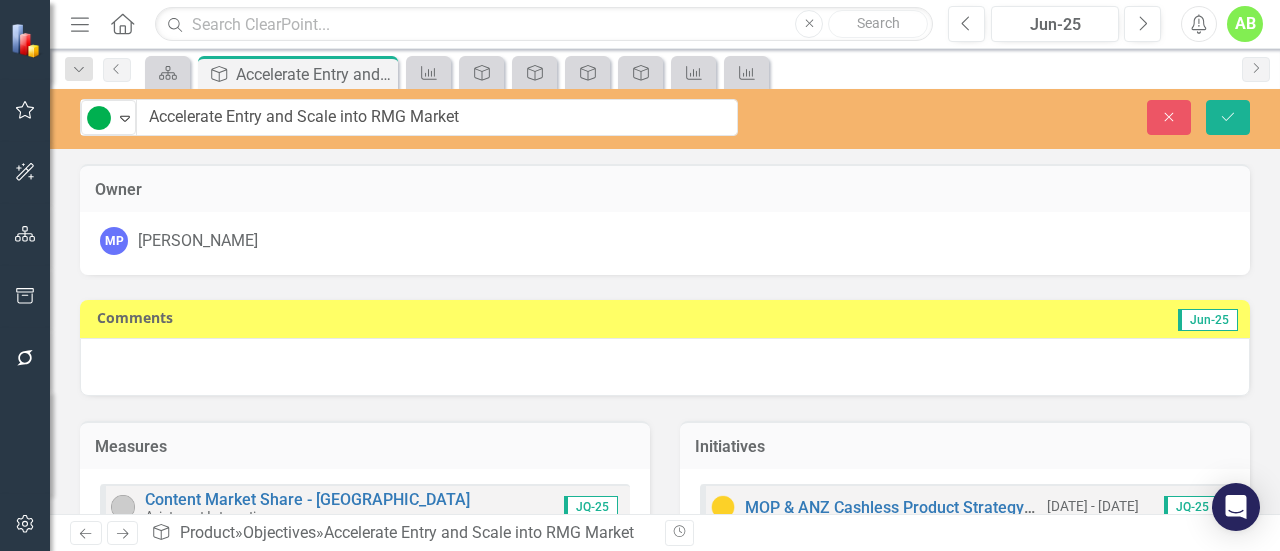 click at bounding box center [665, 367] 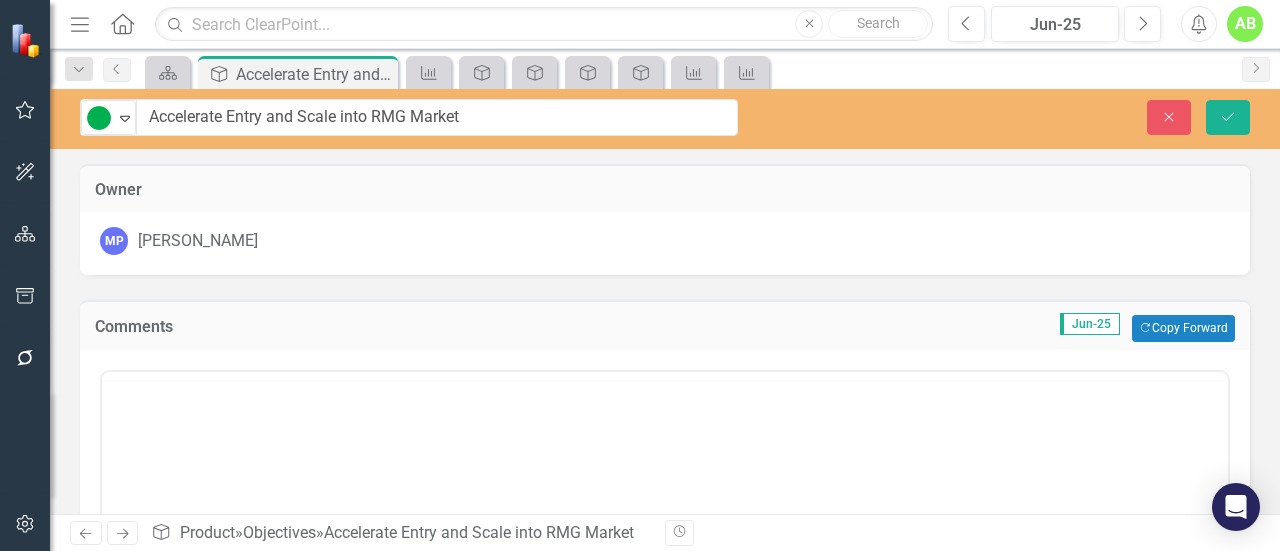 scroll, scrollTop: 0, scrollLeft: 0, axis: both 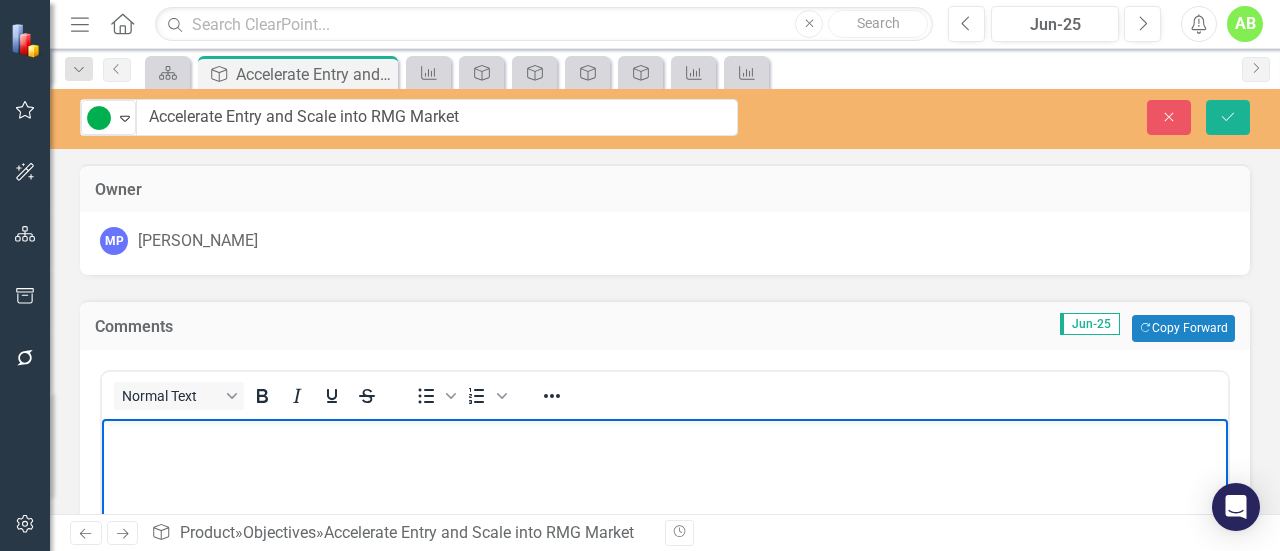 click at bounding box center (665, 568) 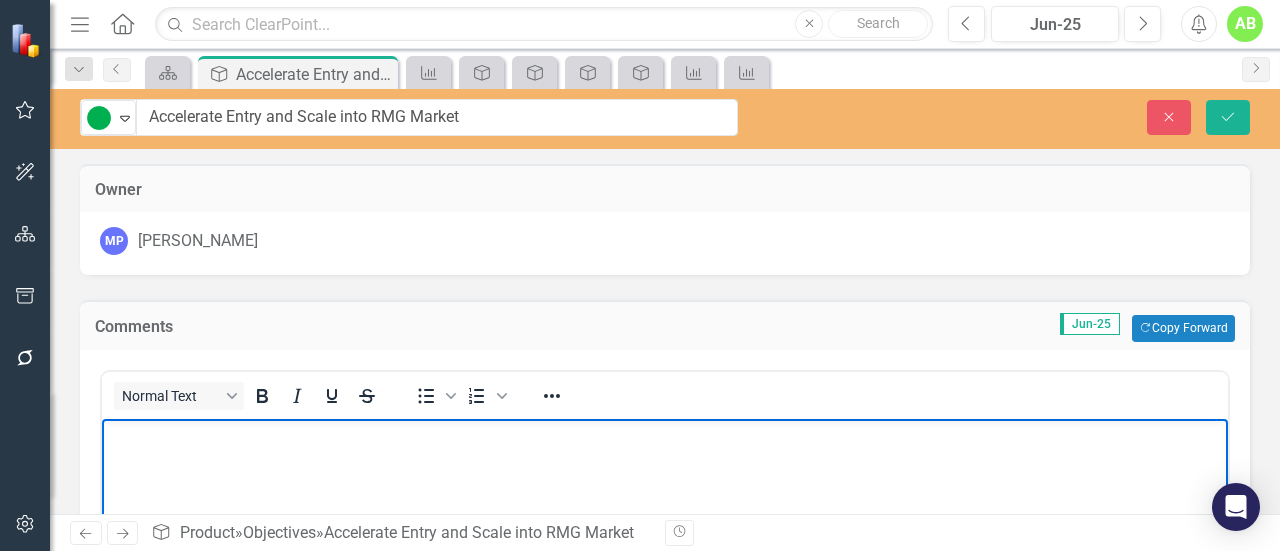 type 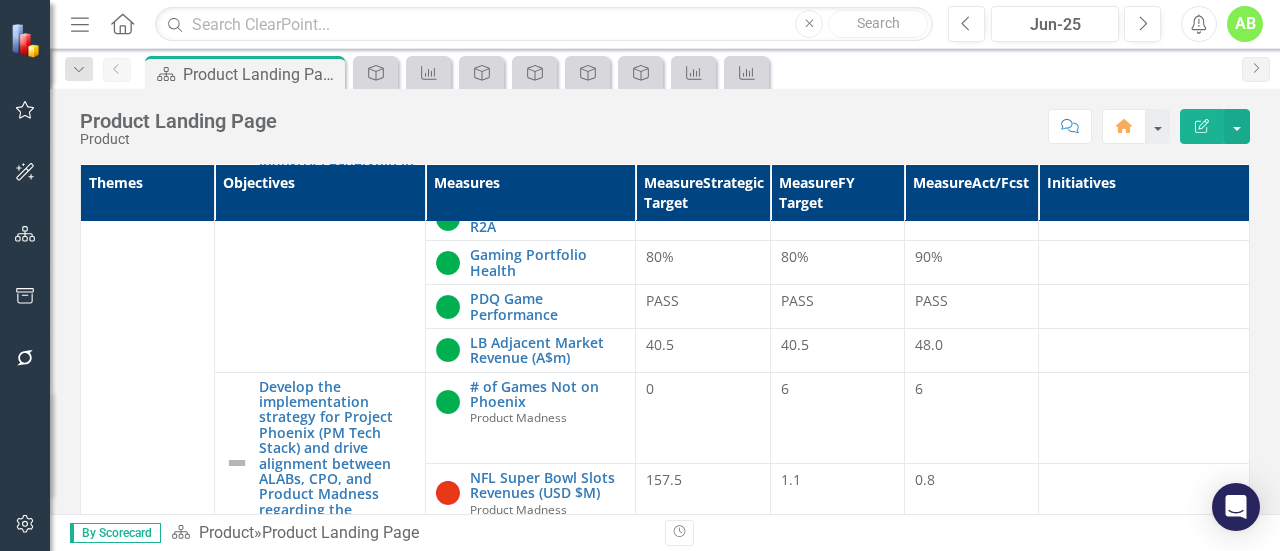 scroll, scrollTop: 400, scrollLeft: 0, axis: vertical 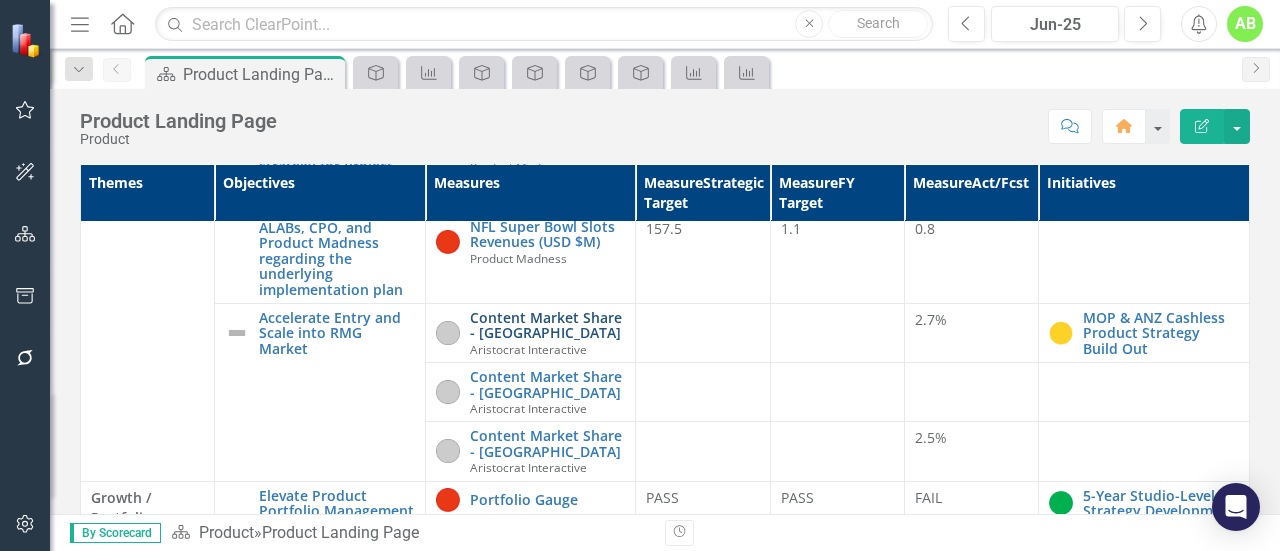 click on "Content Market Share - [GEOGRAPHIC_DATA]" at bounding box center (548, 325) 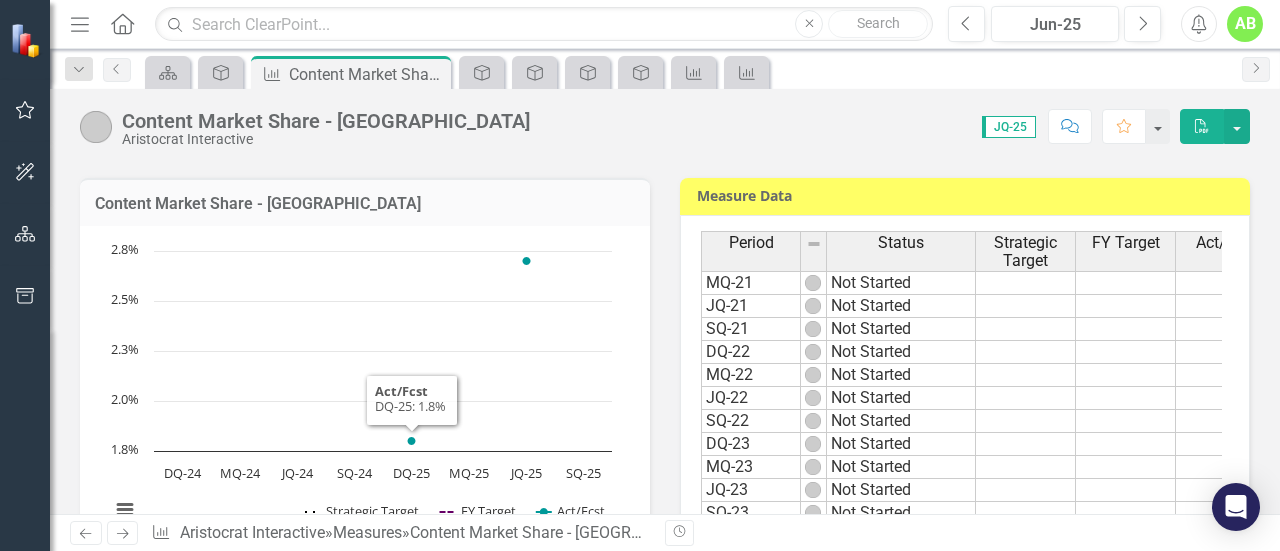 scroll, scrollTop: 0, scrollLeft: 0, axis: both 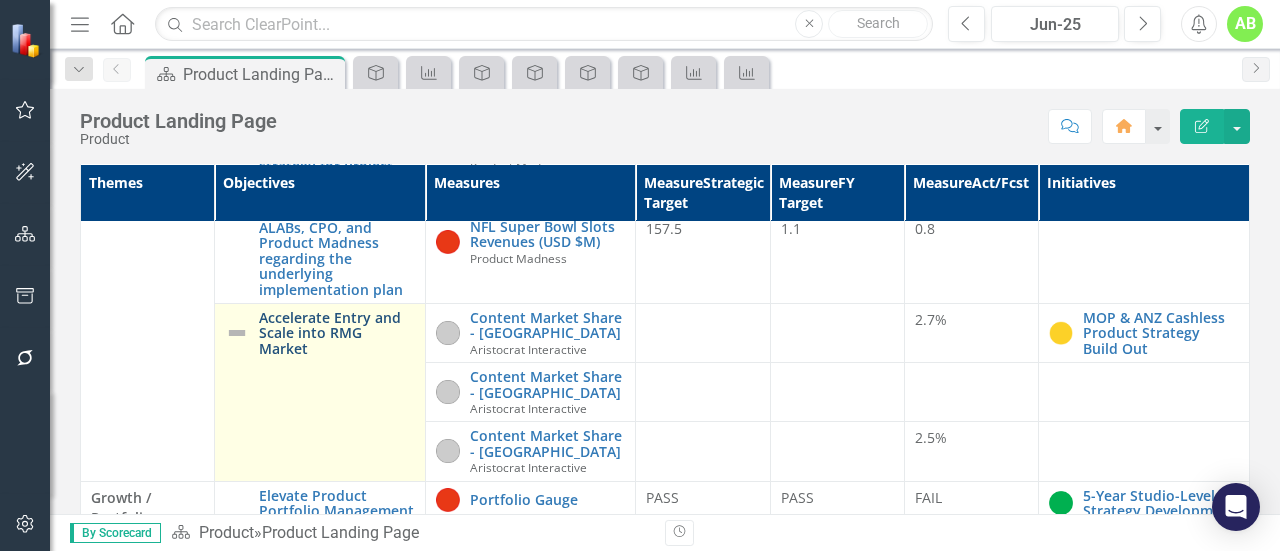 click on "Accelerate Entry and Scale into RMG Market" at bounding box center (337, 333) 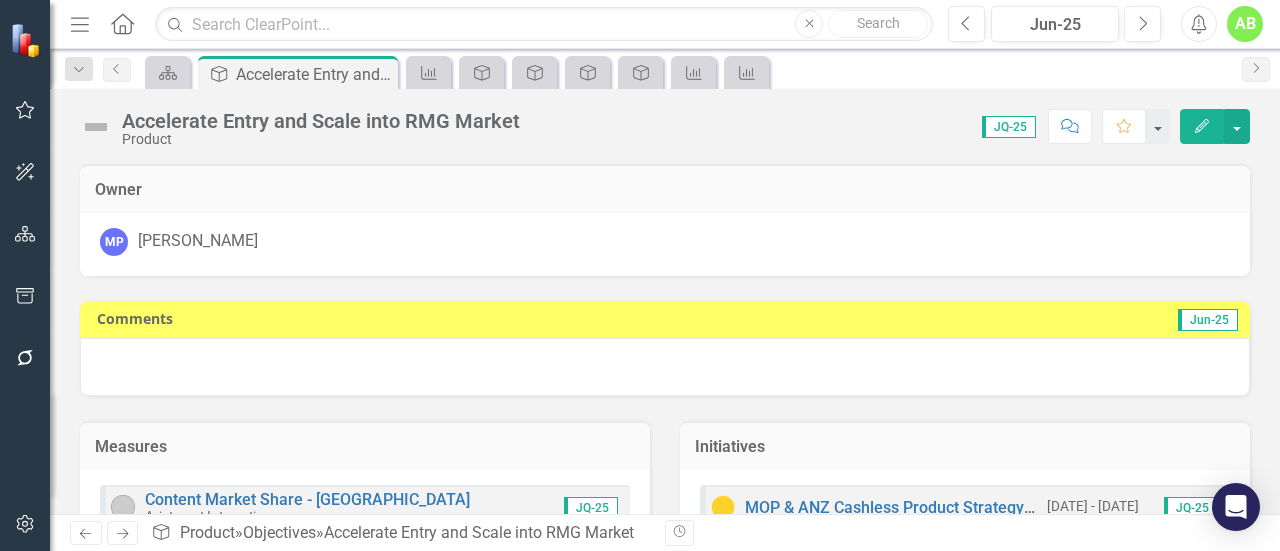 click at bounding box center (96, 127) 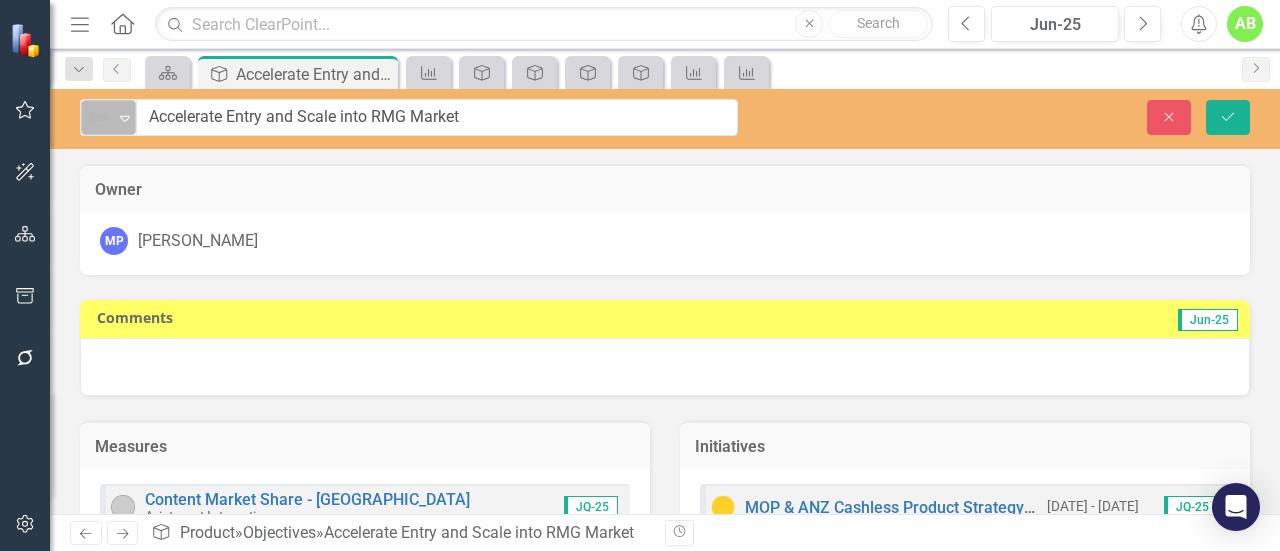click 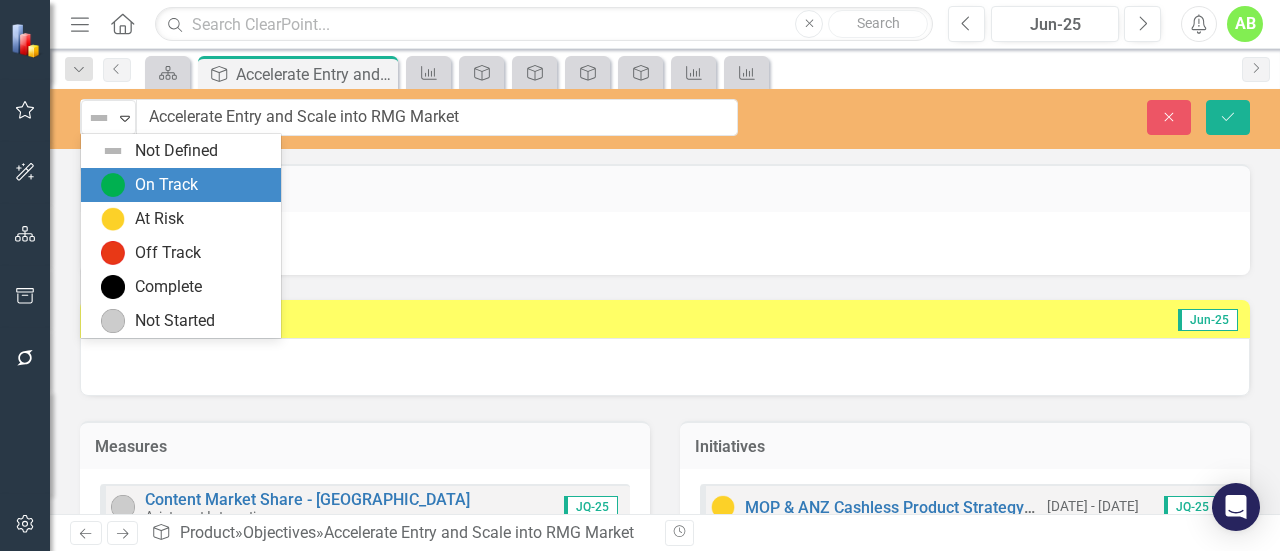 click on "On Track" at bounding box center (166, 185) 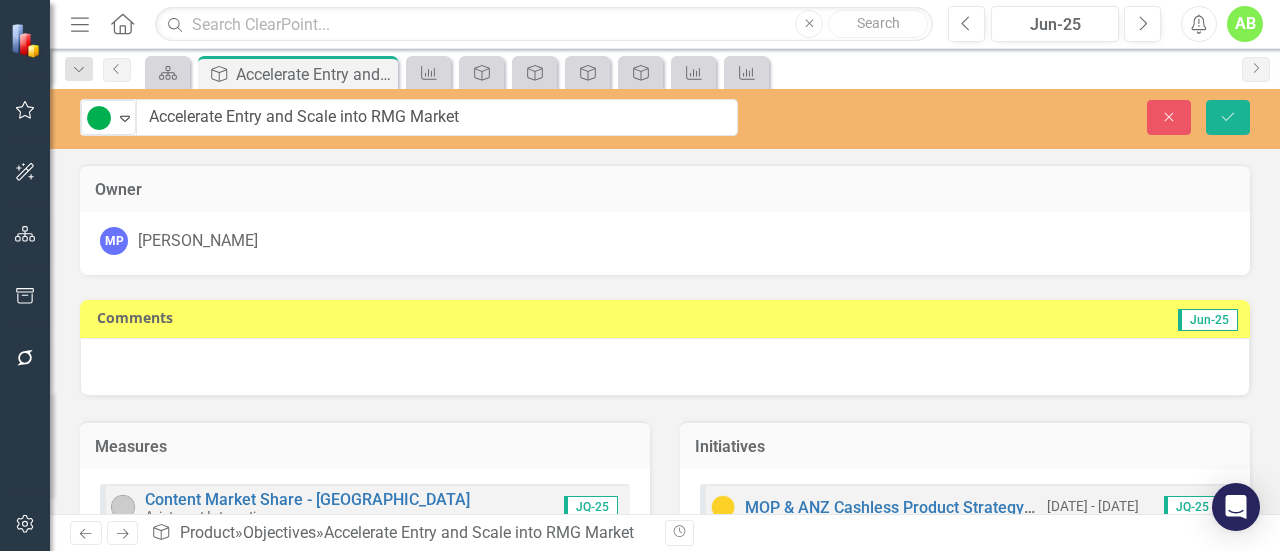 click at bounding box center (665, 367) 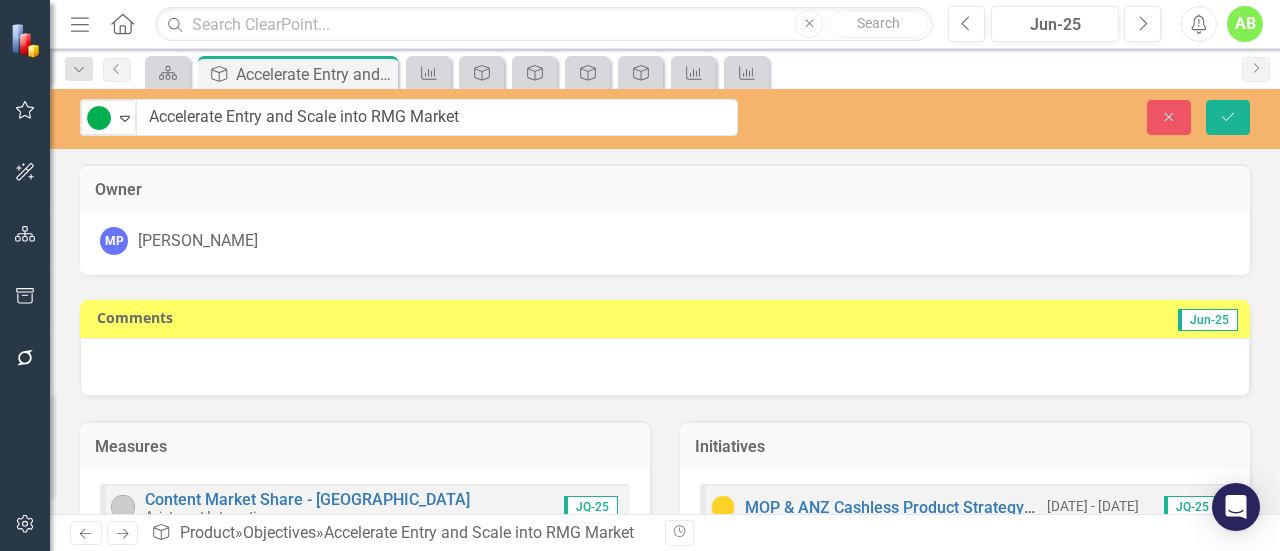 click at bounding box center [665, 367] 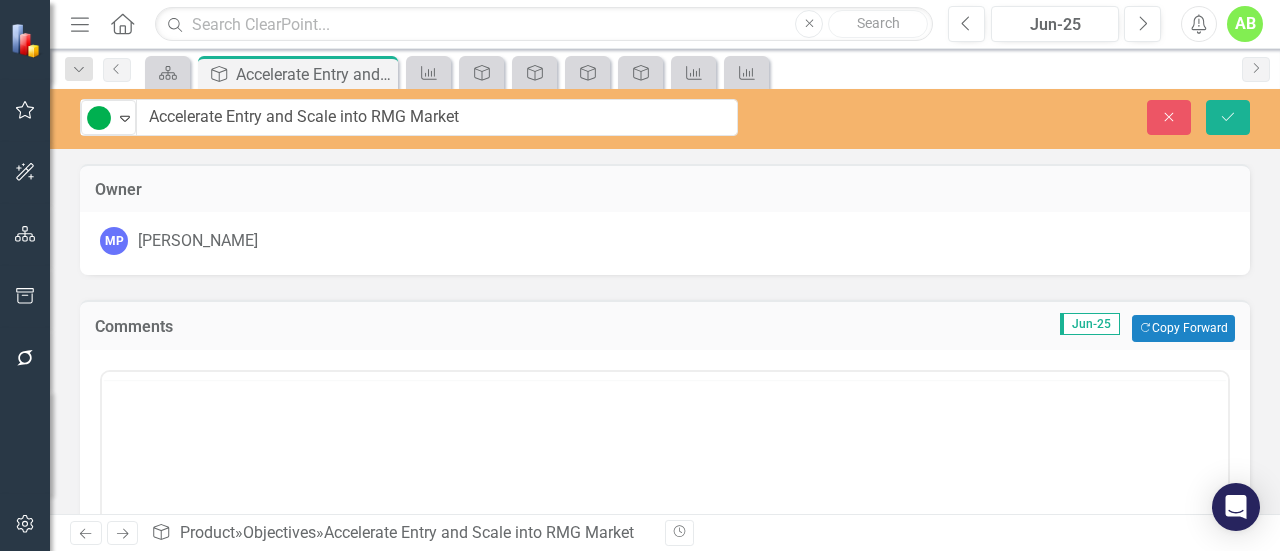 scroll, scrollTop: 0, scrollLeft: 0, axis: both 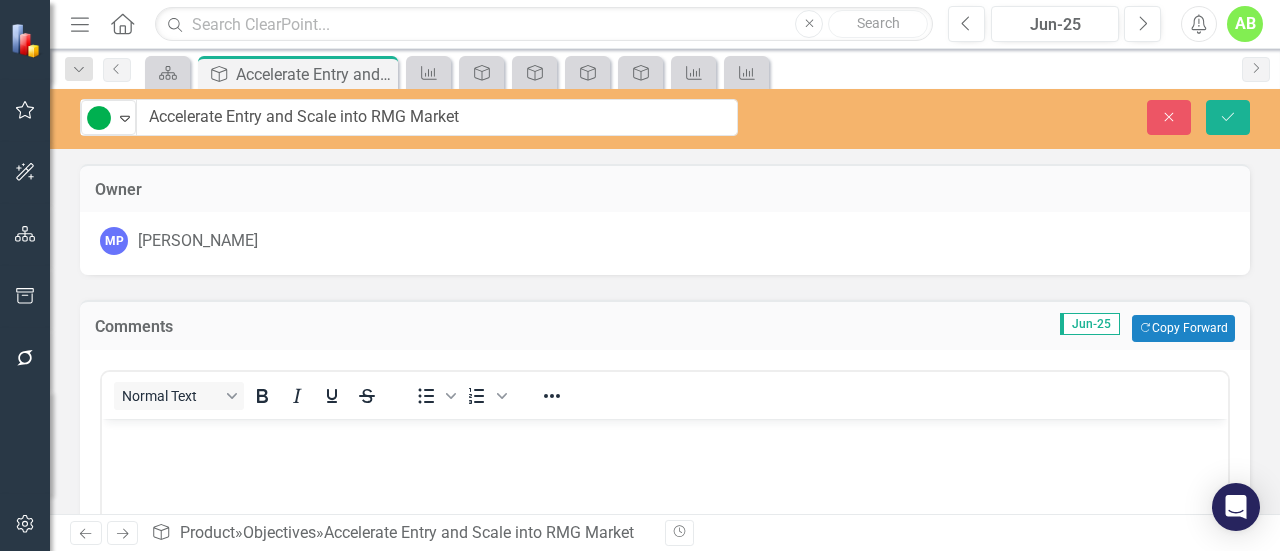 click at bounding box center (665, 435) 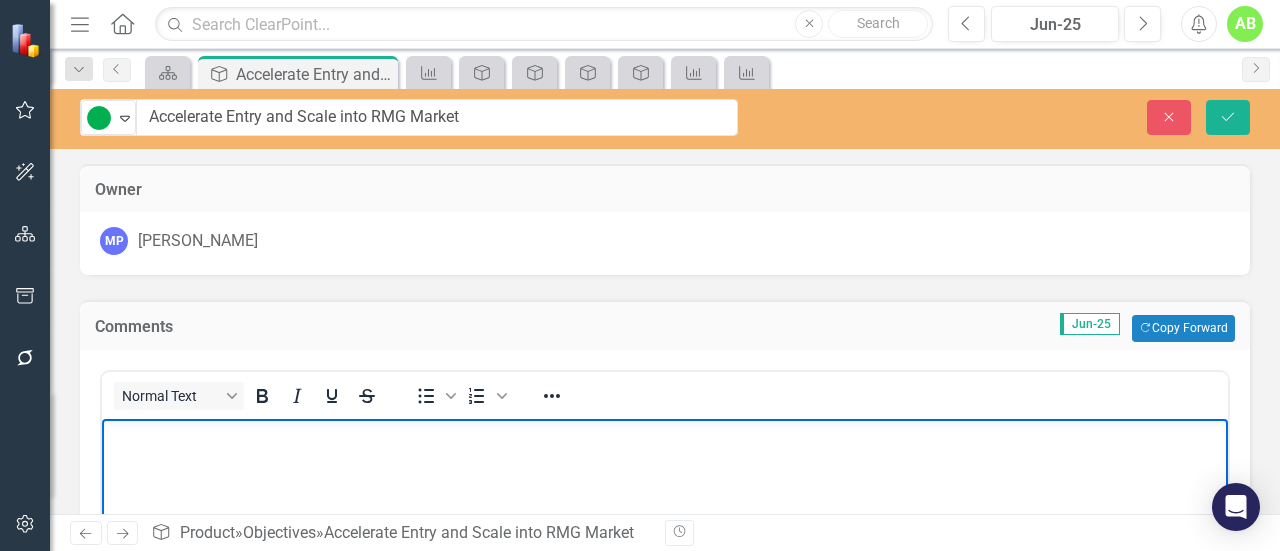 type 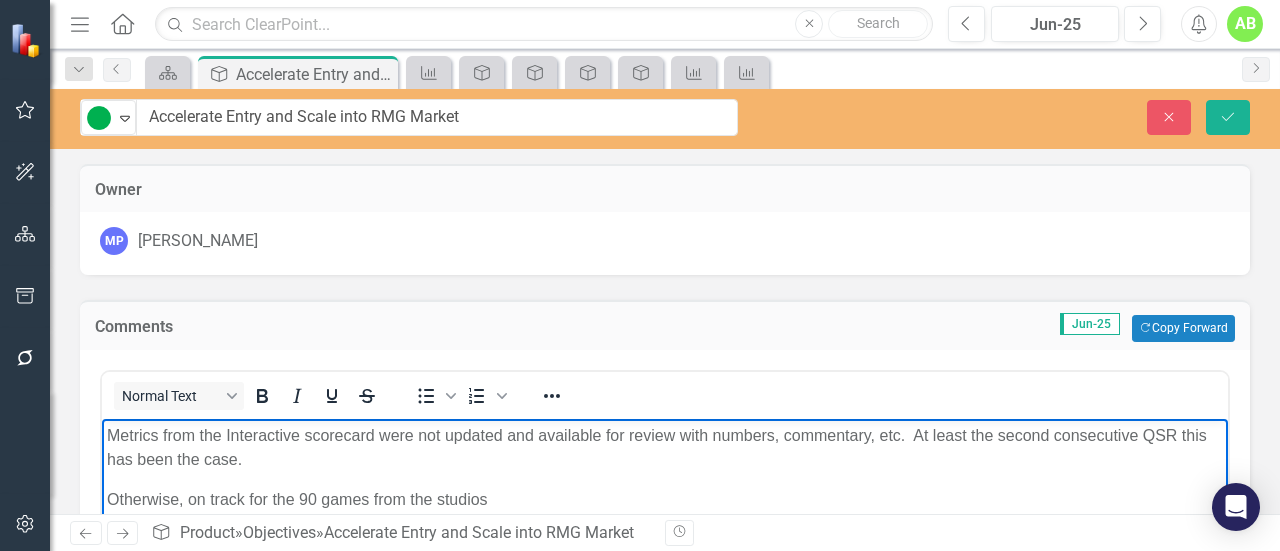 scroll, scrollTop: 100, scrollLeft: 0, axis: vertical 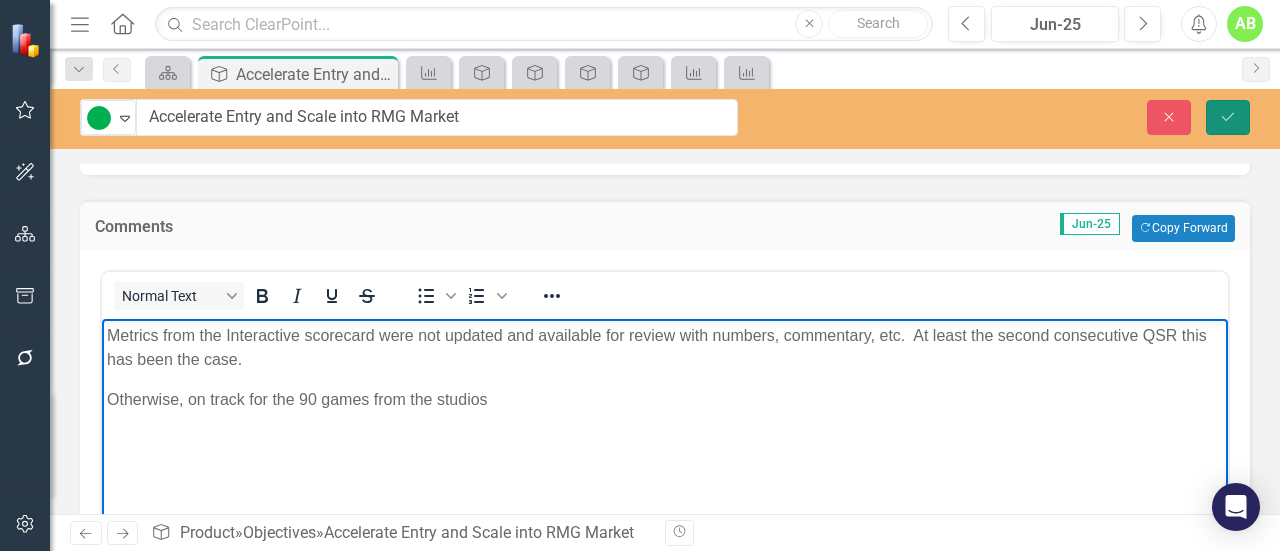 click on "Save" at bounding box center [1228, 117] 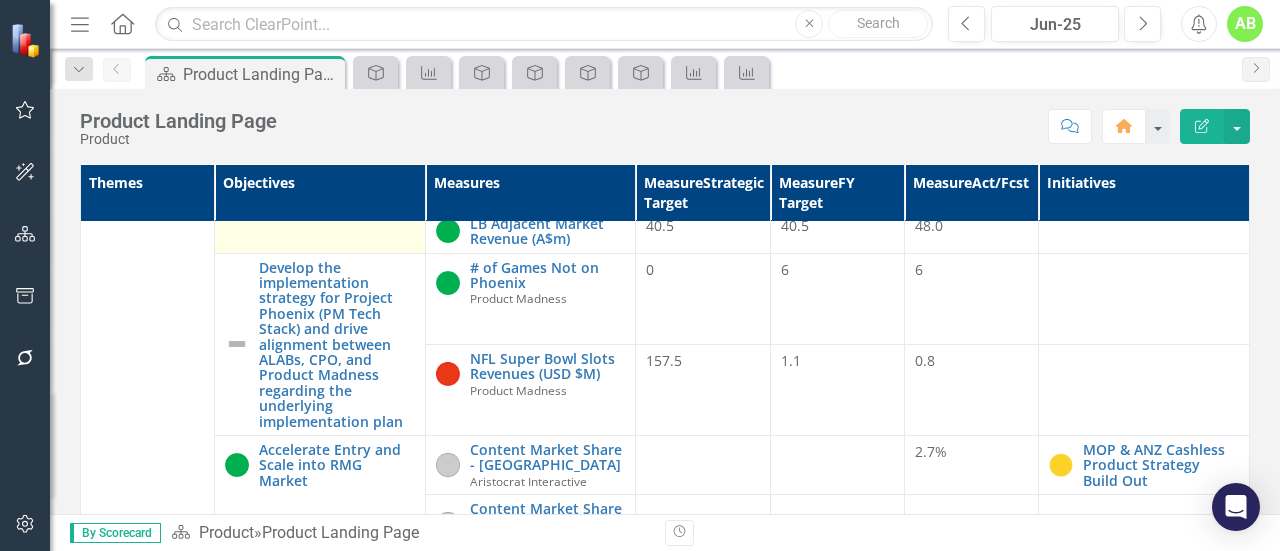 scroll, scrollTop: 300, scrollLeft: 0, axis: vertical 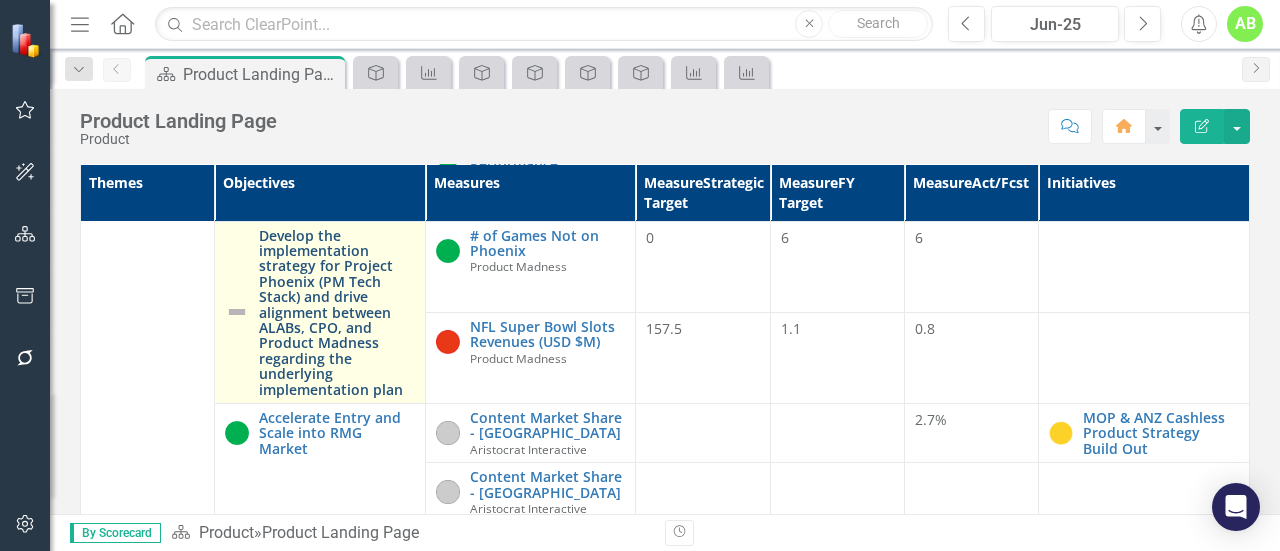 click on "Develop the implementation strategy for Project Phoenix (PM Tech Stack) and drive alignment between ALABs, CPO, and Product Madness regarding the underlying implementation plan" at bounding box center [337, 312] 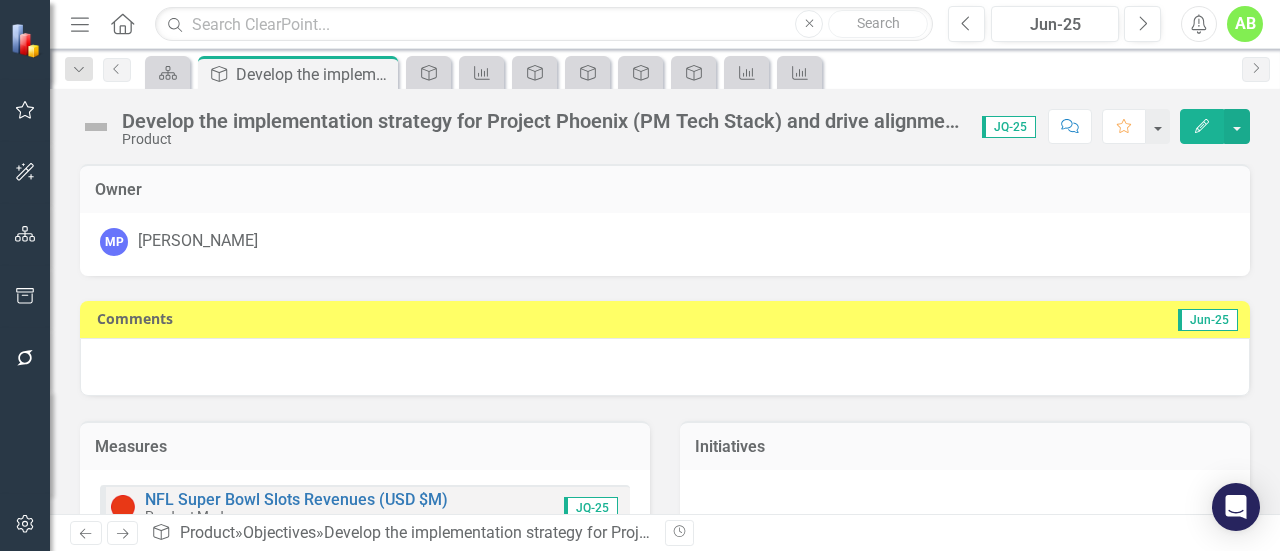 click at bounding box center (96, 127) 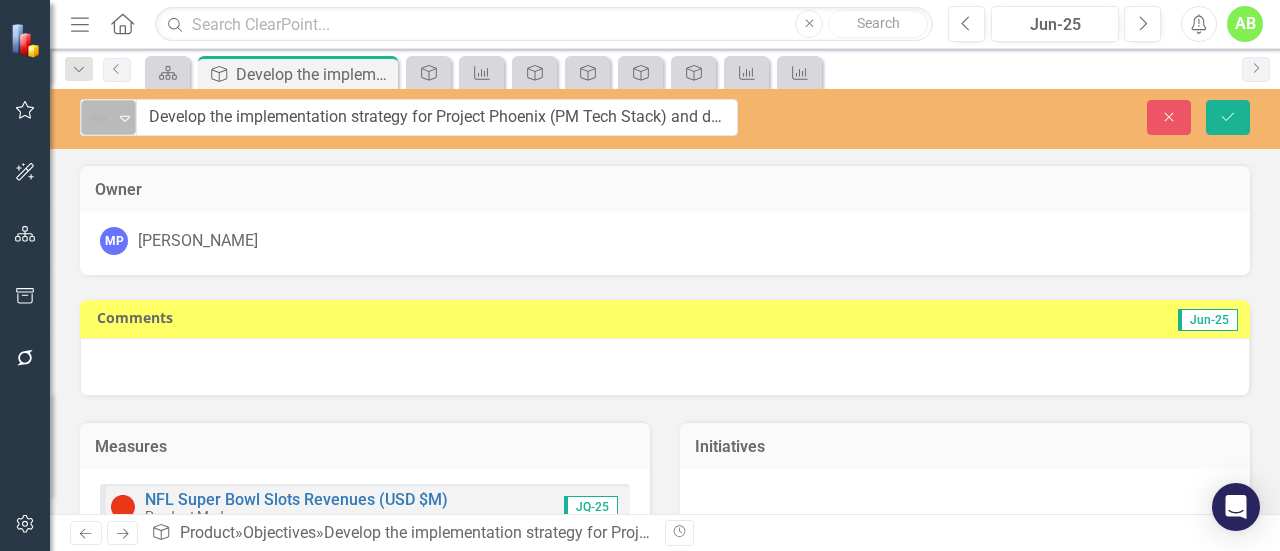 click at bounding box center (99, 118) 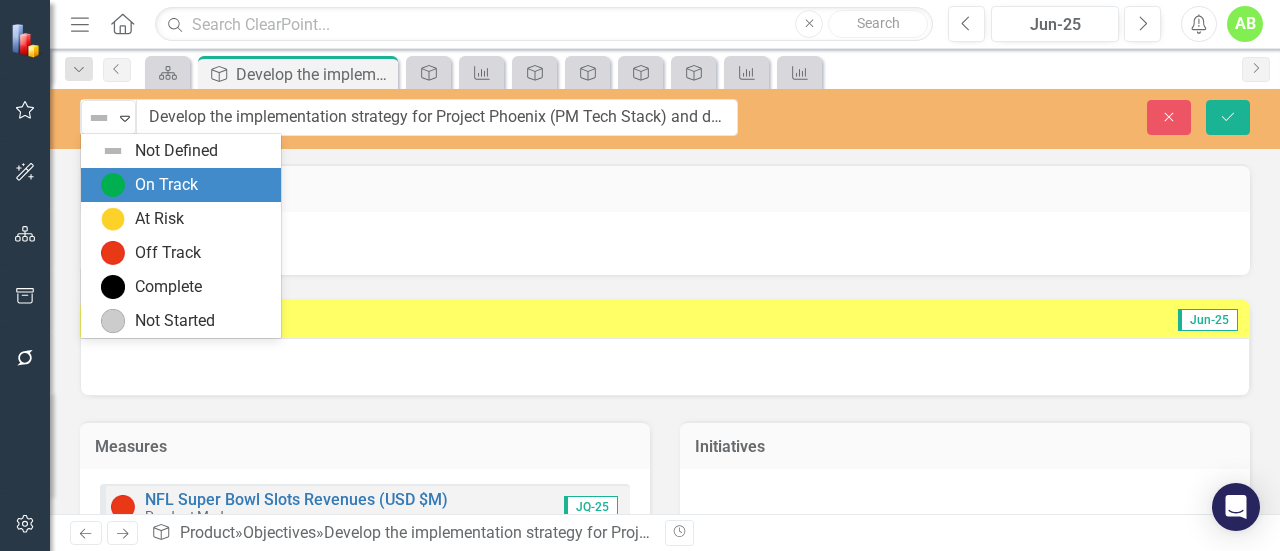 click on "On Track" at bounding box center (166, 185) 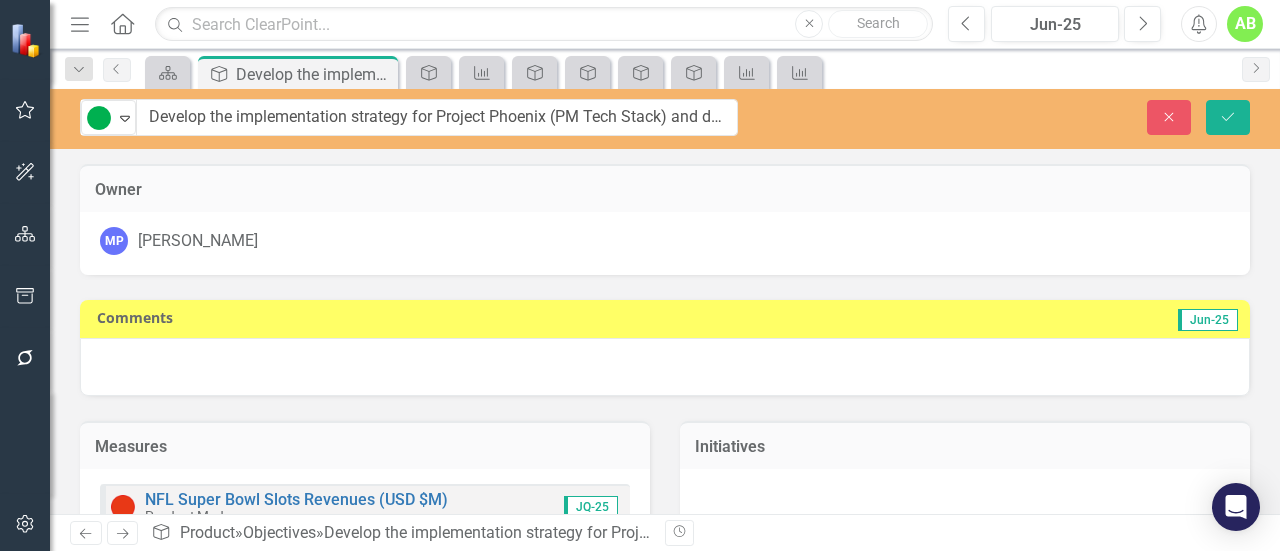 click at bounding box center [665, 367] 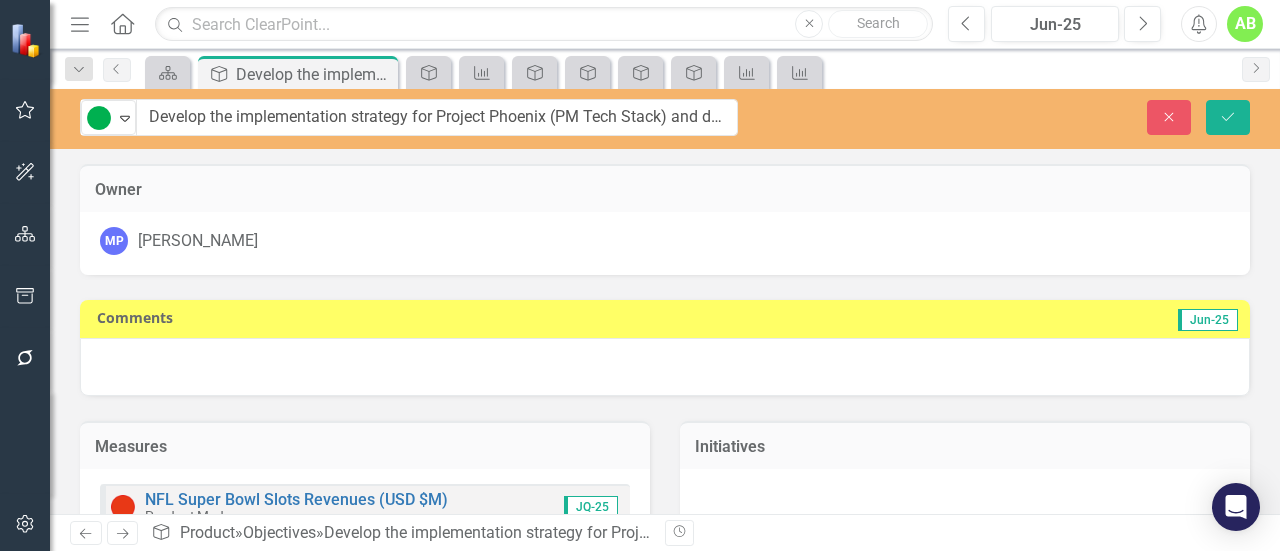 click at bounding box center [665, 367] 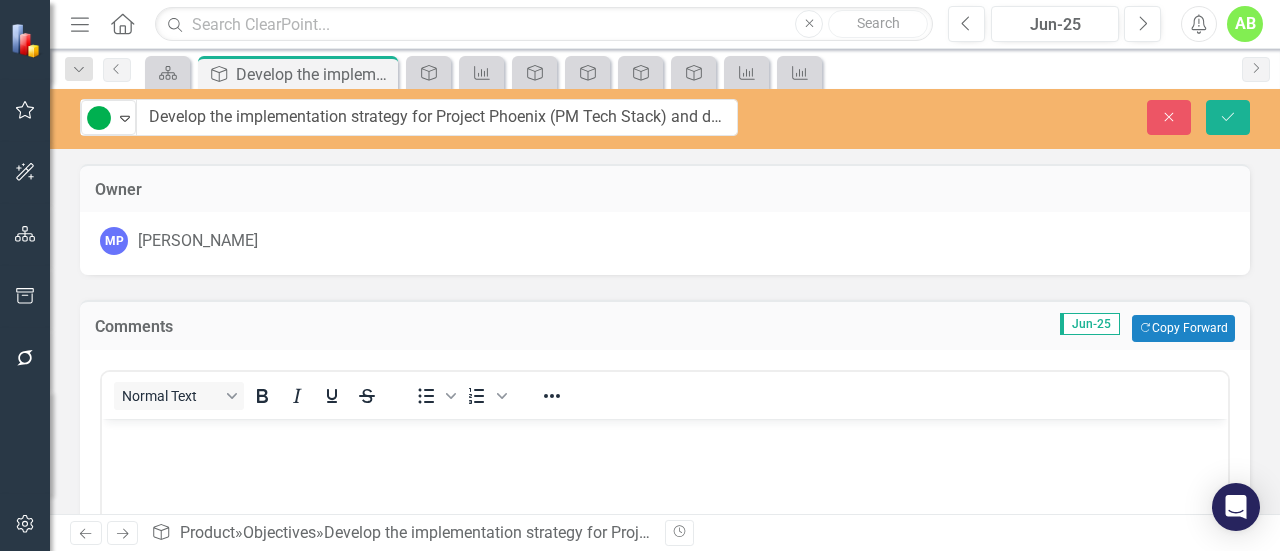 scroll, scrollTop: 0, scrollLeft: 0, axis: both 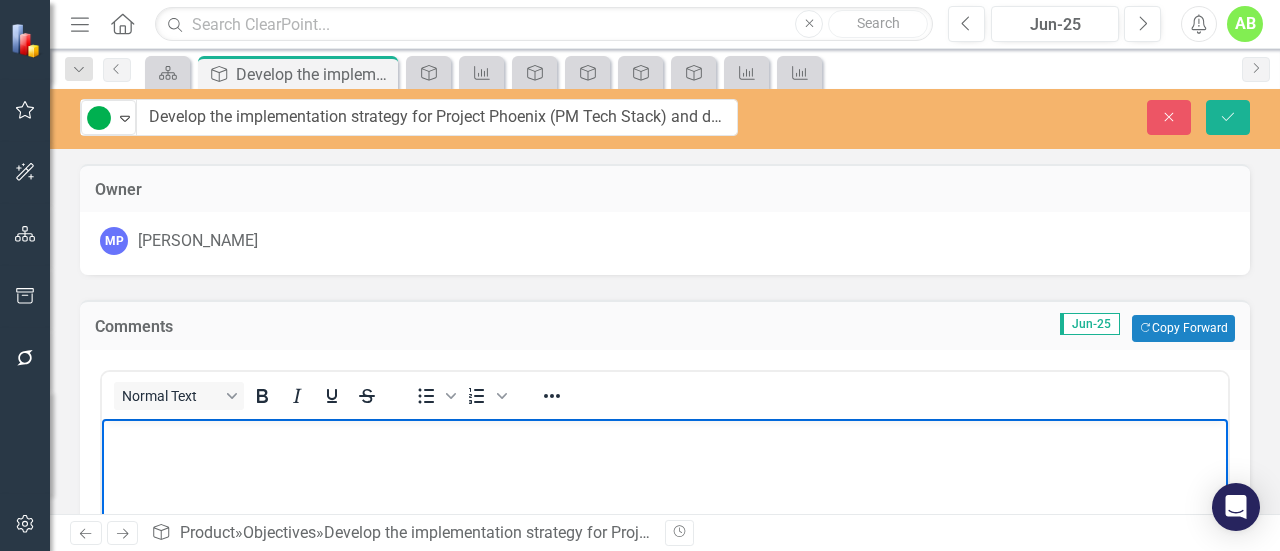 click at bounding box center (665, 435) 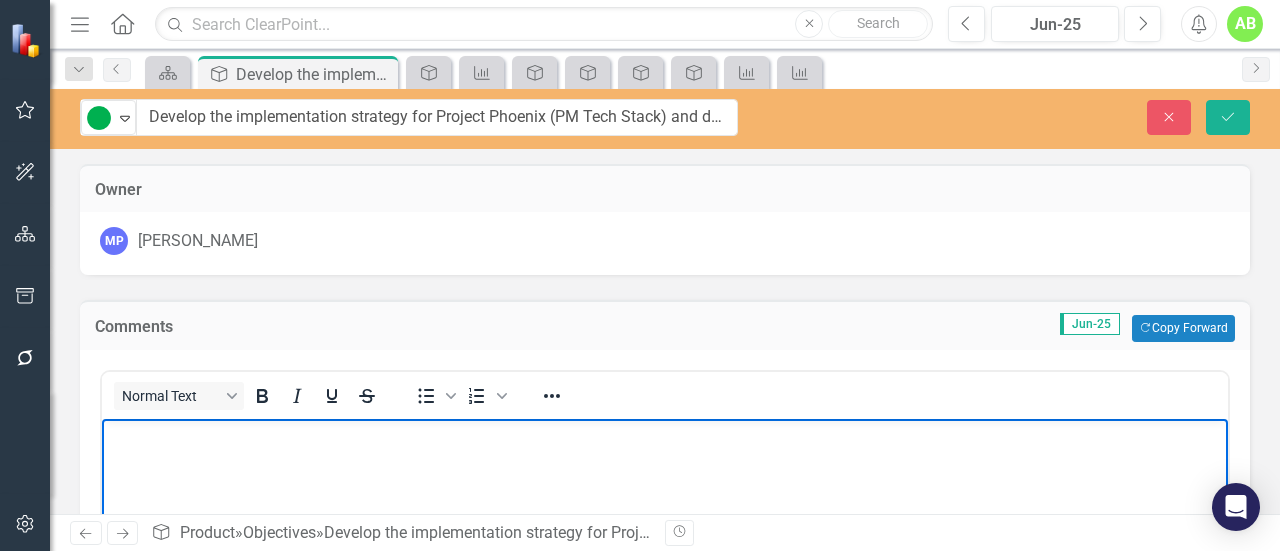 type 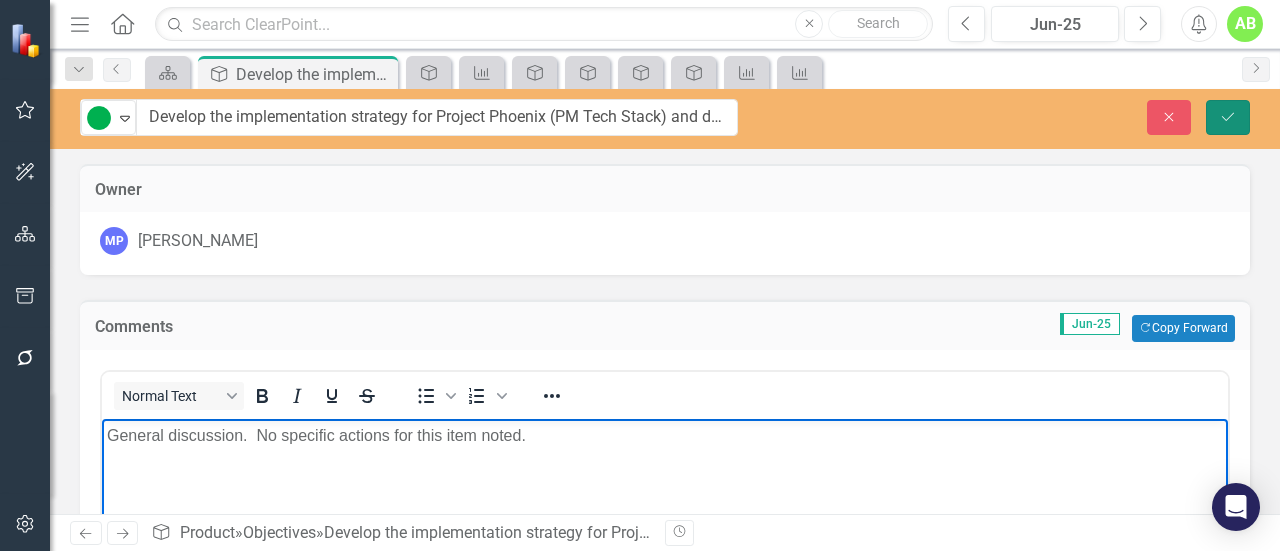 click on "Save" at bounding box center (1228, 117) 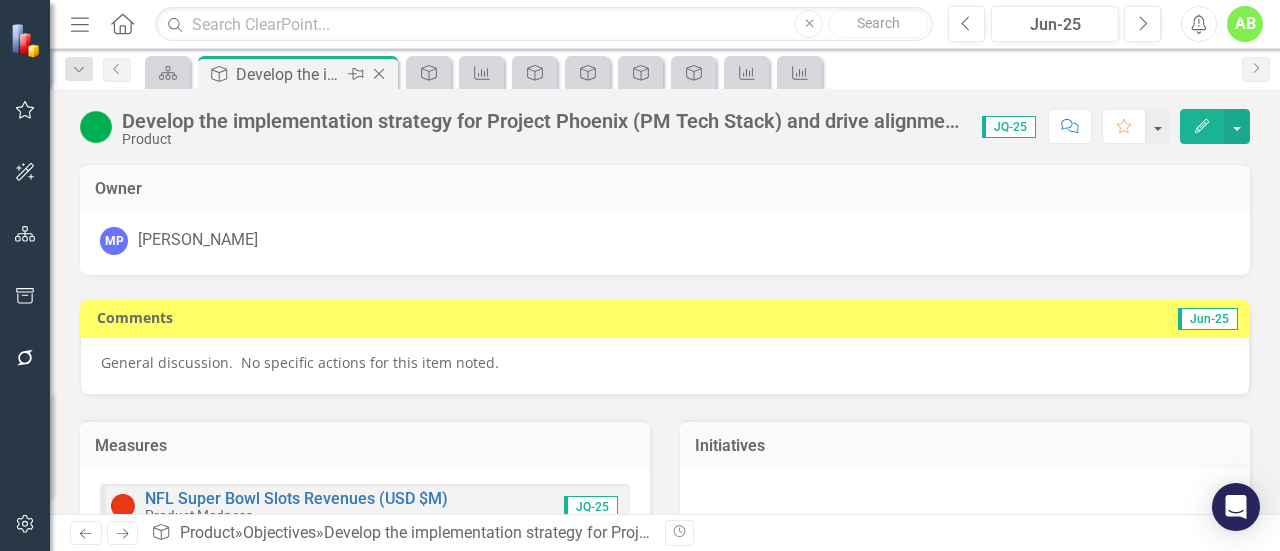 scroll, scrollTop: 0, scrollLeft: 0, axis: both 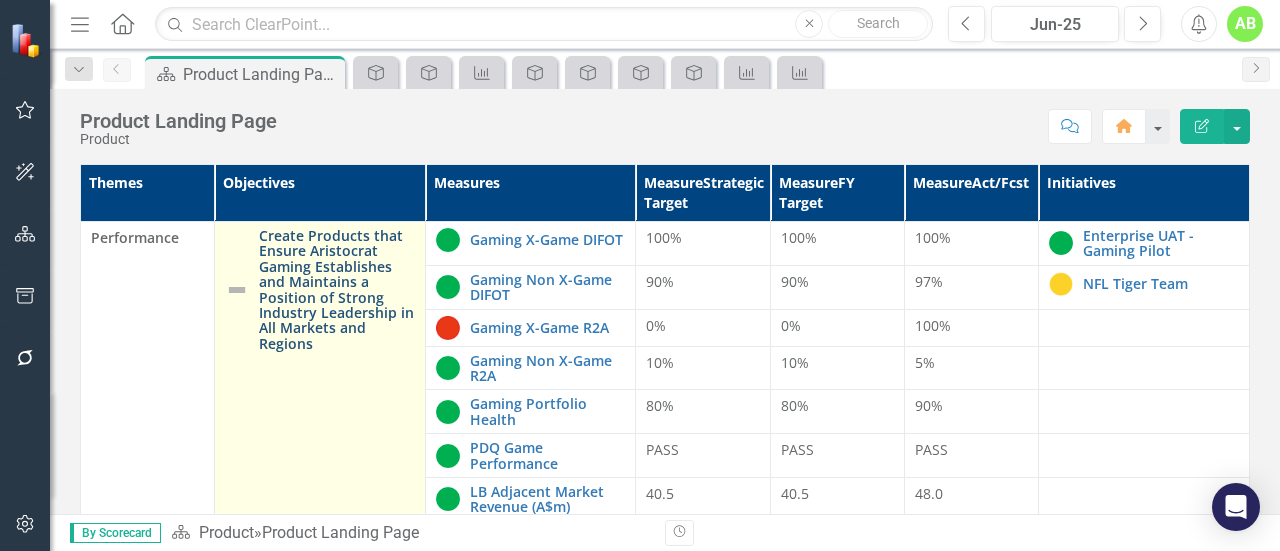 click on "Create Products that Ensure Aristocrat Gaming Establishes and Maintains a Position of Strong Industry Leadership in All Markets and Regions" at bounding box center (337, 289) 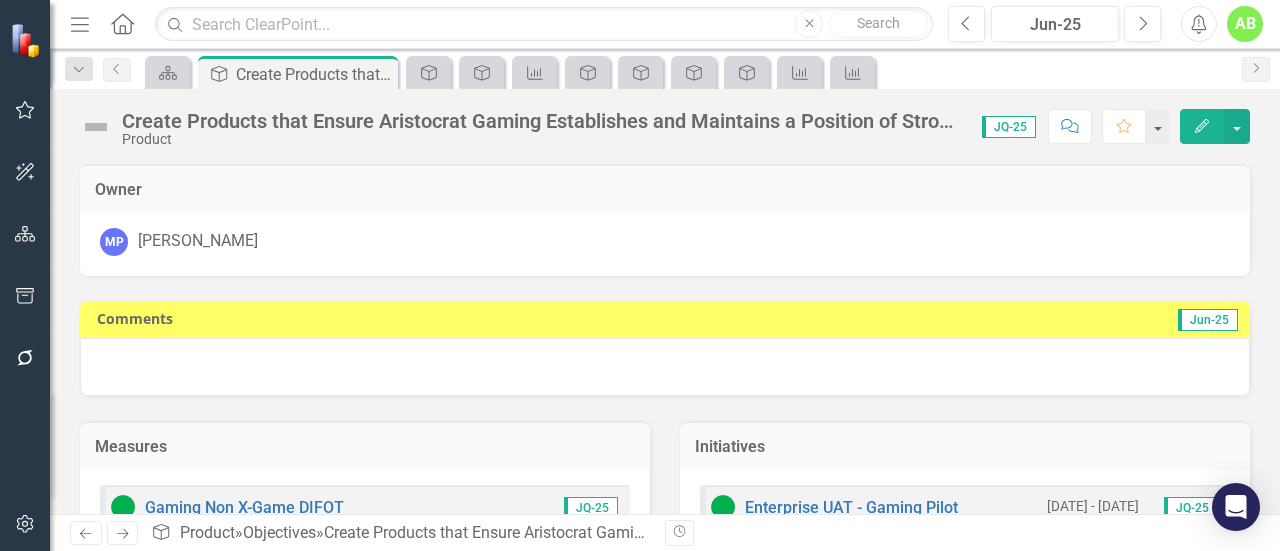 click at bounding box center [96, 127] 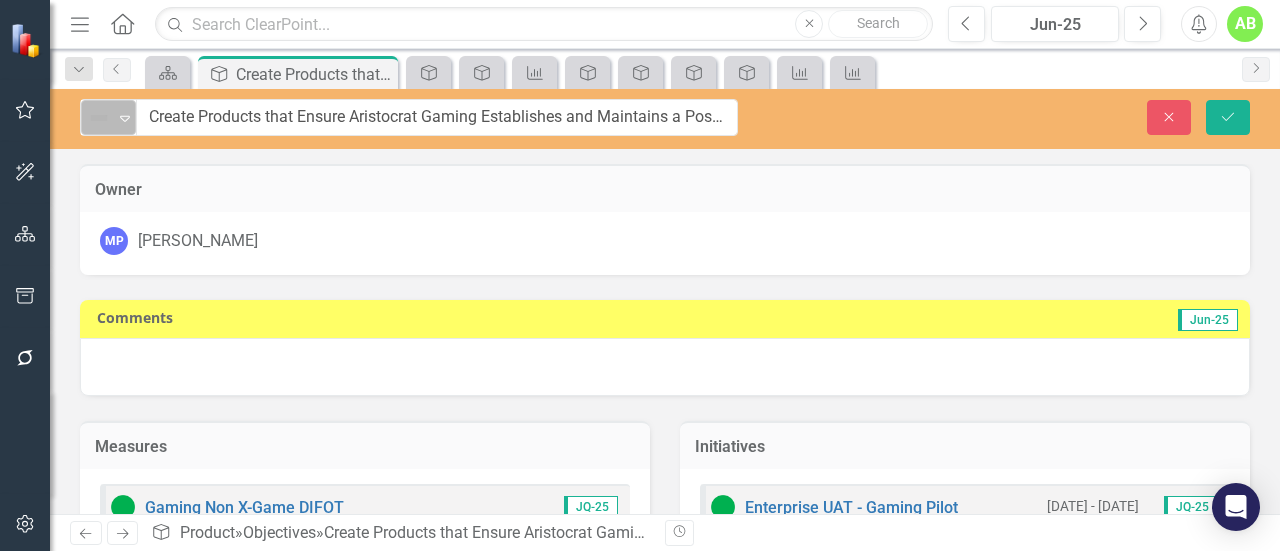 click on "Not Defined" at bounding box center (100, 118) 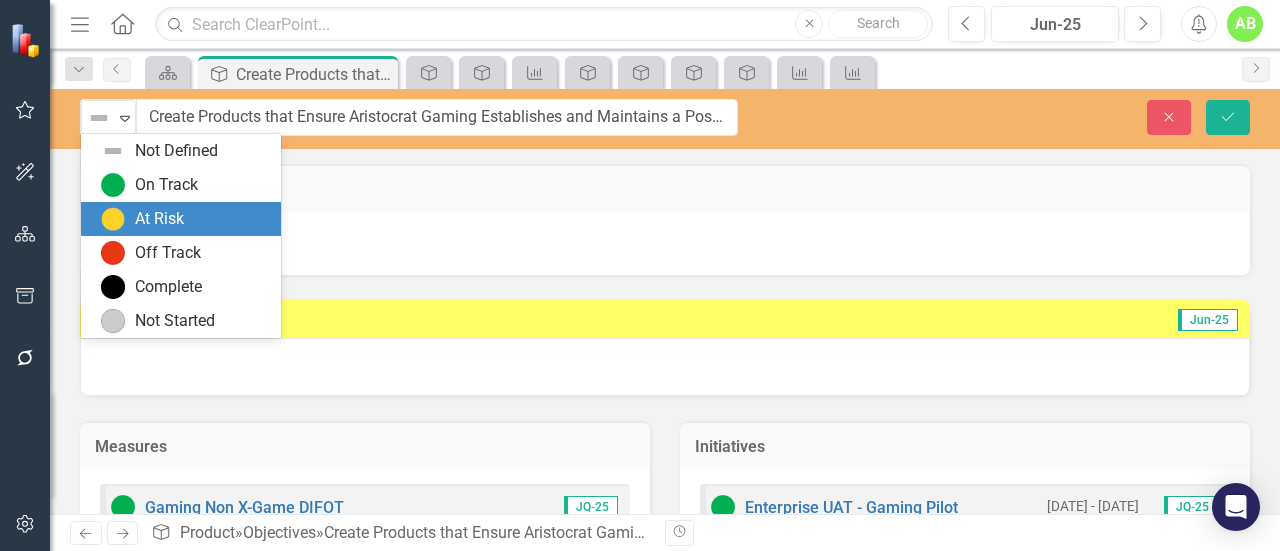 click on "At Risk" at bounding box center (159, 219) 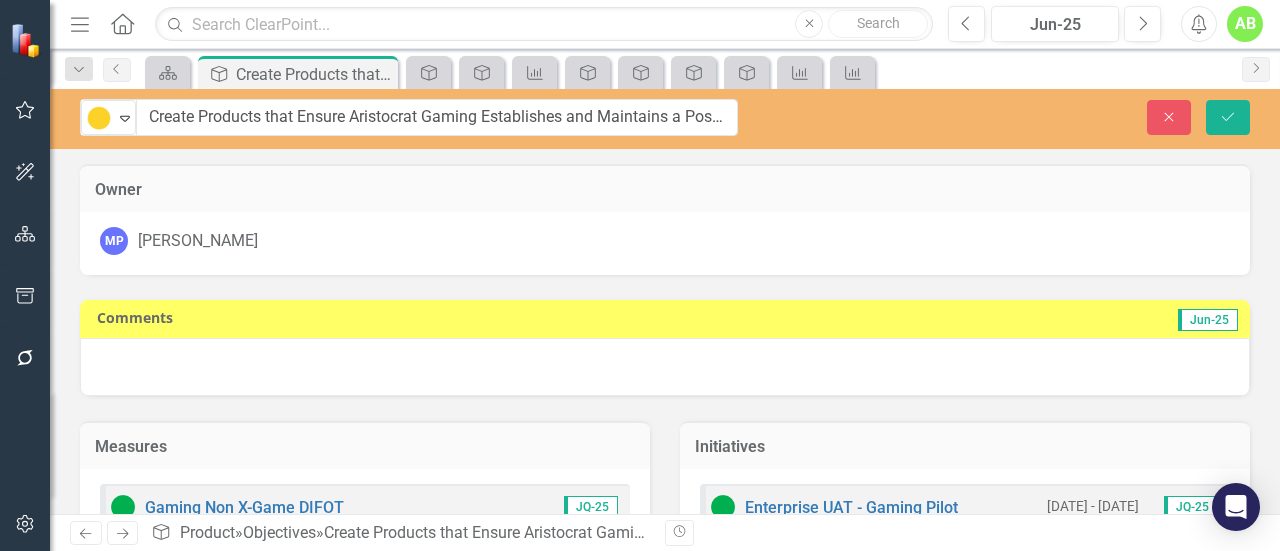click at bounding box center (665, 367) 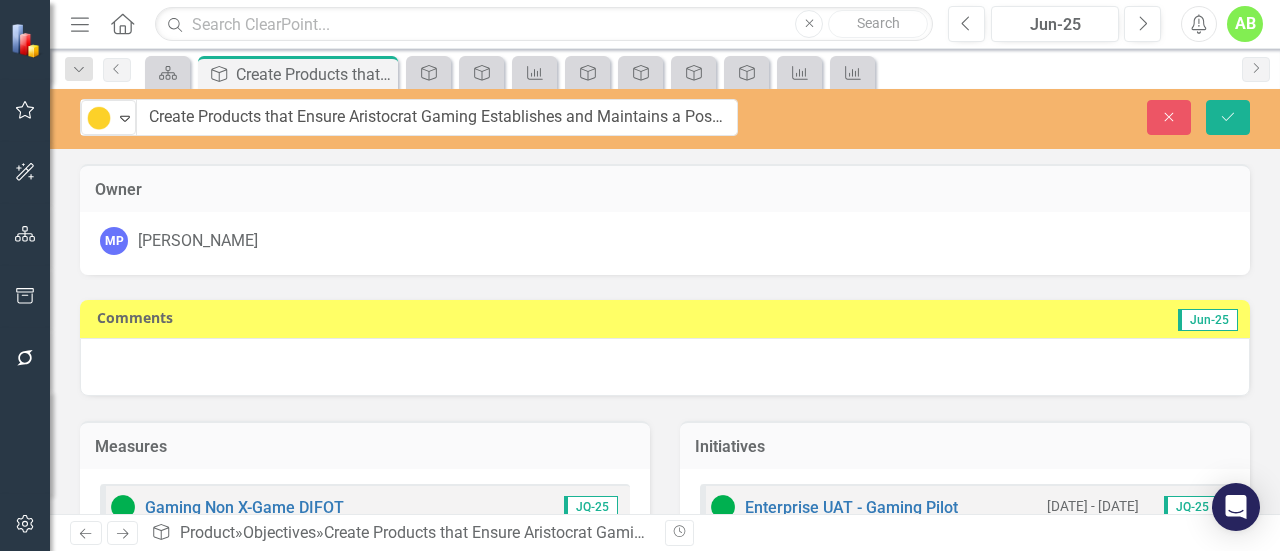 click at bounding box center (665, 367) 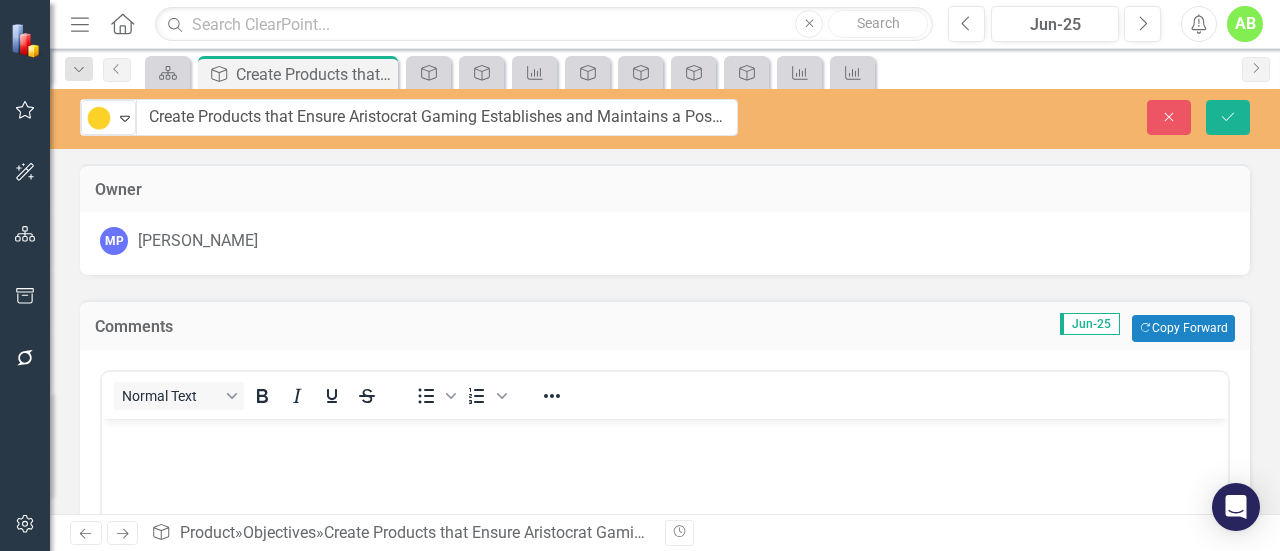 scroll, scrollTop: 0, scrollLeft: 0, axis: both 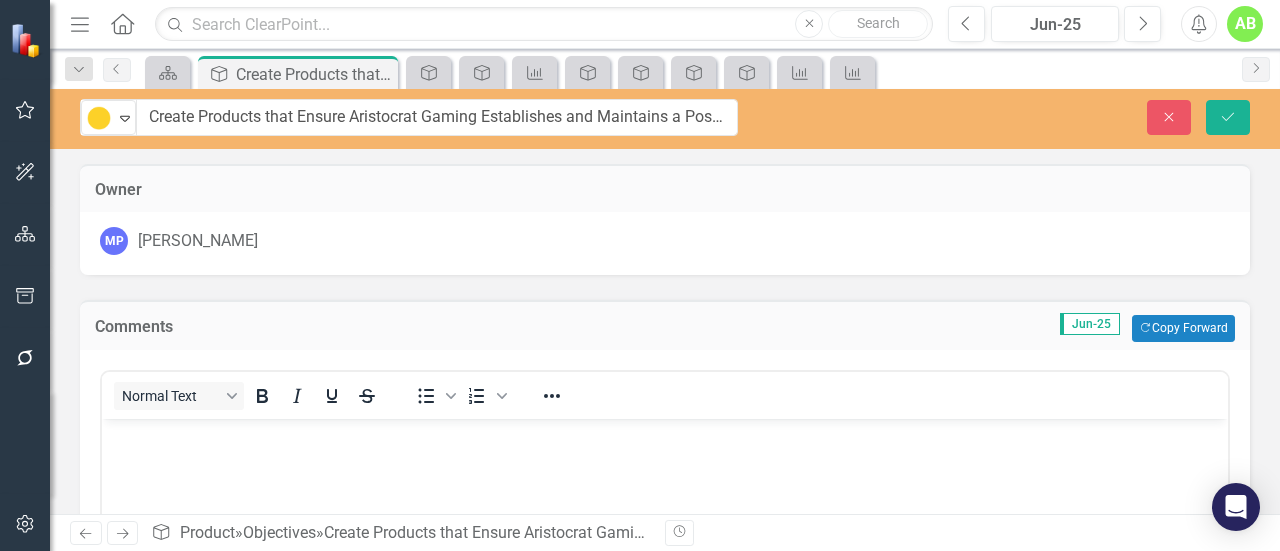 click at bounding box center [665, 568] 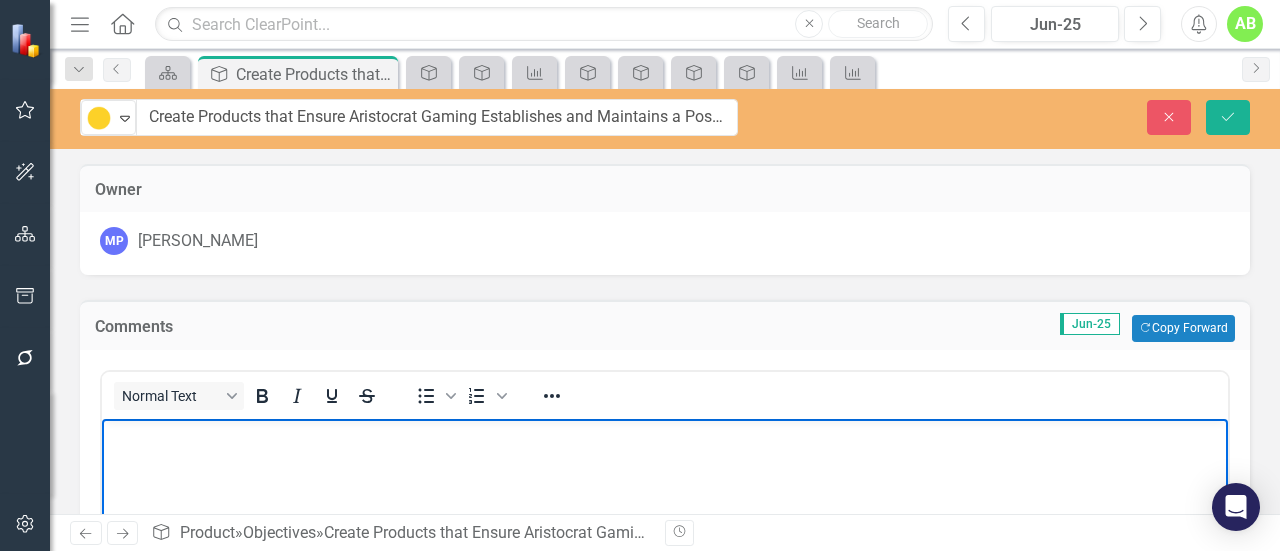type 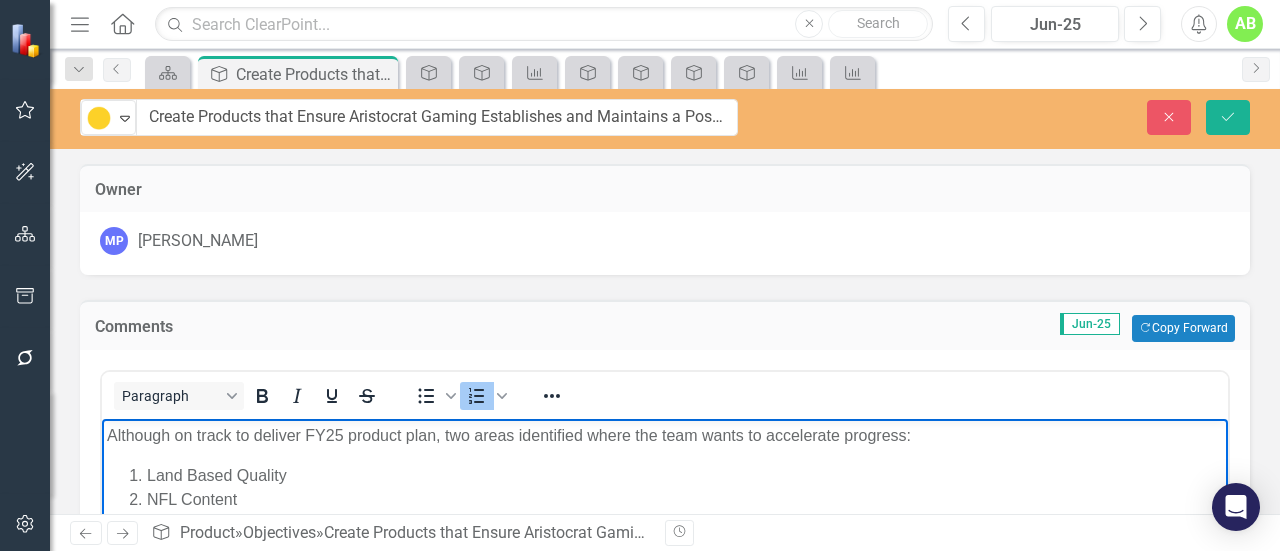 click on "Land Based Quality" at bounding box center [685, 475] 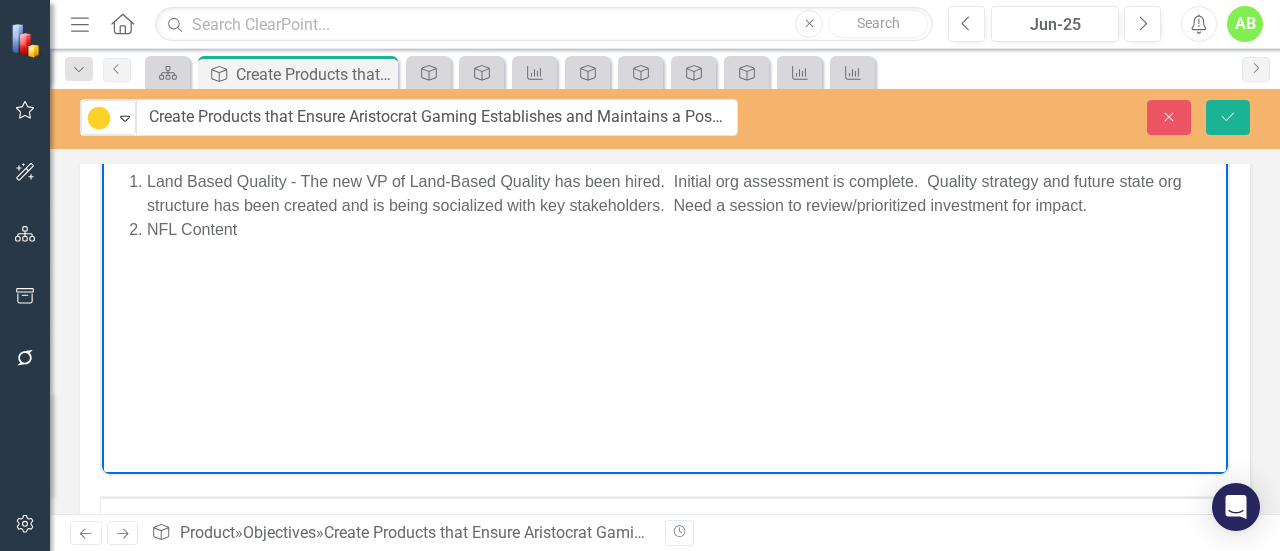 scroll, scrollTop: 300, scrollLeft: 0, axis: vertical 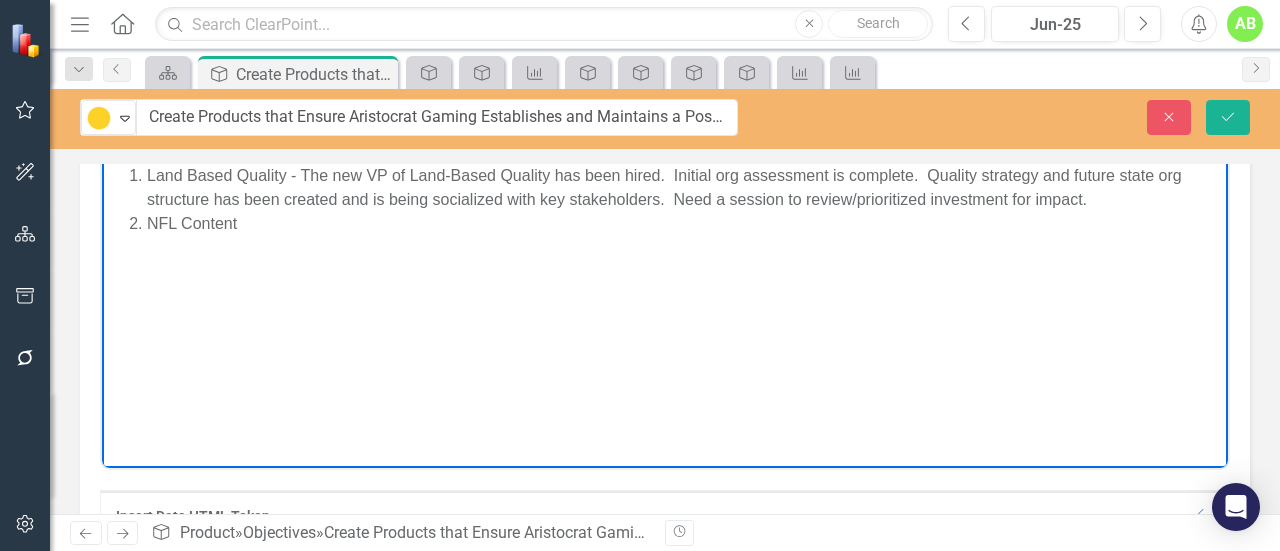 click on "NFL Content" at bounding box center (685, 223) 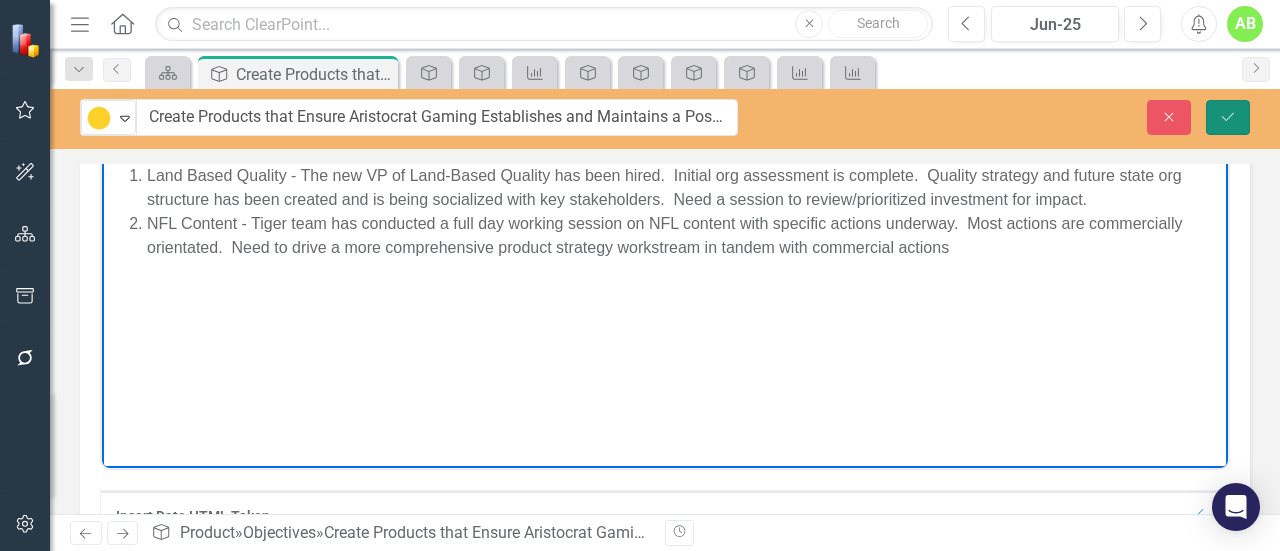 click on "Save" at bounding box center [1228, 117] 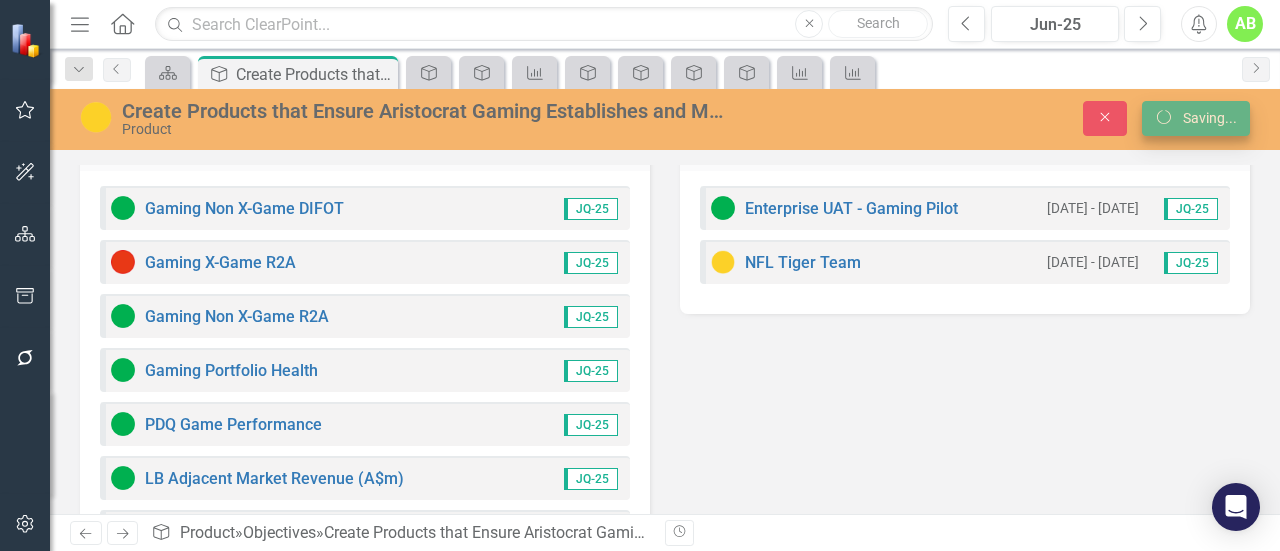 scroll, scrollTop: 288, scrollLeft: 0, axis: vertical 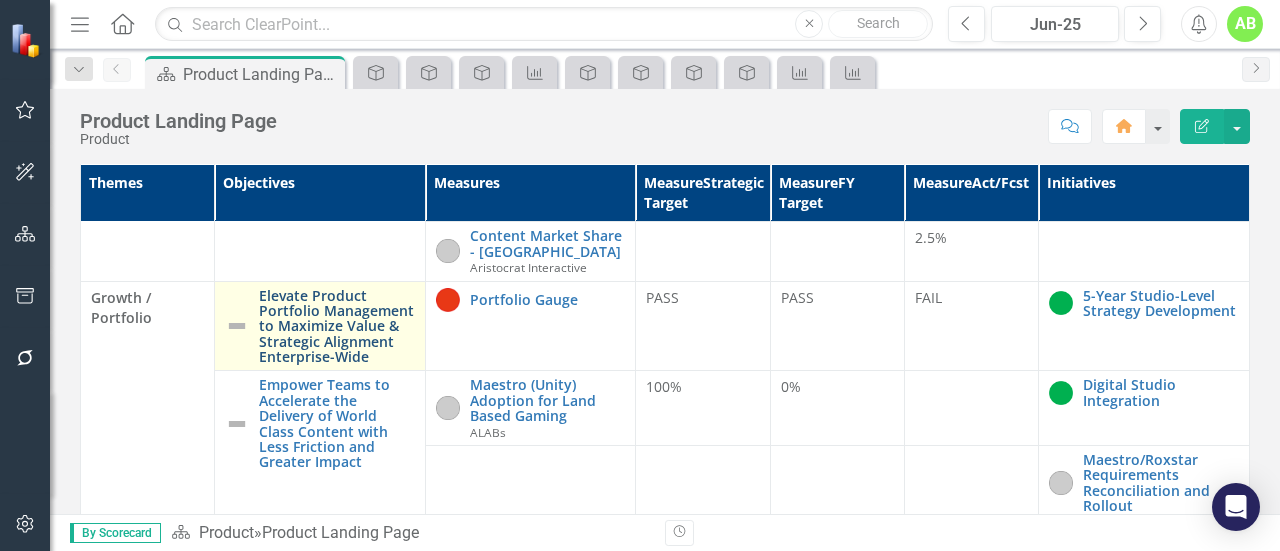 click on "Elevate Product Portfolio Management to Maximize Value & Strategic Alignment Enterprise-Wide" at bounding box center [337, 326] 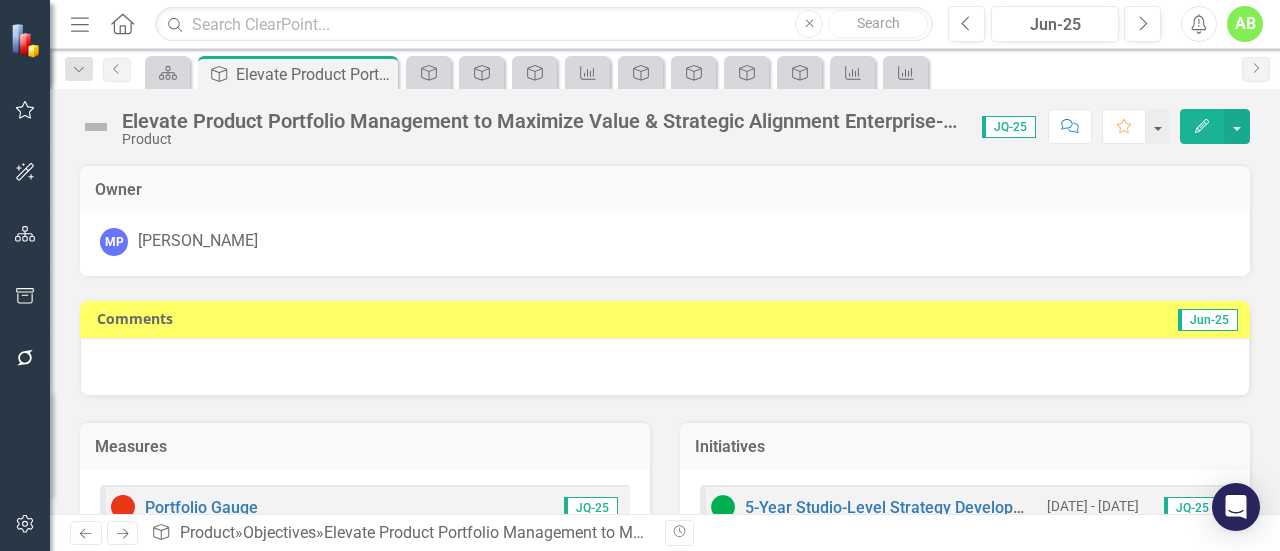 click at bounding box center (96, 127) 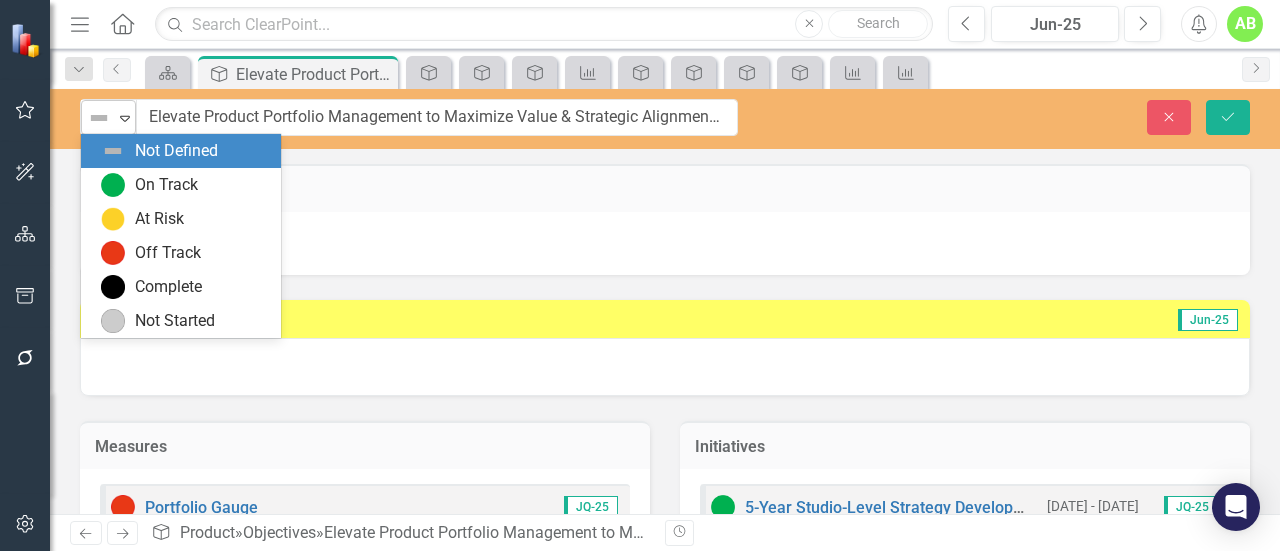 click on "Expand" 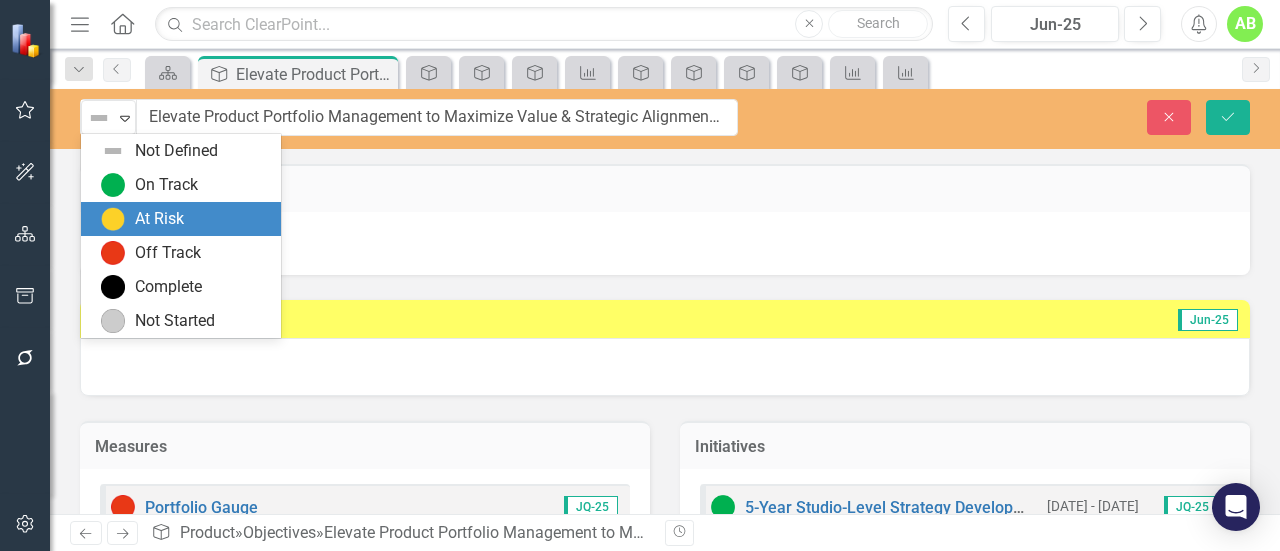click on "At Risk" at bounding box center [159, 219] 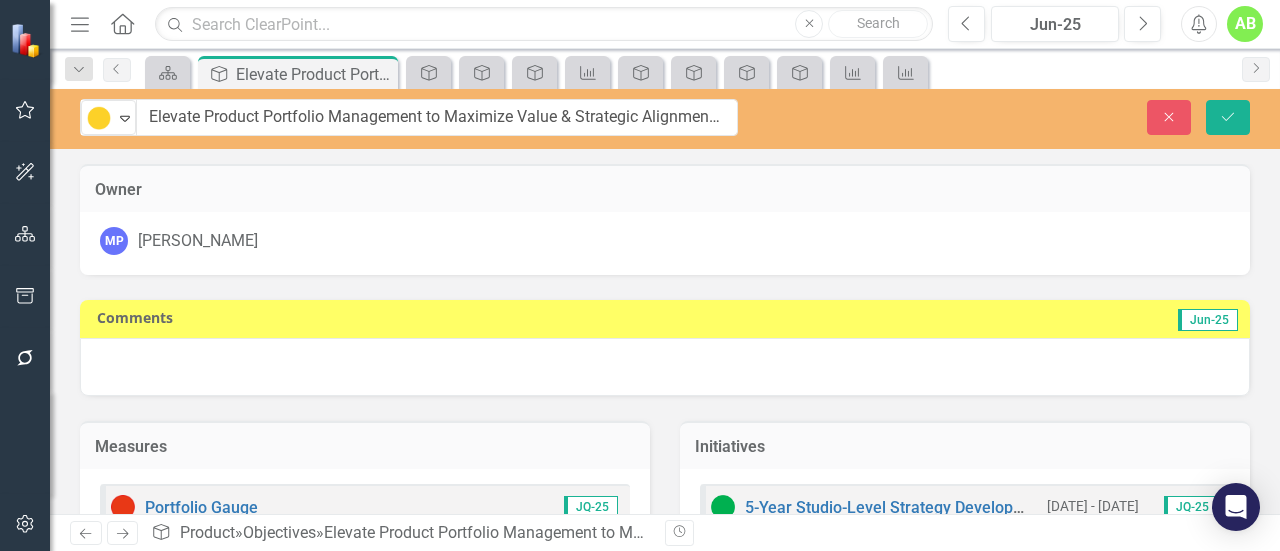 click at bounding box center [665, 367] 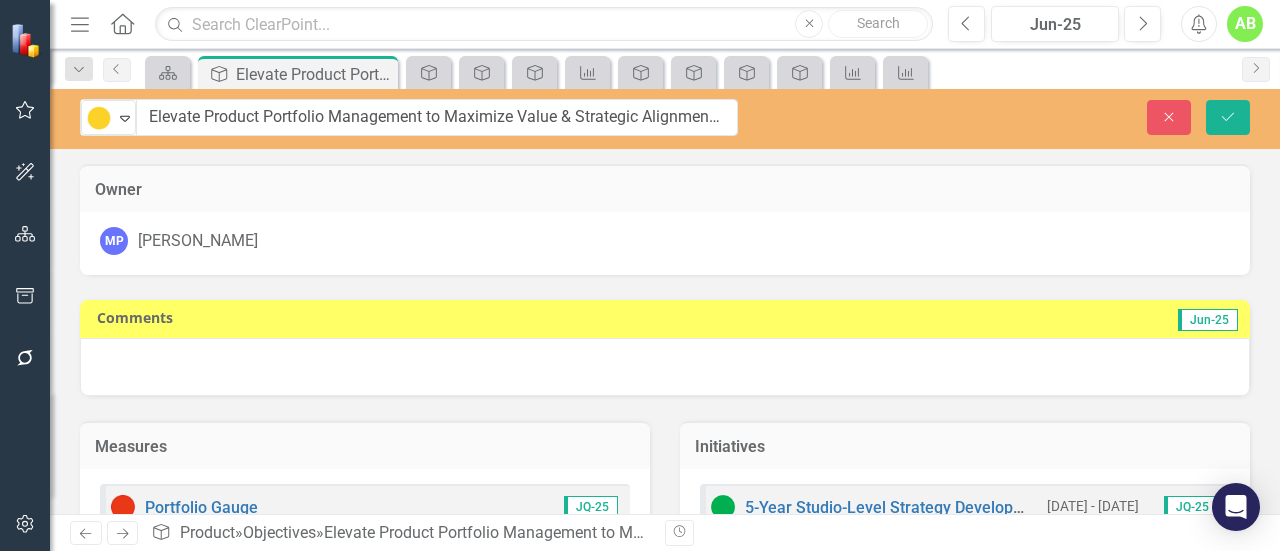 click at bounding box center (665, 367) 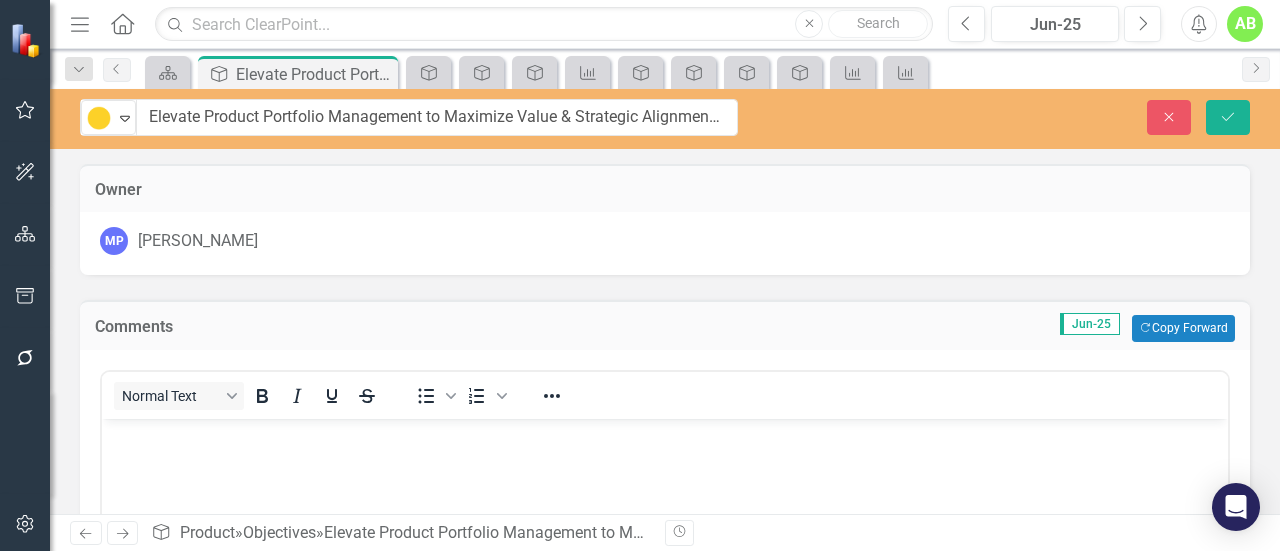 scroll, scrollTop: 0, scrollLeft: 0, axis: both 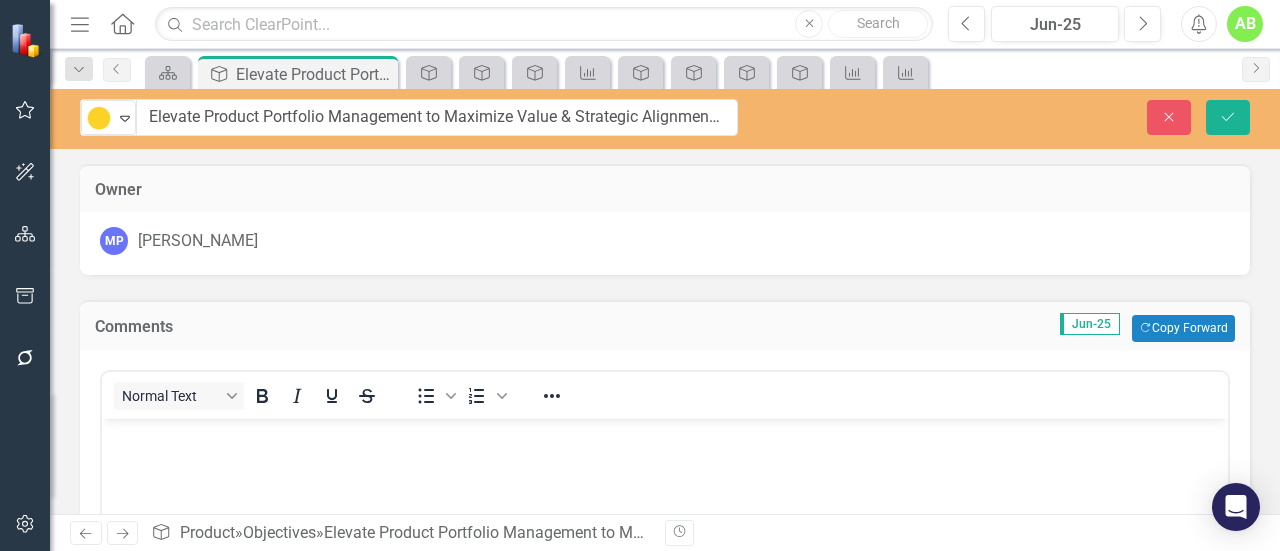 click at bounding box center (665, 568) 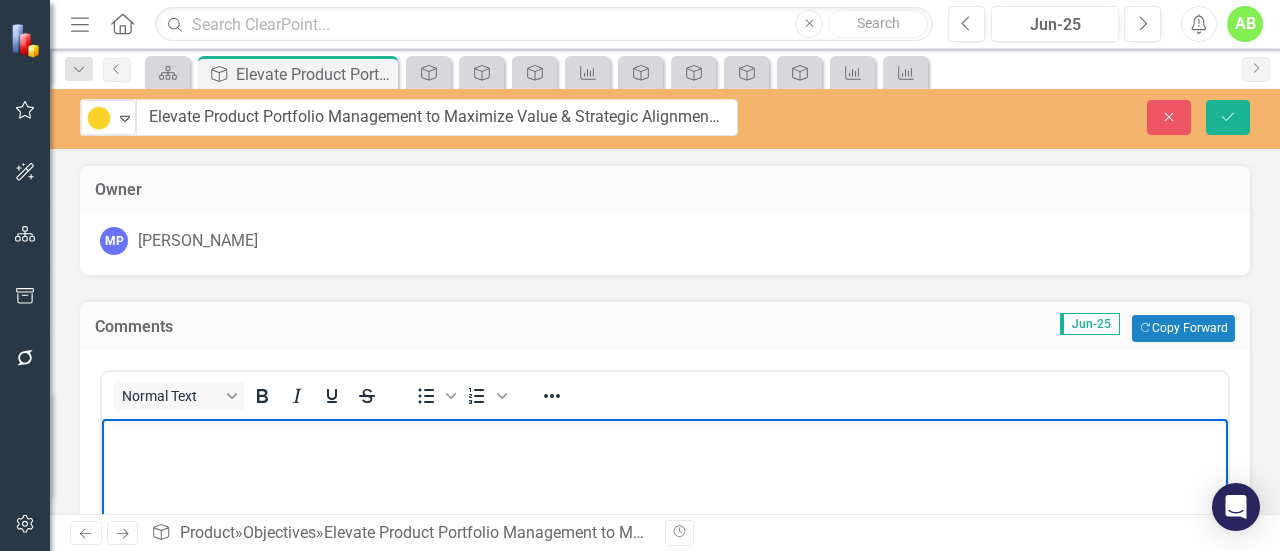 type 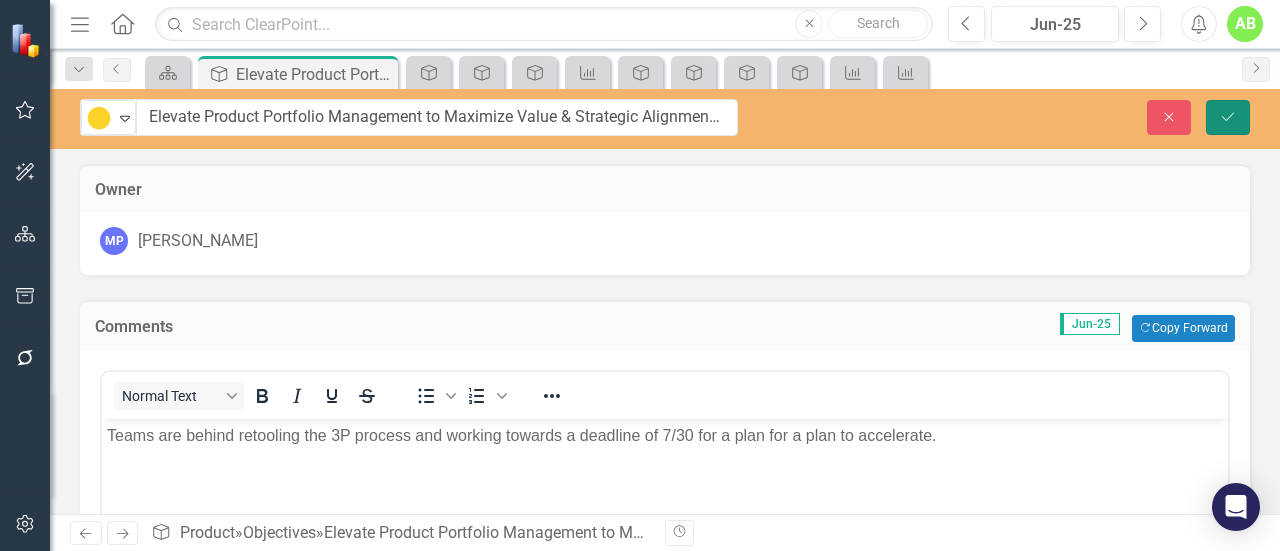 click on "Save" at bounding box center (1228, 117) 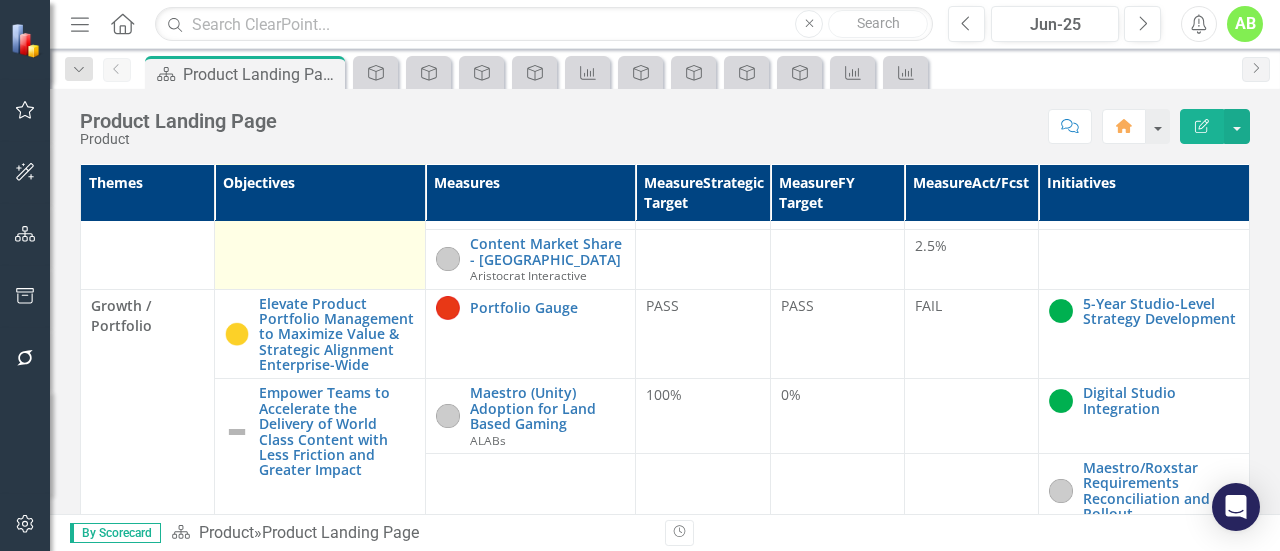 scroll, scrollTop: 600, scrollLeft: 0, axis: vertical 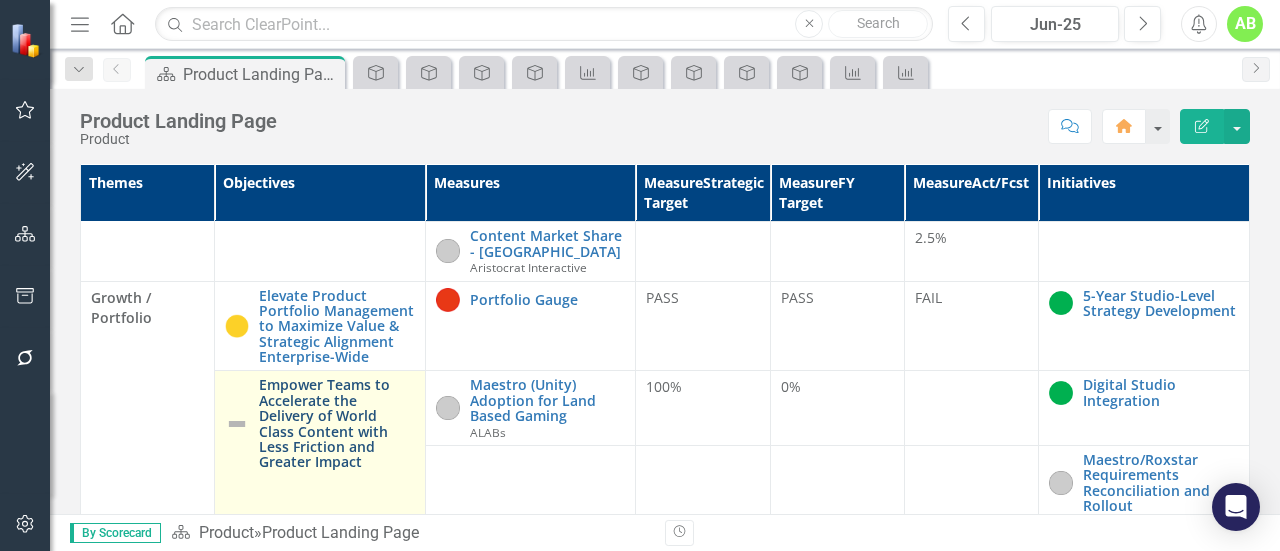 click on "Empower Teams to Accelerate the Delivery of World Class Content with Less Friction and Greater Impact" at bounding box center [337, 423] 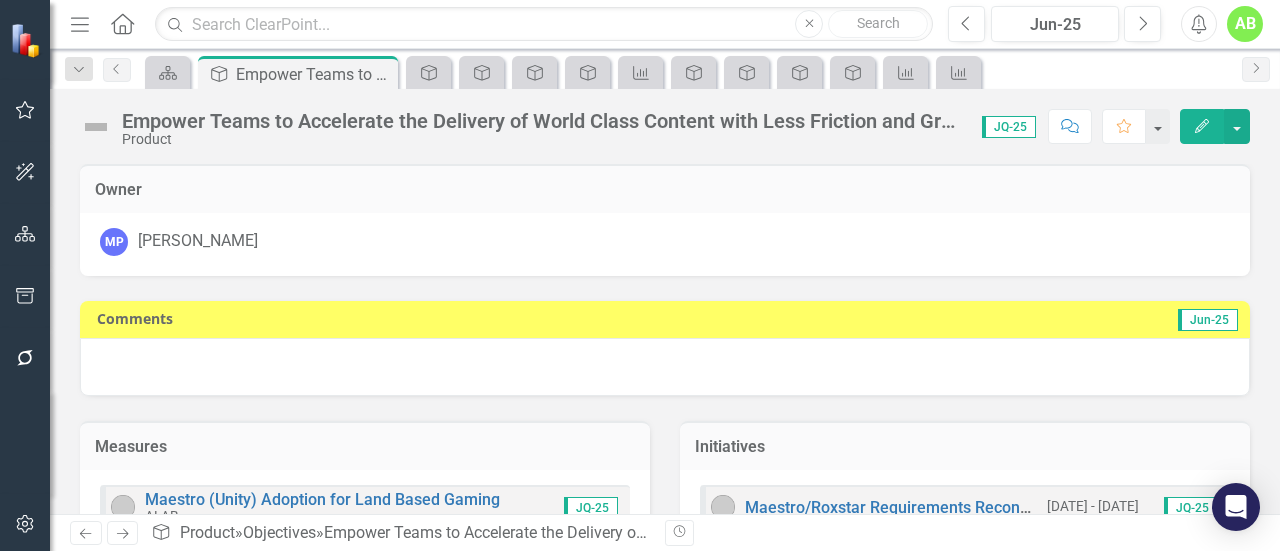 click at bounding box center [96, 127] 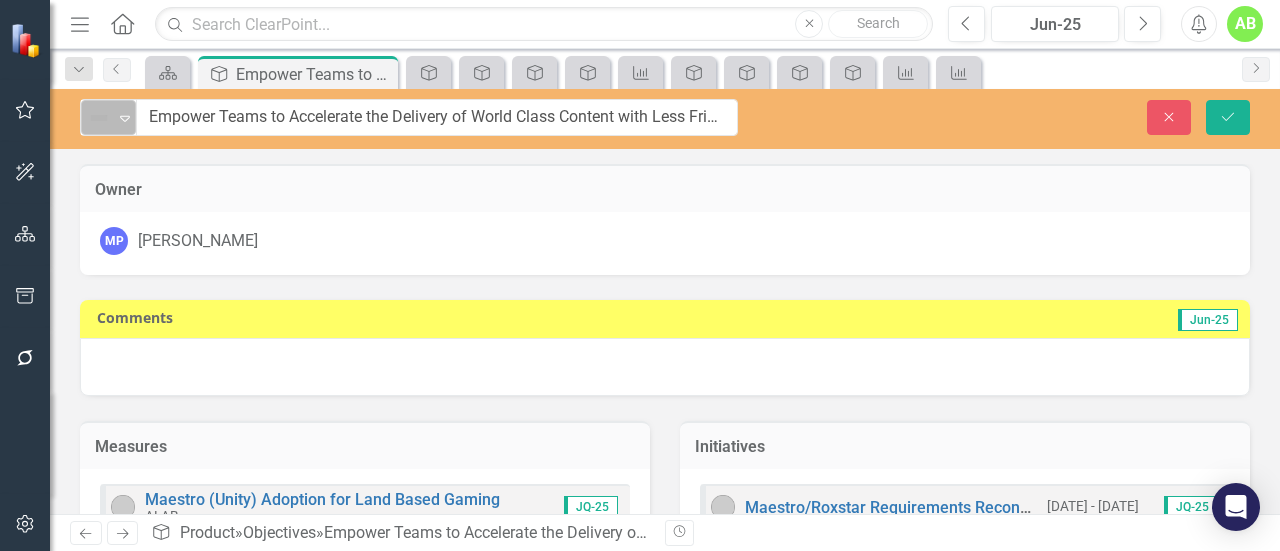 click at bounding box center [99, 118] 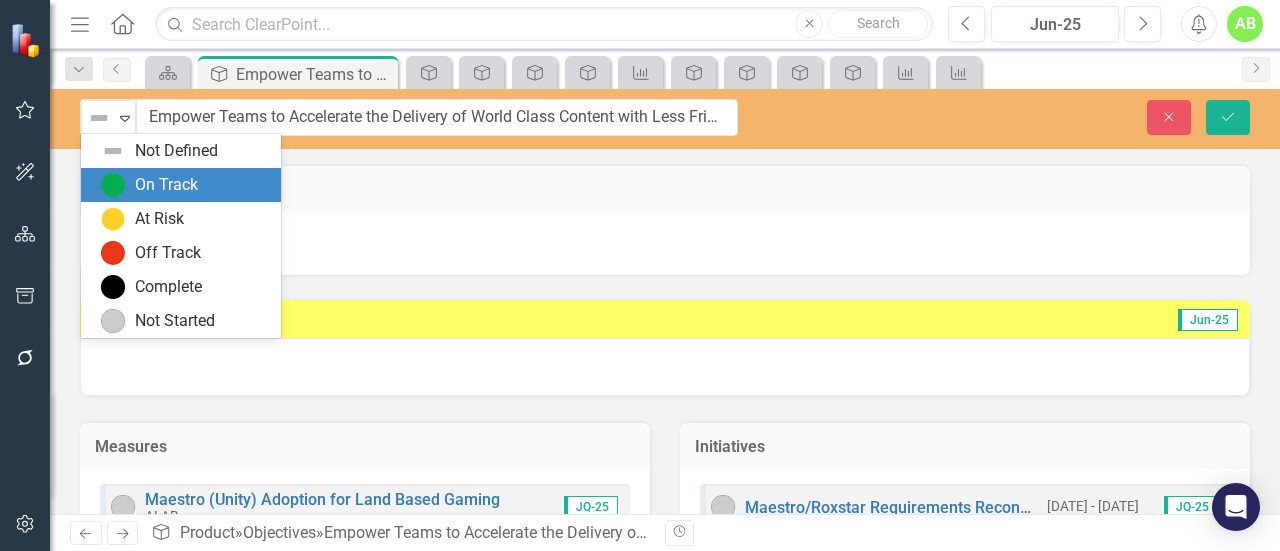 click on "On Track" at bounding box center [166, 185] 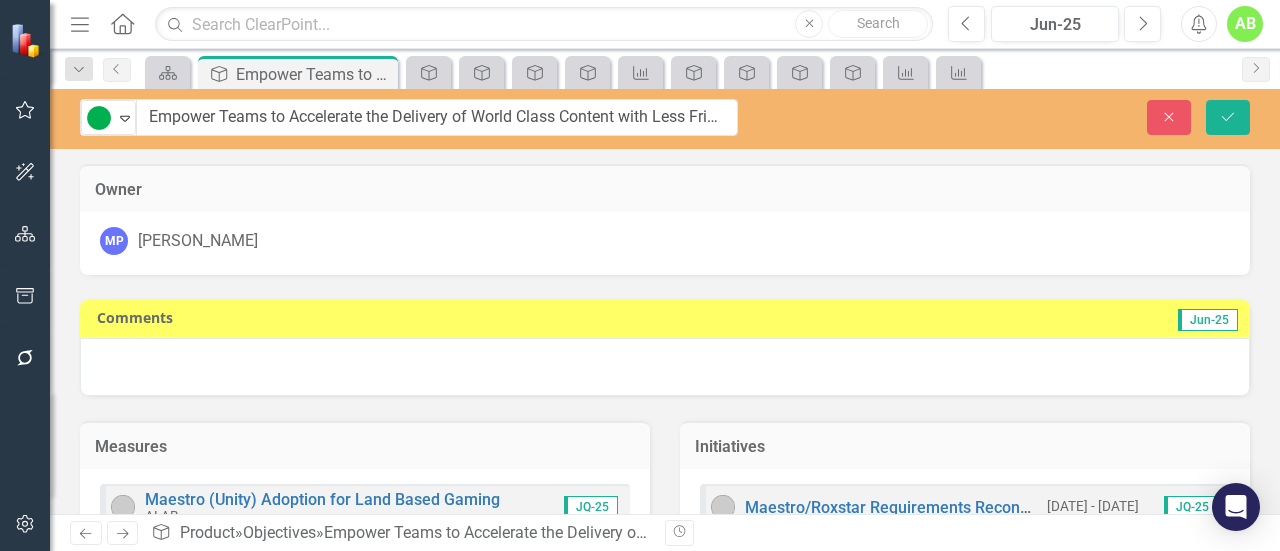 click at bounding box center (665, 367) 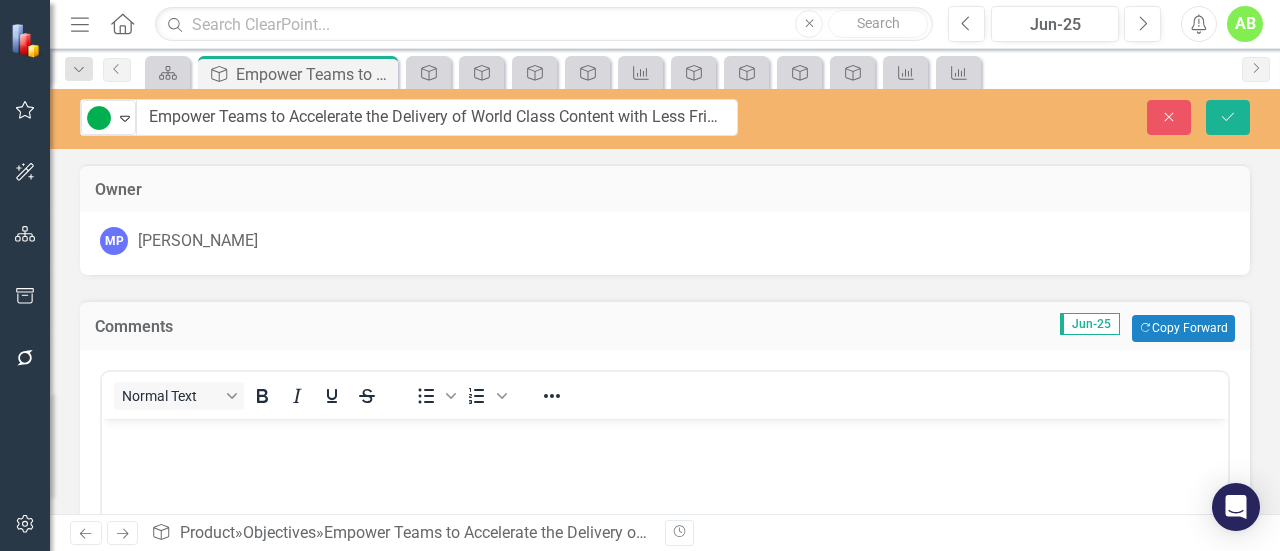 scroll, scrollTop: 0, scrollLeft: 0, axis: both 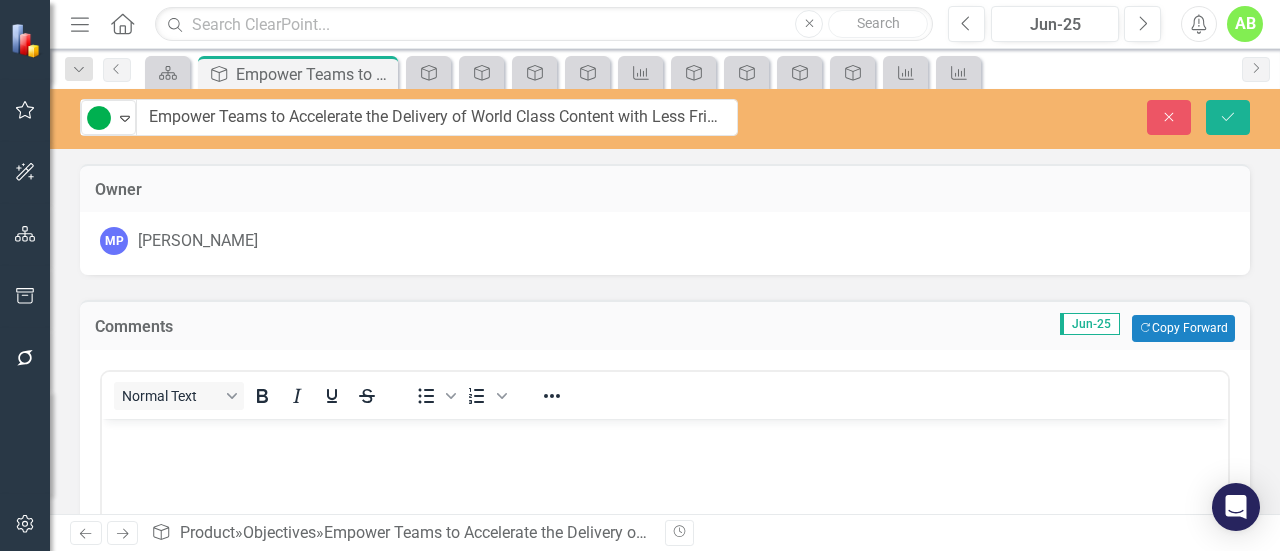 click at bounding box center (665, 568) 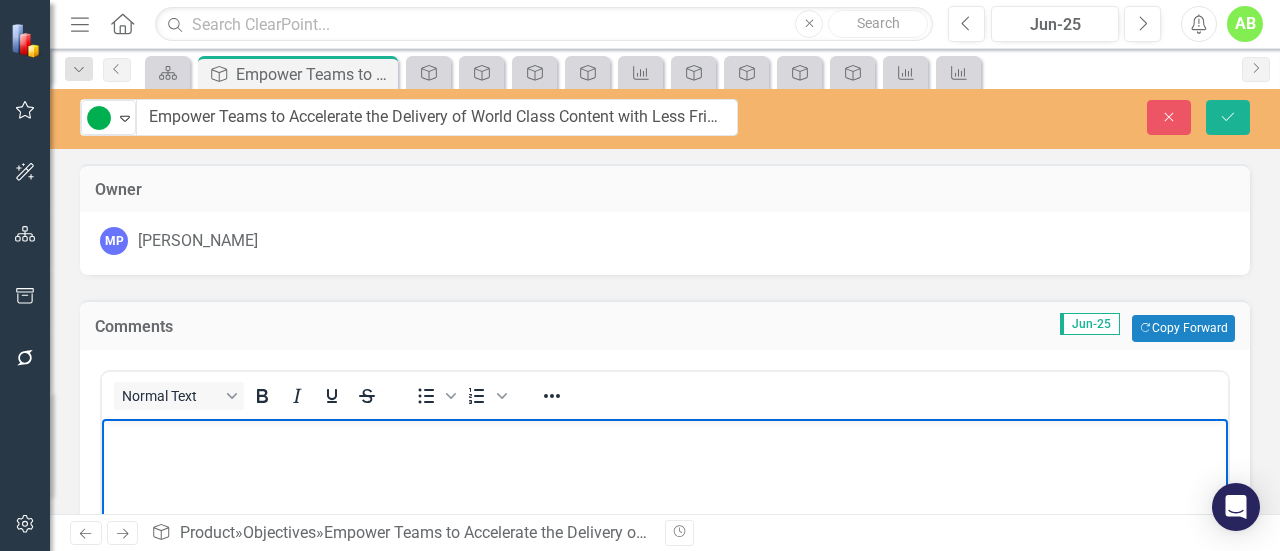 type 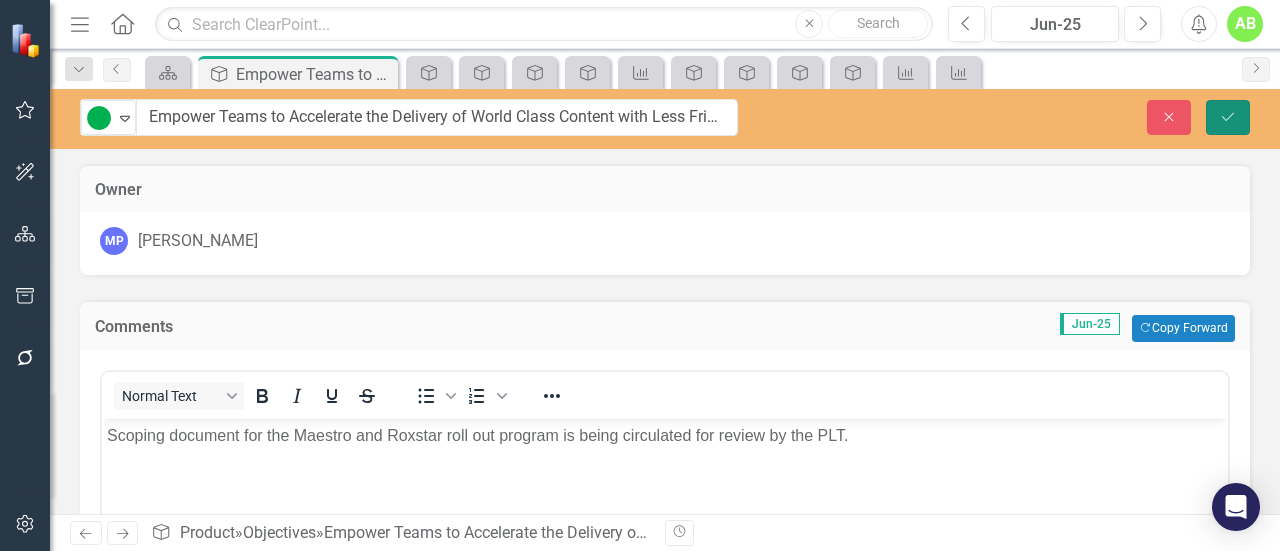 click on "Save" at bounding box center (1228, 117) 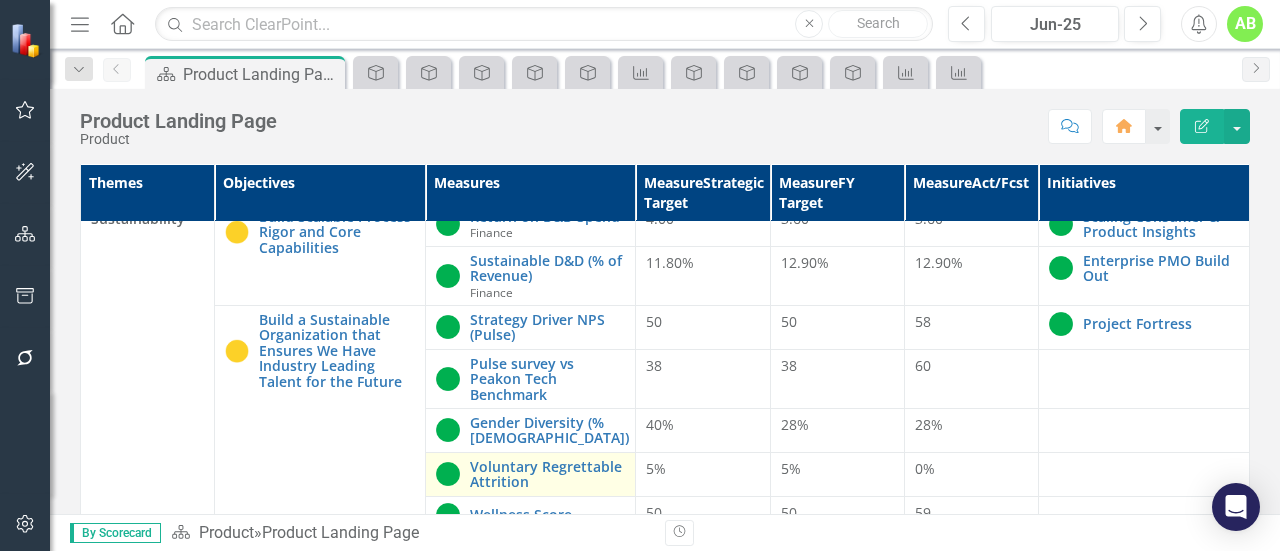 scroll, scrollTop: 1226, scrollLeft: 0, axis: vertical 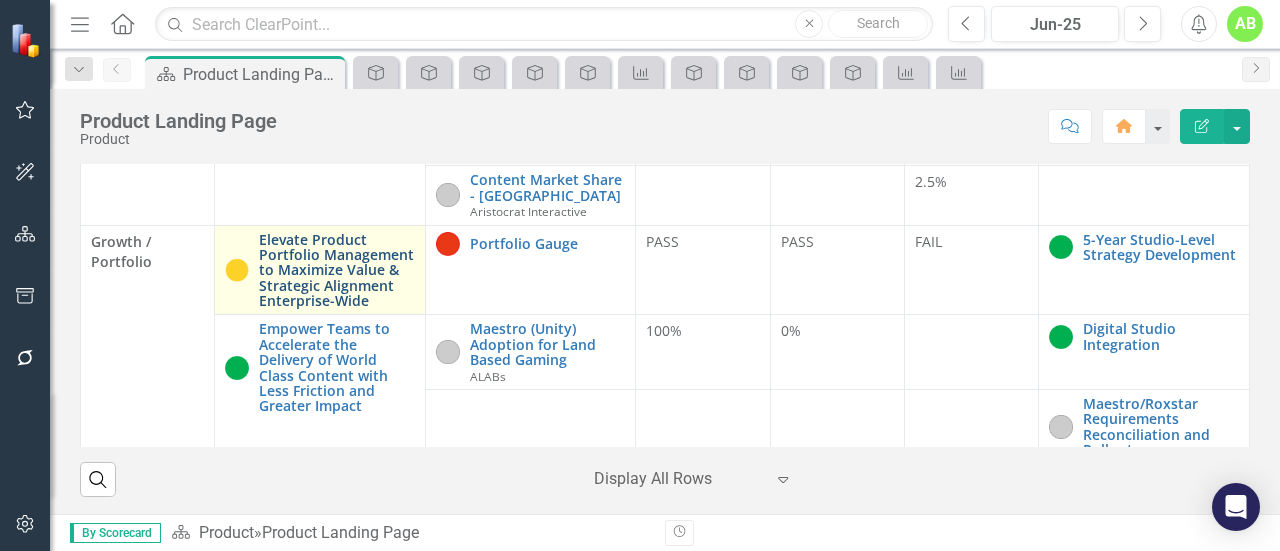 click on "Elevate Product Portfolio Management to Maximize Value & Strategic Alignment Enterprise-Wide" at bounding box center [337, 270] 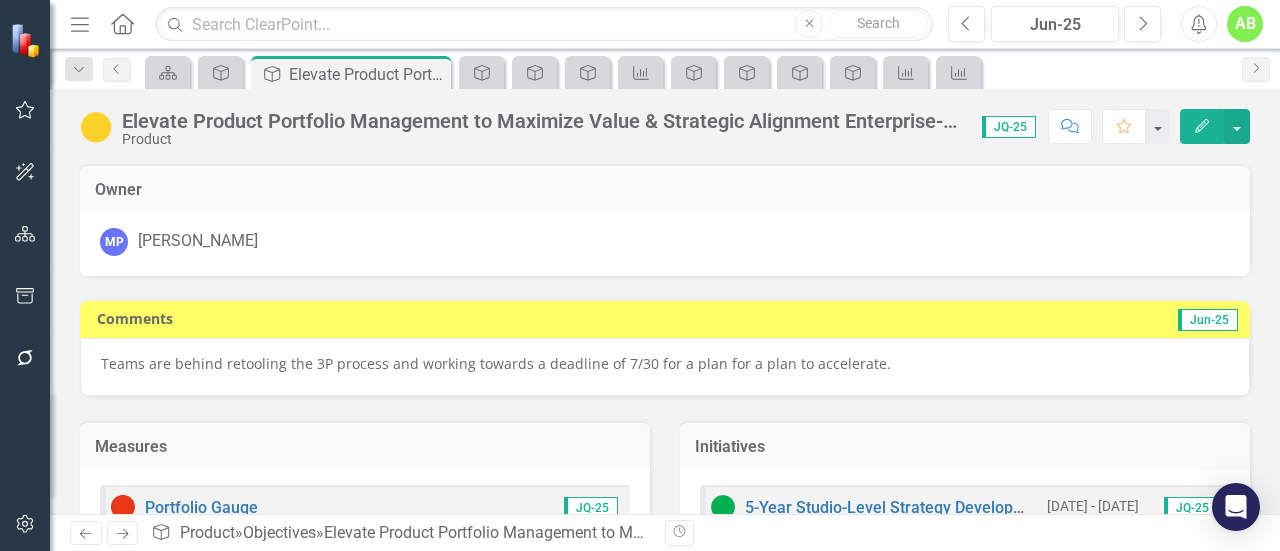 scroll, scrollTop: 62, scrollLeft: 0, axis: vertical 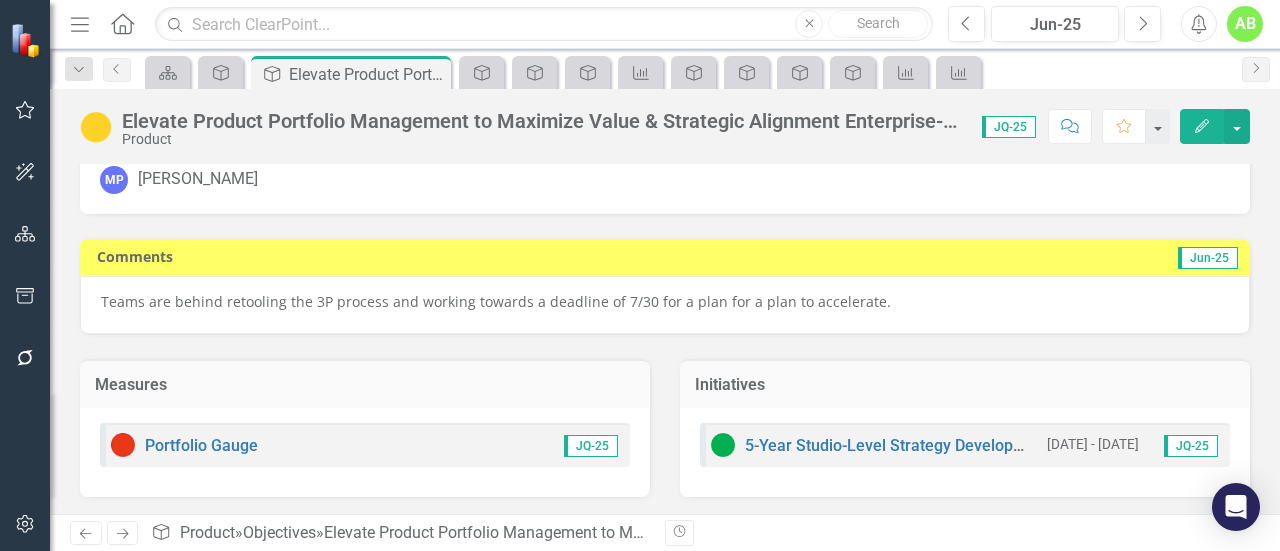click on "Teams are behind retooling the 3P process and working towards a deadline of 7/30 for a plan for a plan to accelerate." at bounding box center [665, 305] 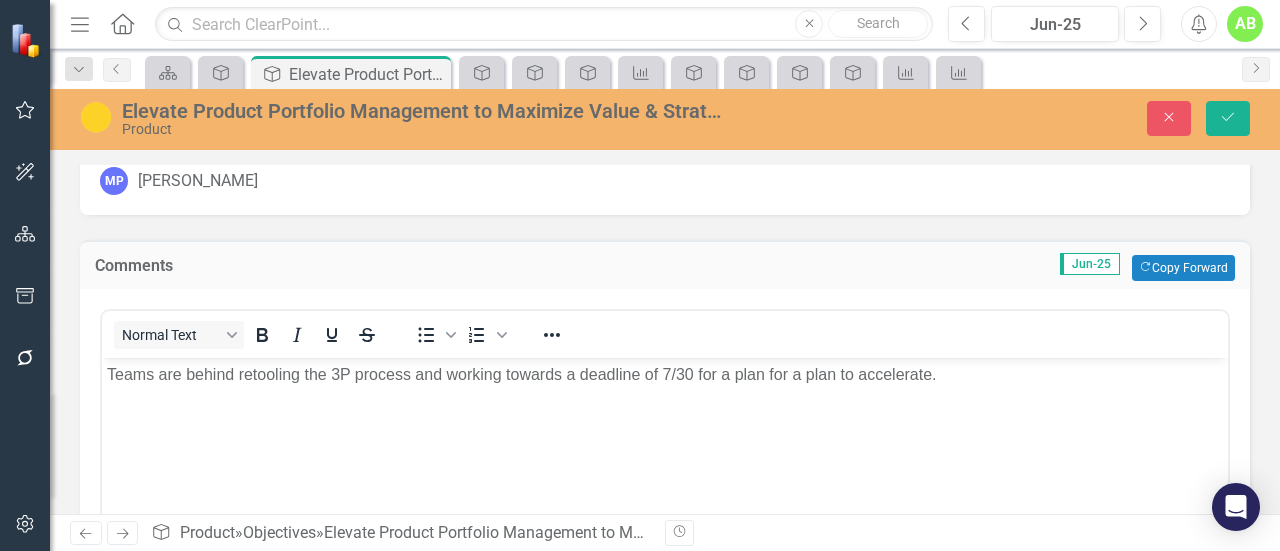 scroll, scrollTop: 0, scrollLeft: 0, axis: both 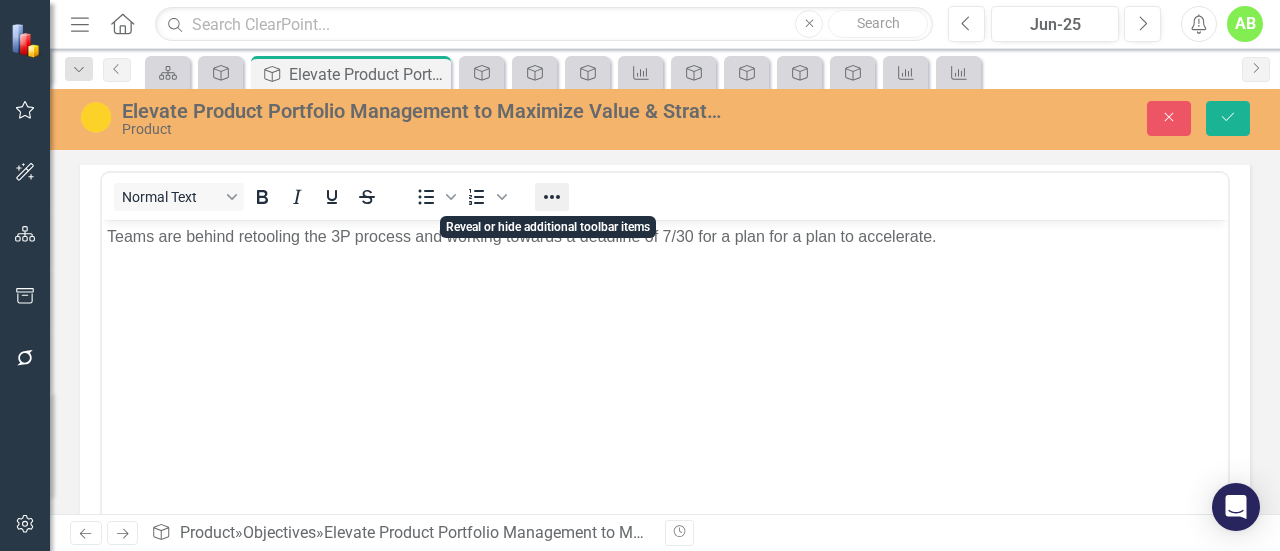 click 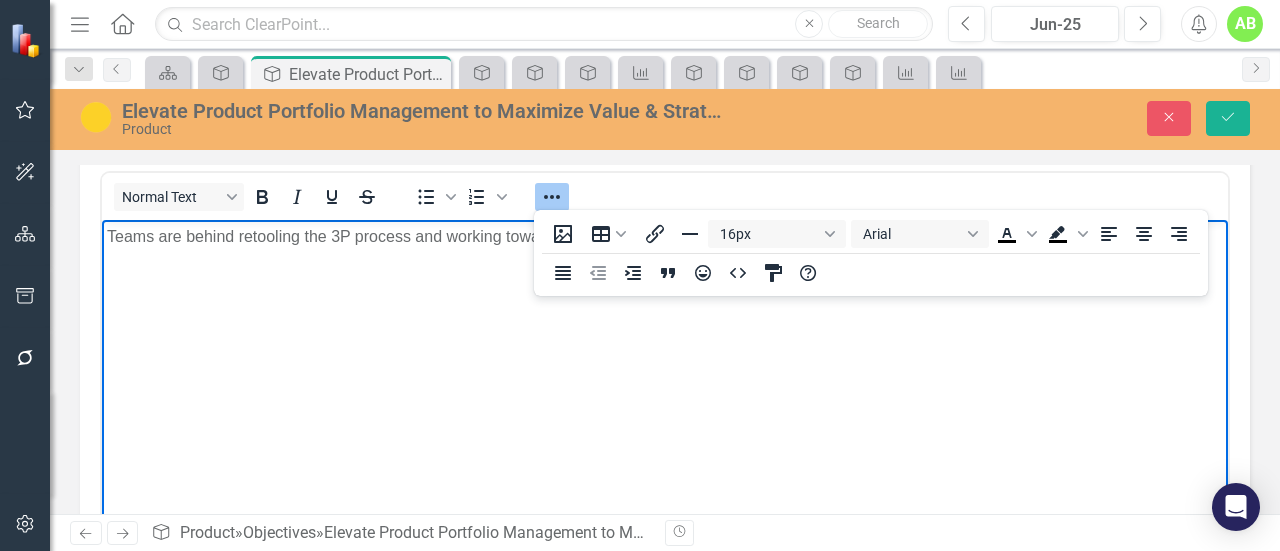 click on "Teams are behind retooling the 3P process and working towards a deadline of 7/30 for a plan for a plan to accelerate." at bounding box center (665, 370) 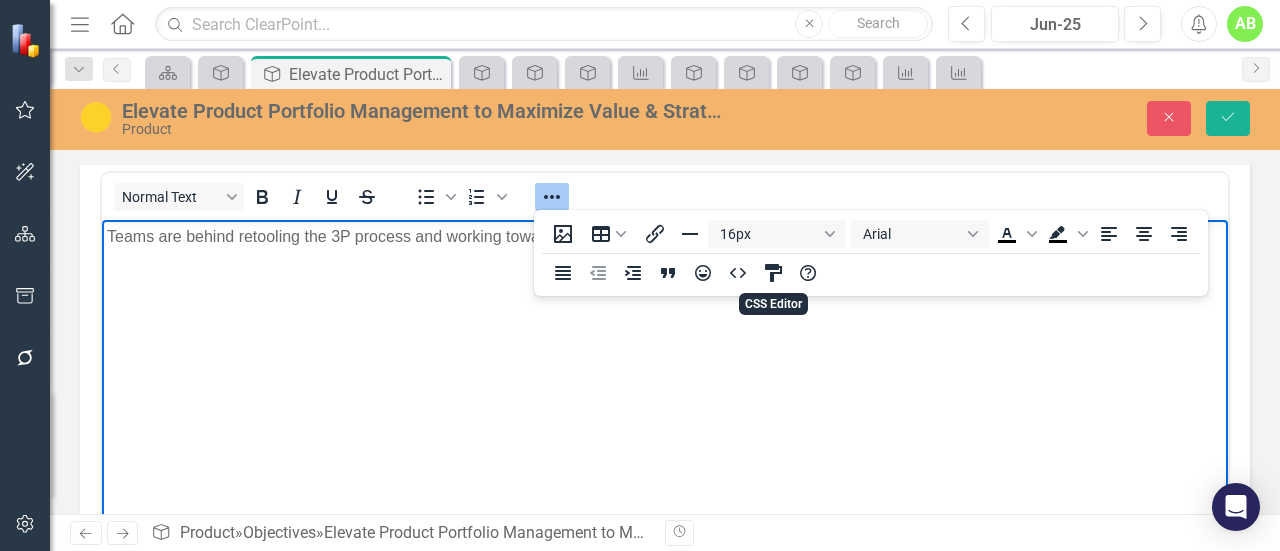 click on "Teams are behind retooling the 3P process and working towards a deadline of 7/30 for a plan for a plan to accelerate." at bounding box center (665, 370) 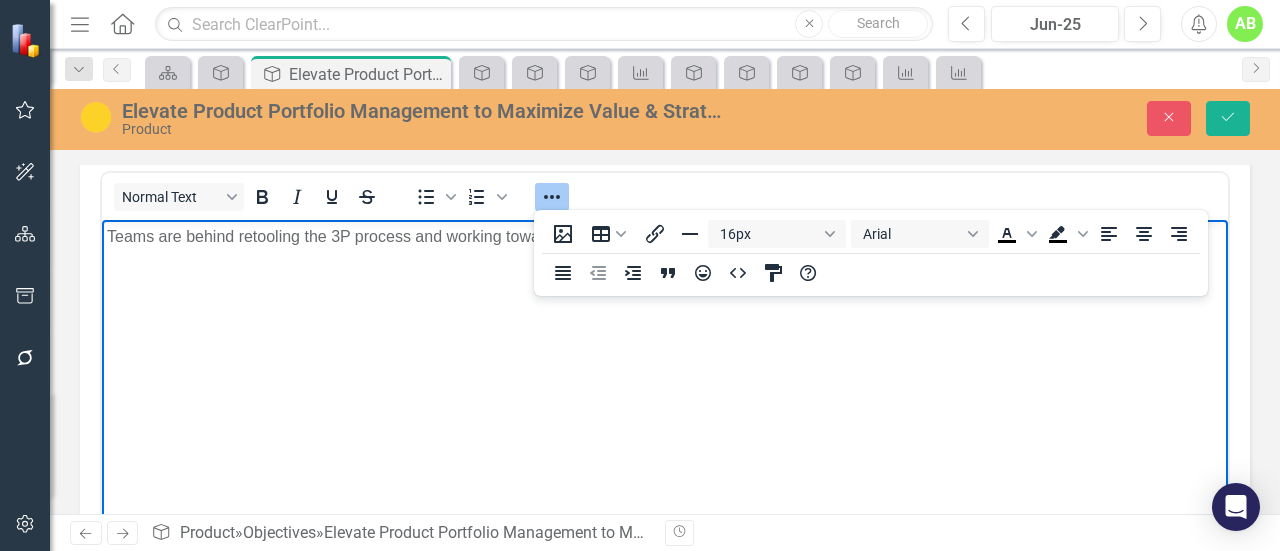 click 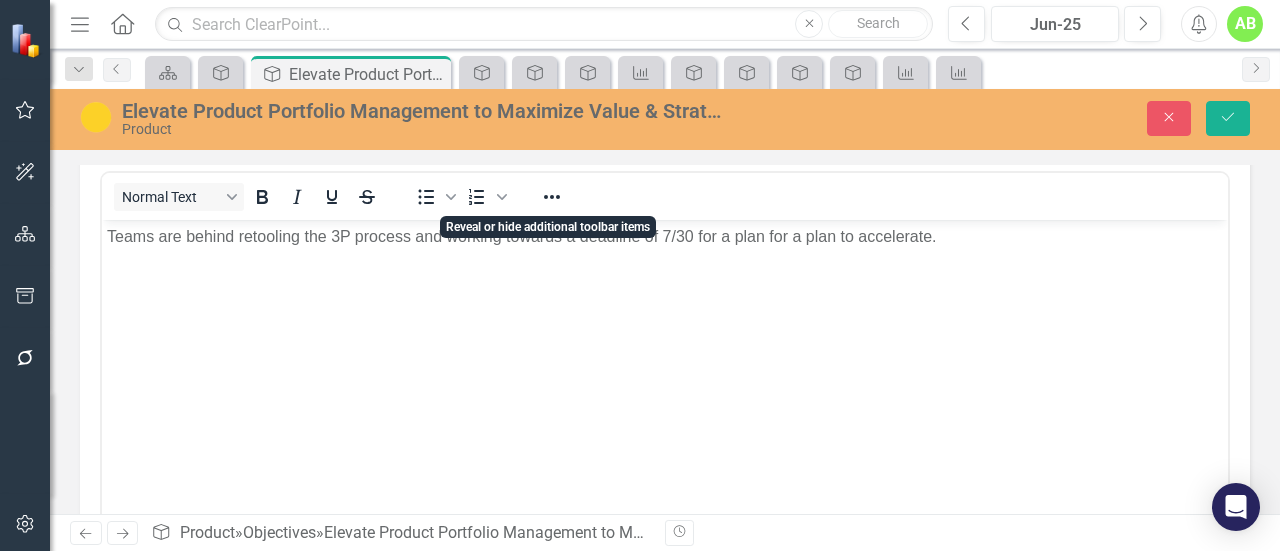 click on "Teams are behind retooling the 3P process and working towards a deadline of 7/30 for a plan for a plan to accelerate." at bounding box center [665, 370] 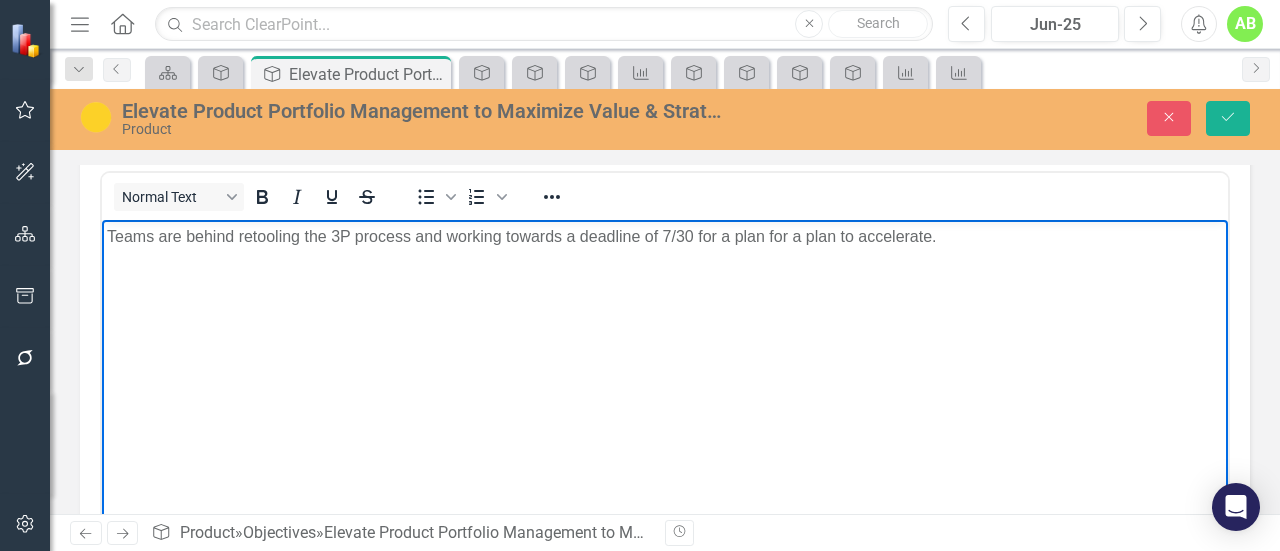 click on "Teams are behind retooling the 3P process and working towards a deadline of 7/30 for a plan for a plan to accelerate." at bounding box center (665, 370) 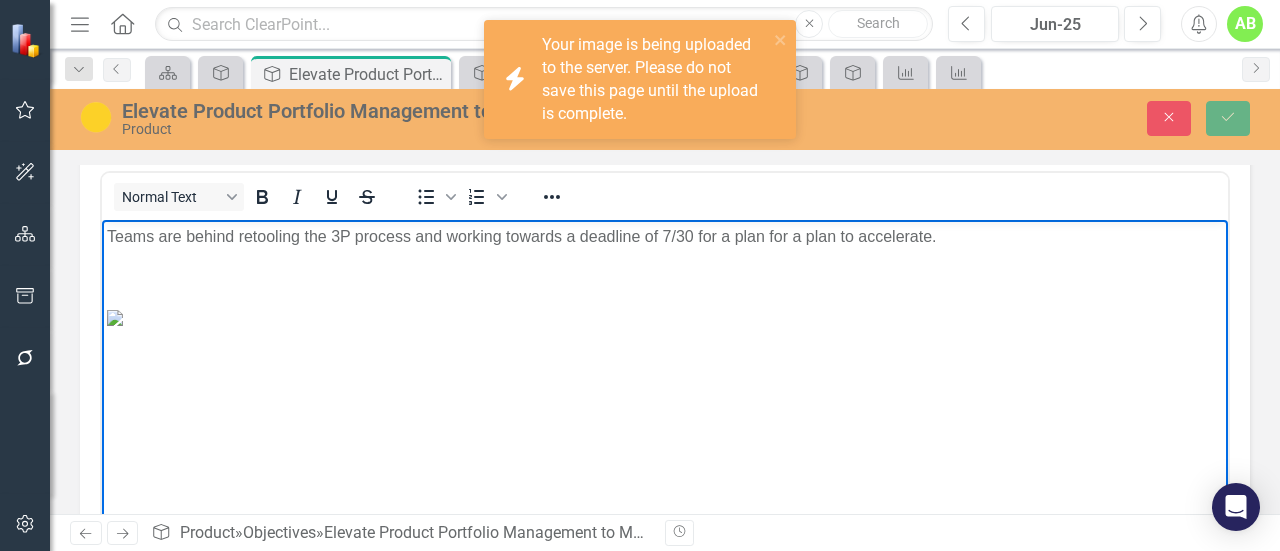 scroll, scrollTop: 0, scrollLeft: 0, axis: both 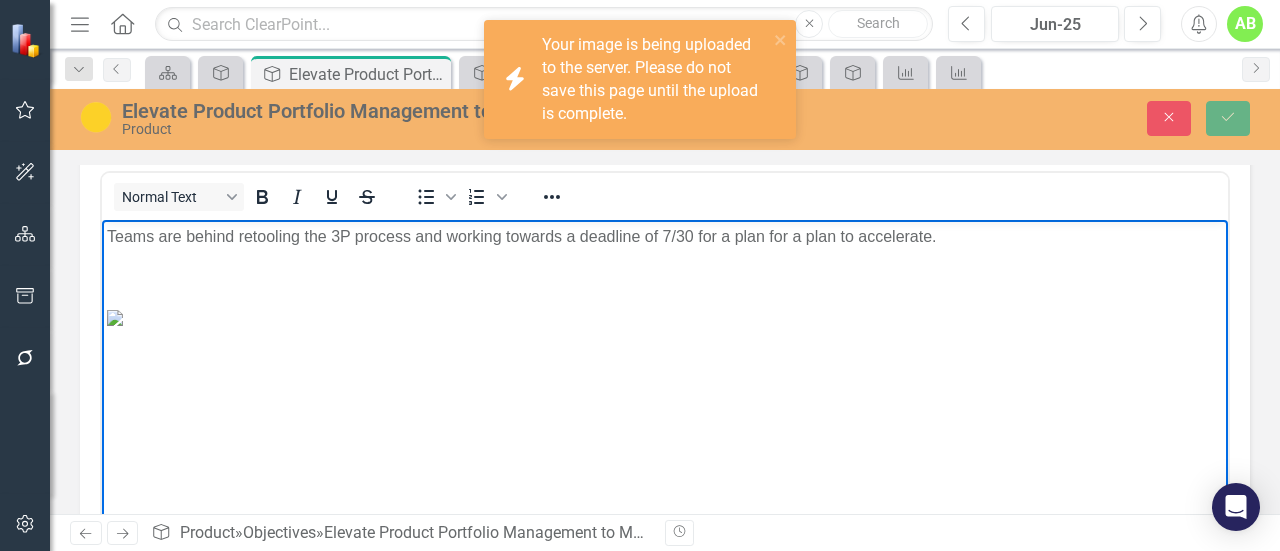 click at bounding box center (115, 318) 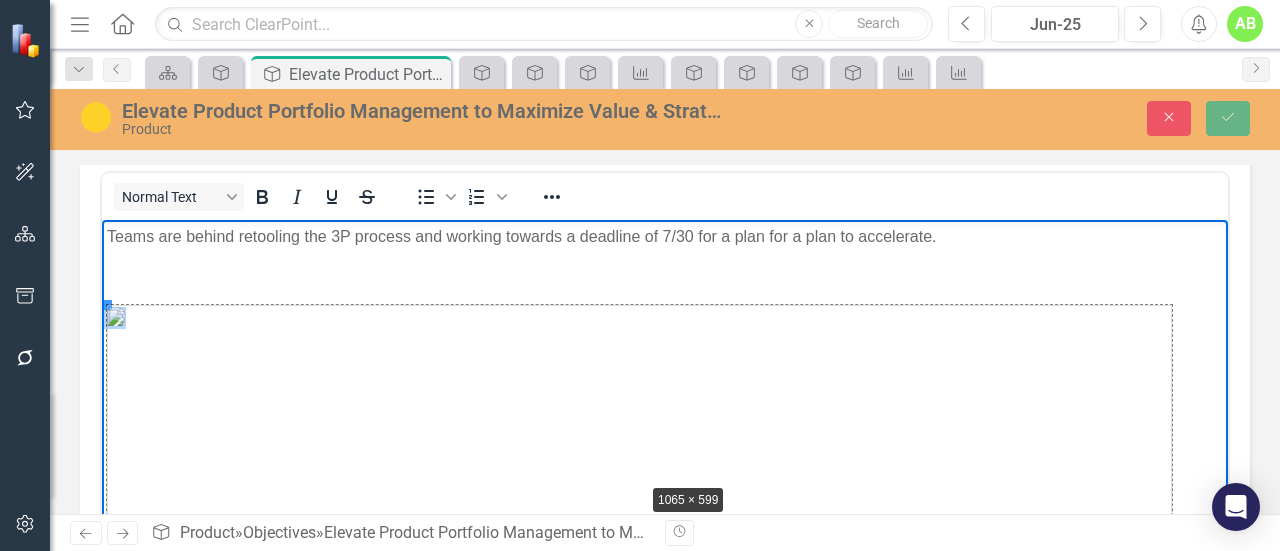 drag, startPoint x: 107, startPoint y: 305, endPoint x: 636, endPoint y: 476, distance: 555.9514 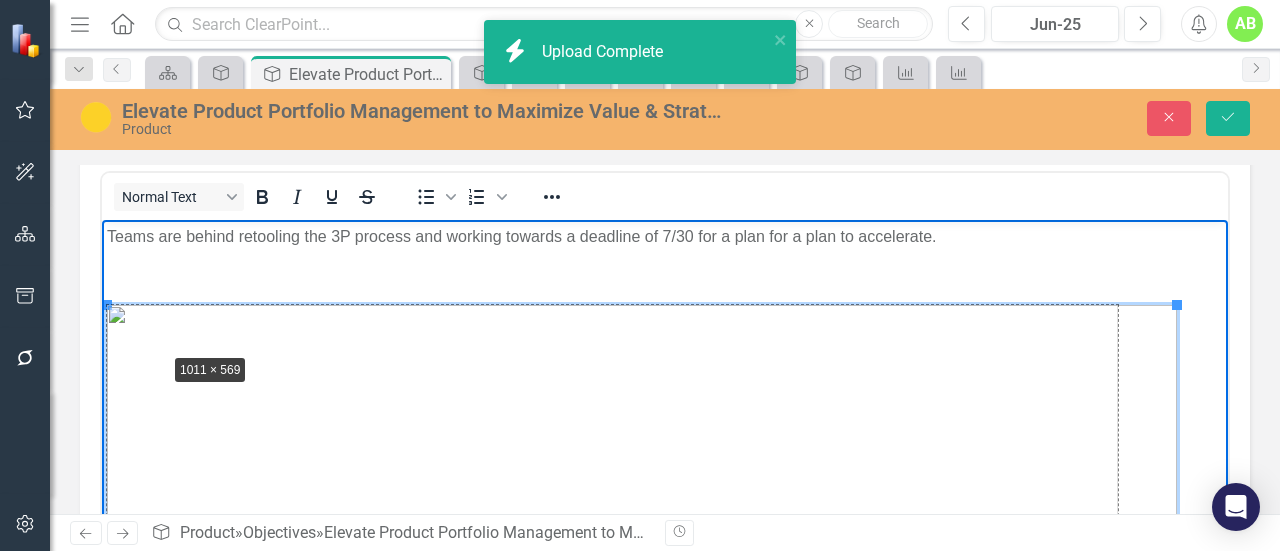 drag, startPoint x: 108, startPoint y: 303, endPoint x: 166, endPoint y: 352, distance: 75.9276 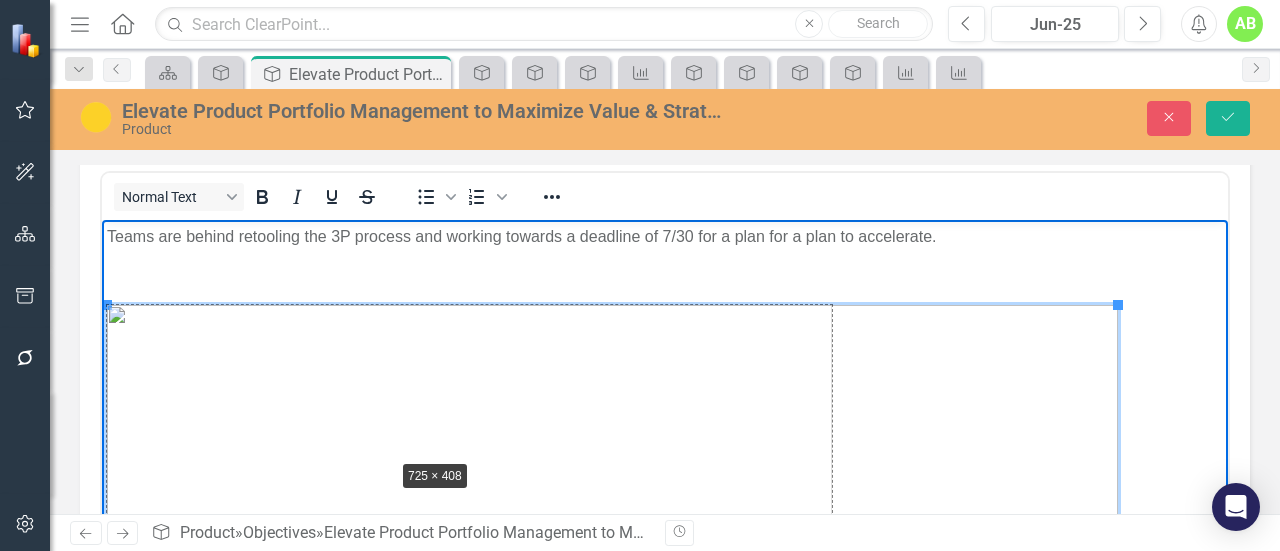 drag, startPoint x: 104, startPoint y: 304, endPoint x: 390, endPoint y: 458, distance: 324.8261 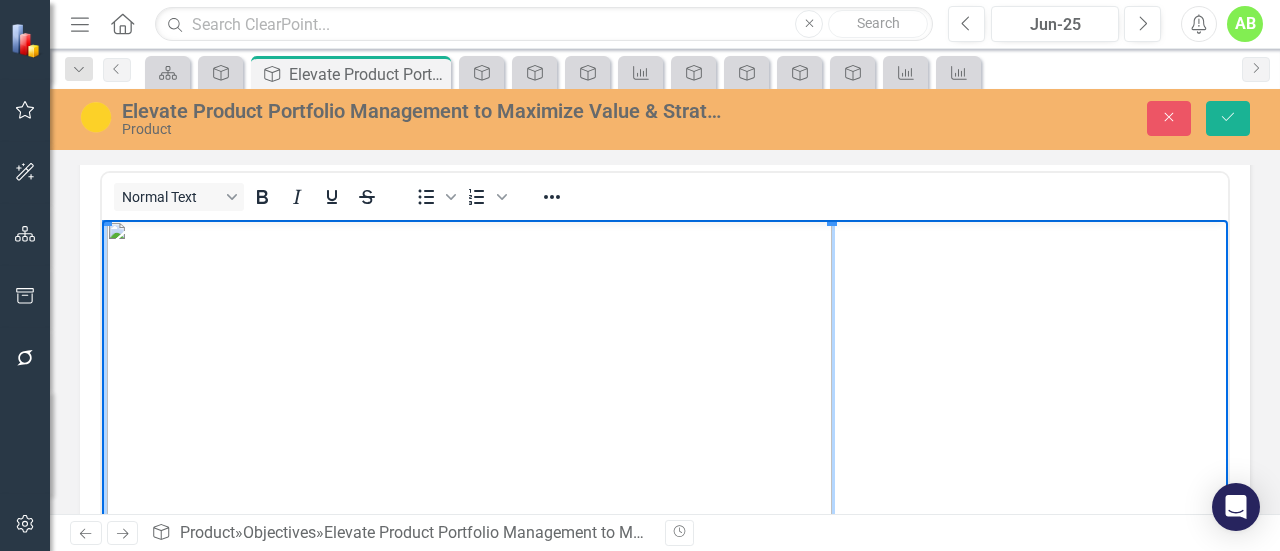 scroll, scrollTop: 0, scrollLeft: 0, axis: both 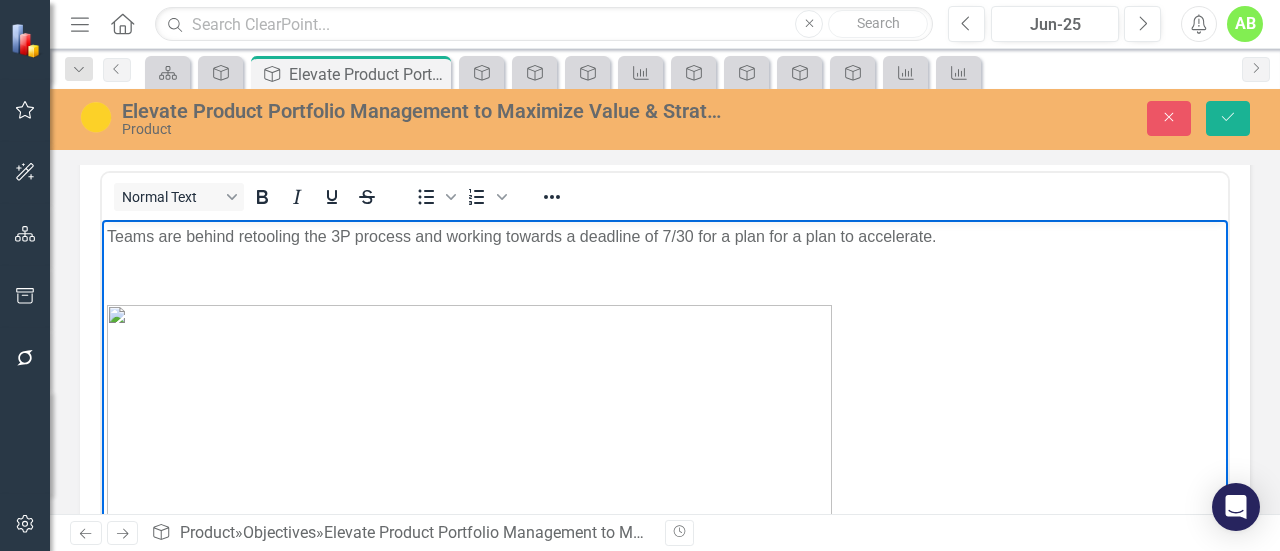 click at bounding box center (665, 277) 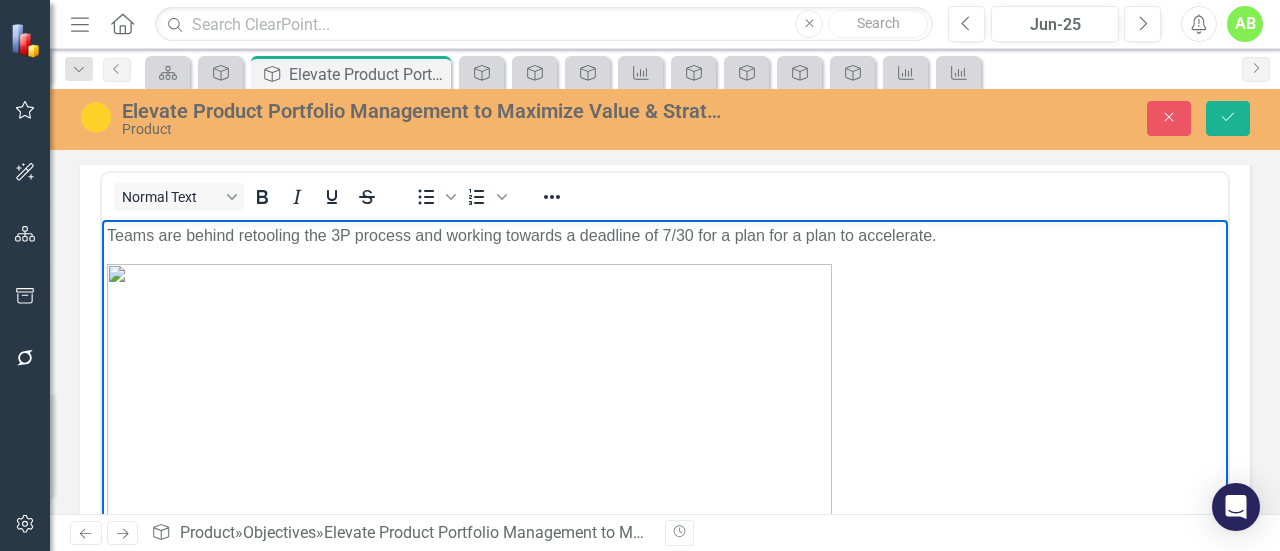 scroll, scrollTop: 0, scrollLeft: 0, axis: both 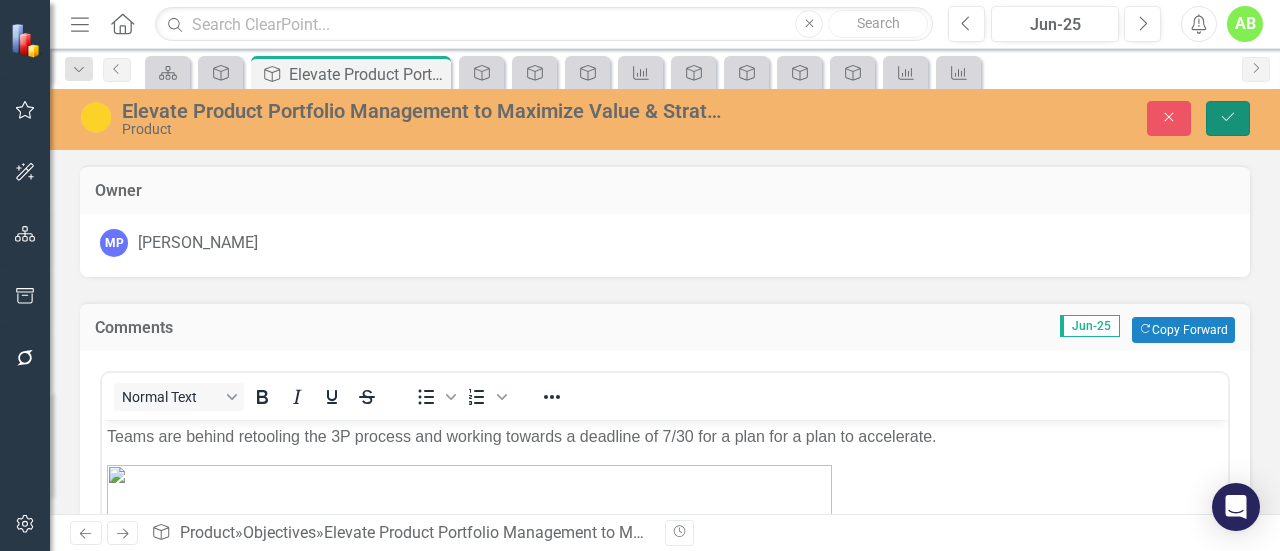 click on "Save" 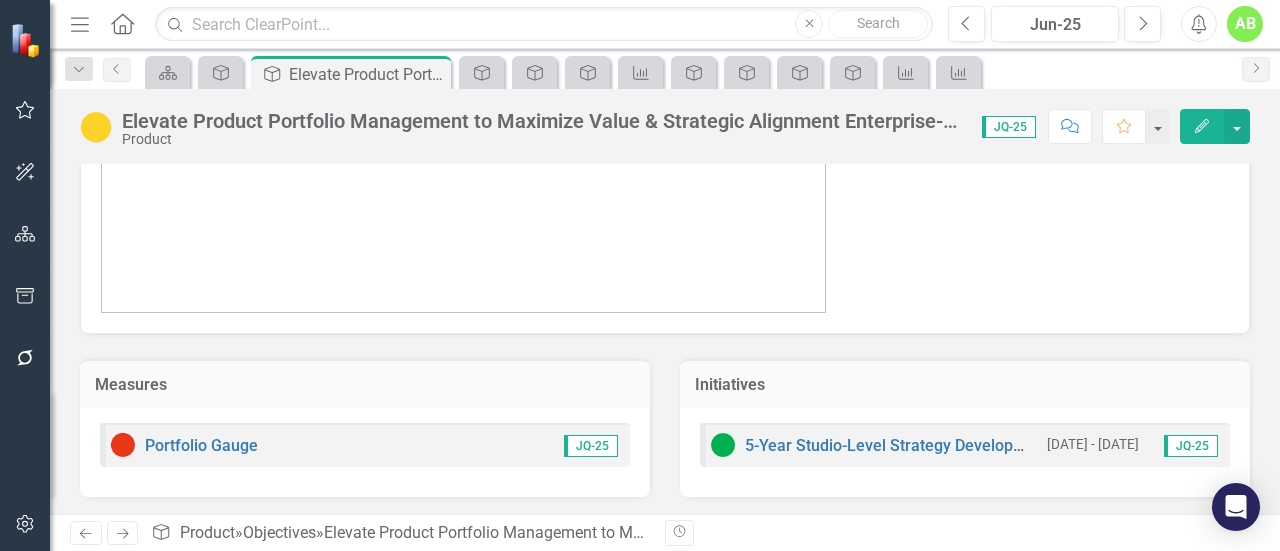 scroll, scrollTop: 0, scrollLeft: 0, axis: both 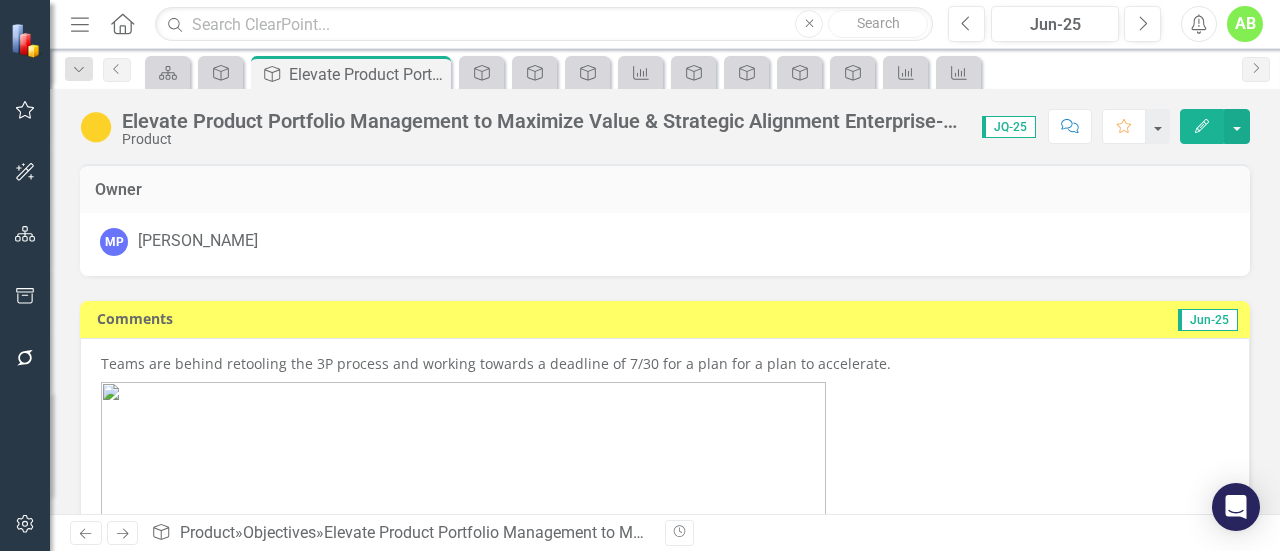 click on "Teams are behind retooling the 3P process and working towards a deadline of 7/30 for a plan for a plan to accelerate." at bounding box center [665, 366] 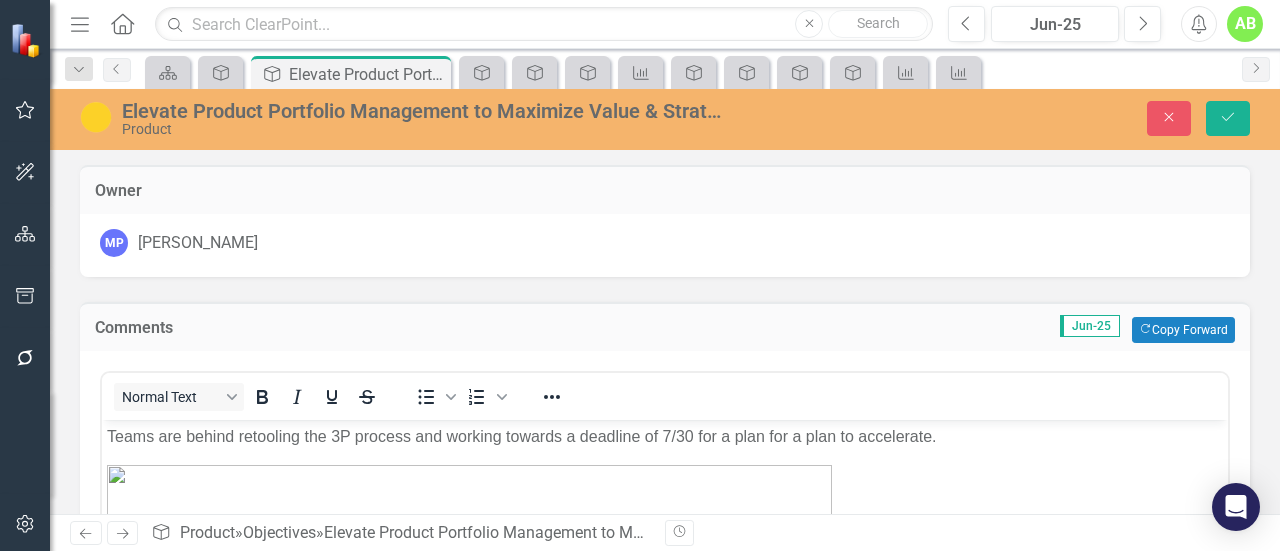 scroll, scrollTop: 0, scrollLeft: 0, axis: both 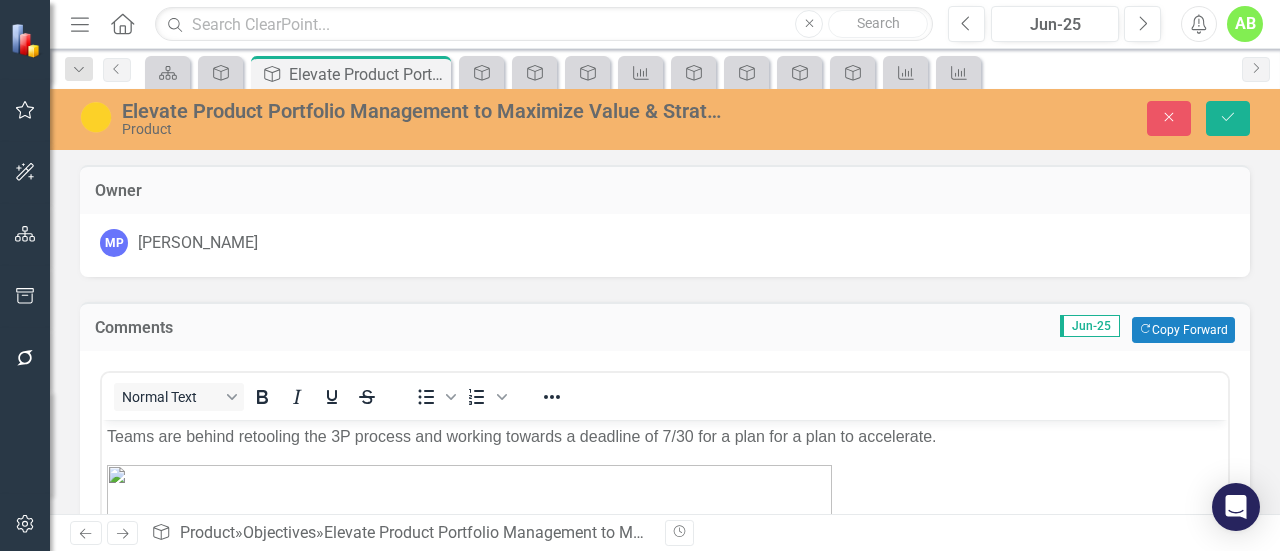 click on "Teams are behind retooling the 3P process and working towards a deadline of 7/30 for a plan for a plan to accelerate." at bounding box center (665, 437) 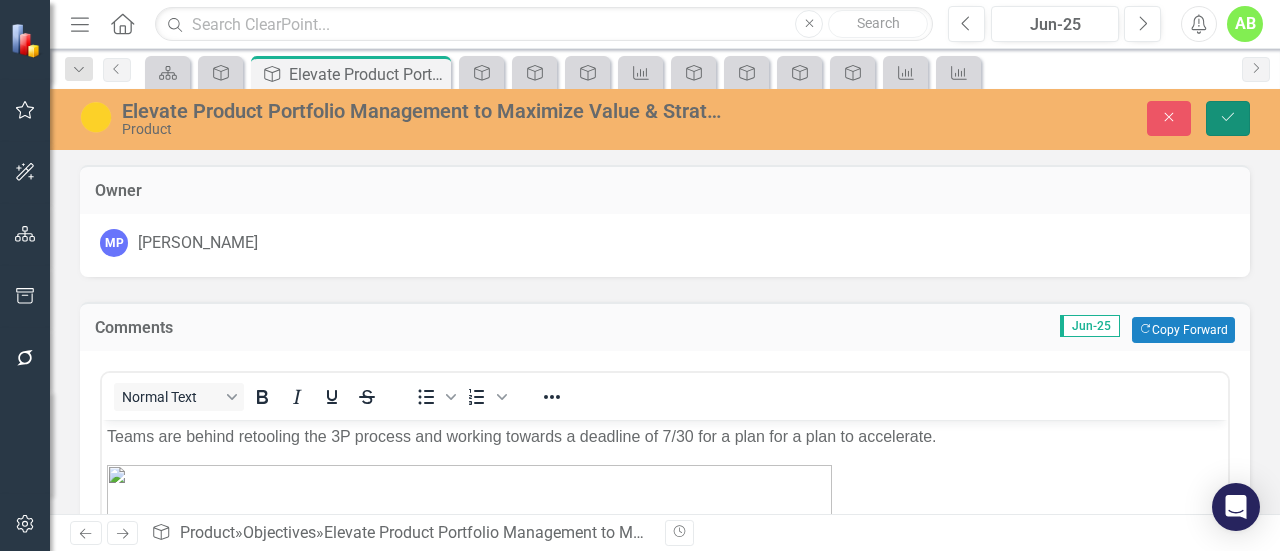 click on "Save" at bounding box center (1228, 118) 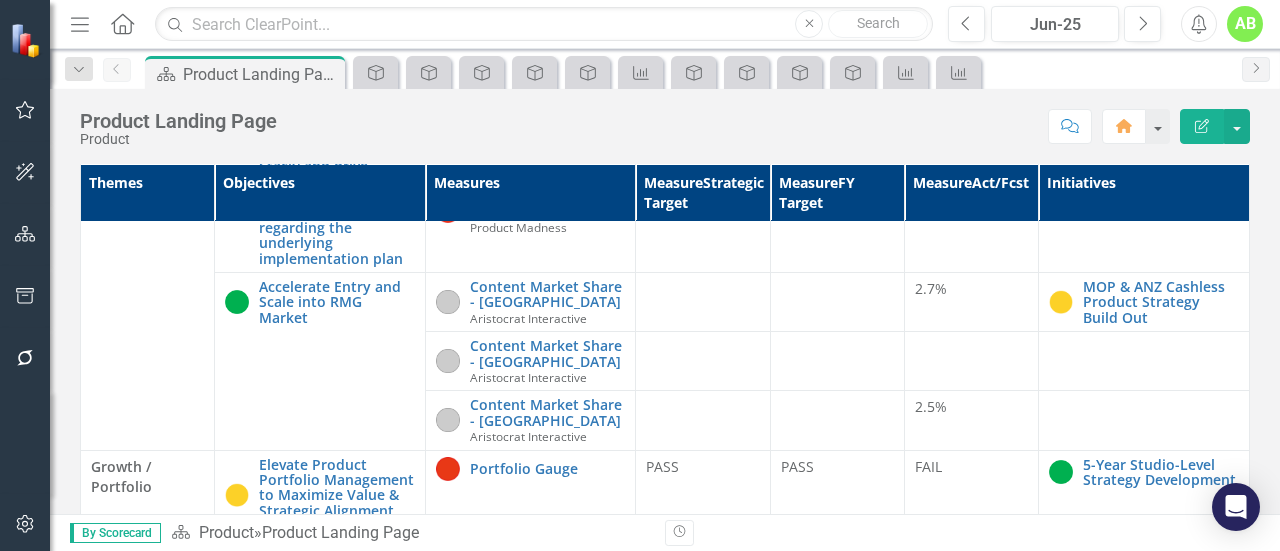 scroll, scrollTop: 400, scrollLeft: 0, axis: vertical 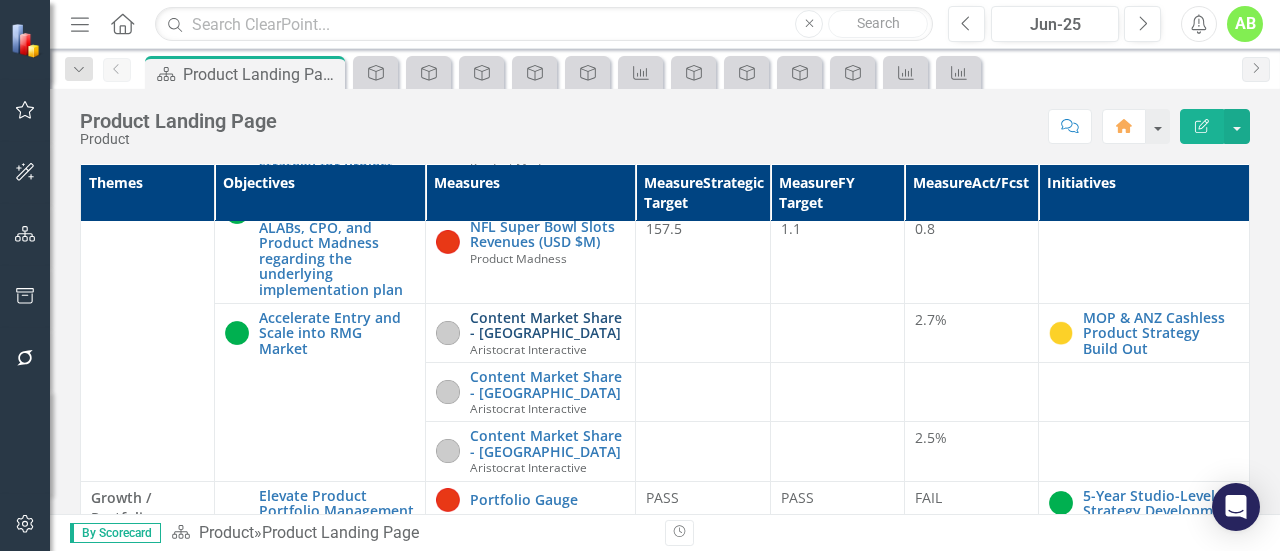 click on "Content Market Share - [GEOGRAPHIC_DATA]" at bounding box center [548, 325] 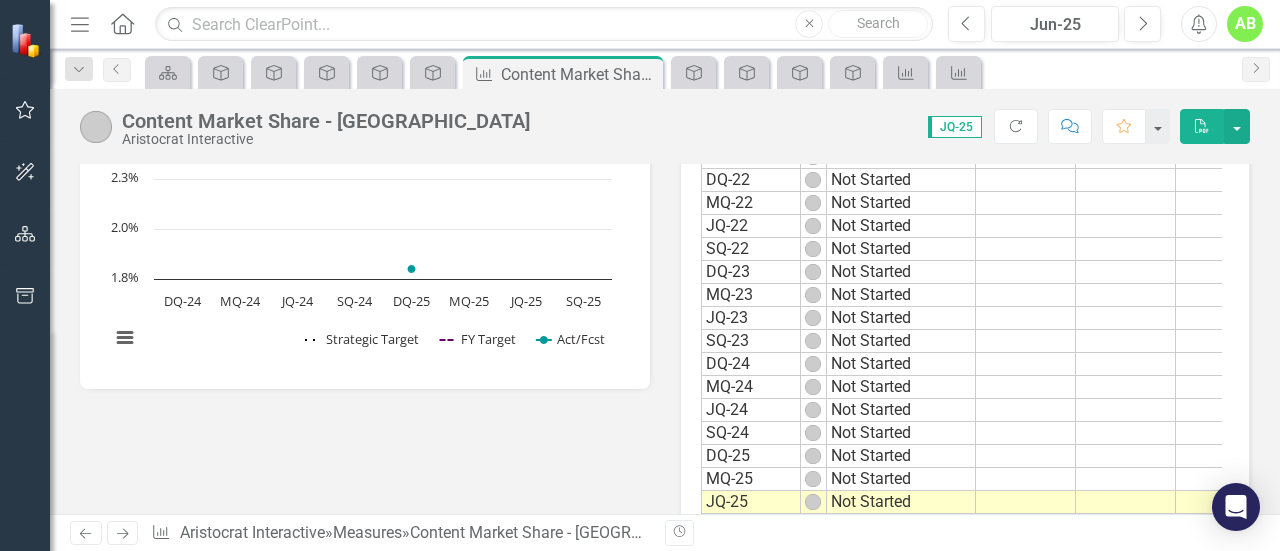 scroll, scrollTop: 0, scrollLeft: 0, axis: both 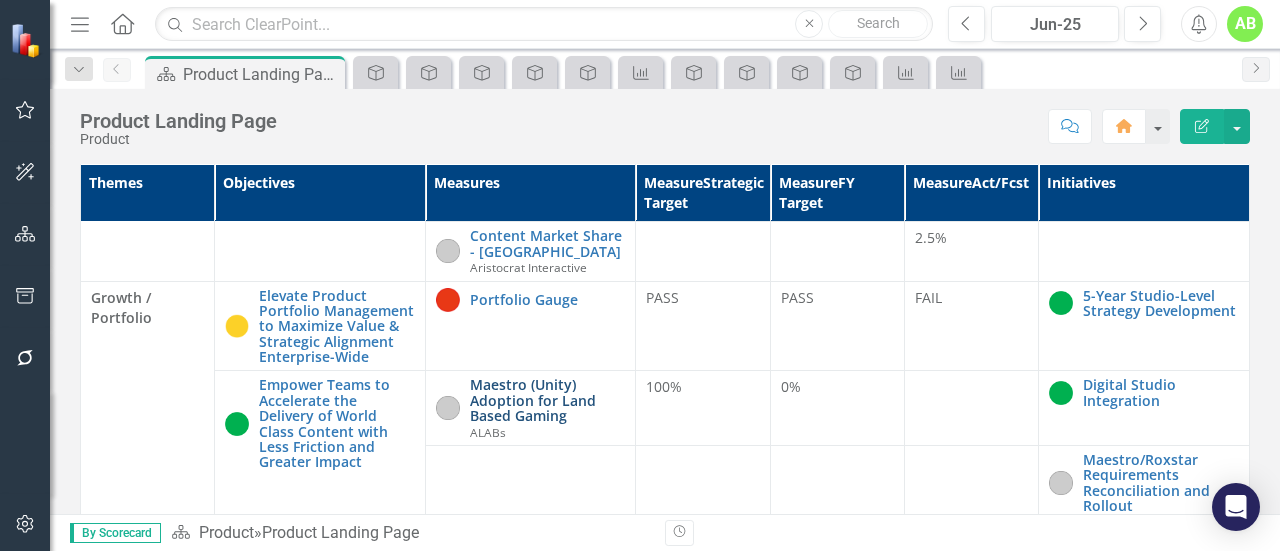 click on "Maestro (Unity) Adoption for Land Based Gaming" at bounding box center [548, 400] 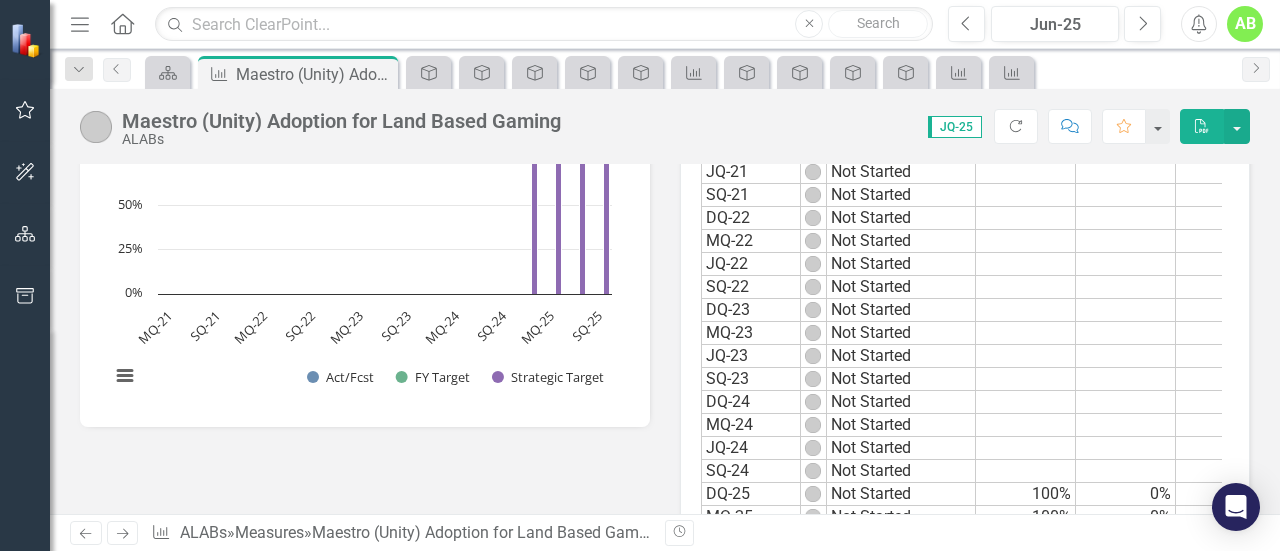 scroll, scrollTop: 1000, scrollLeft: 0, axis: vertical 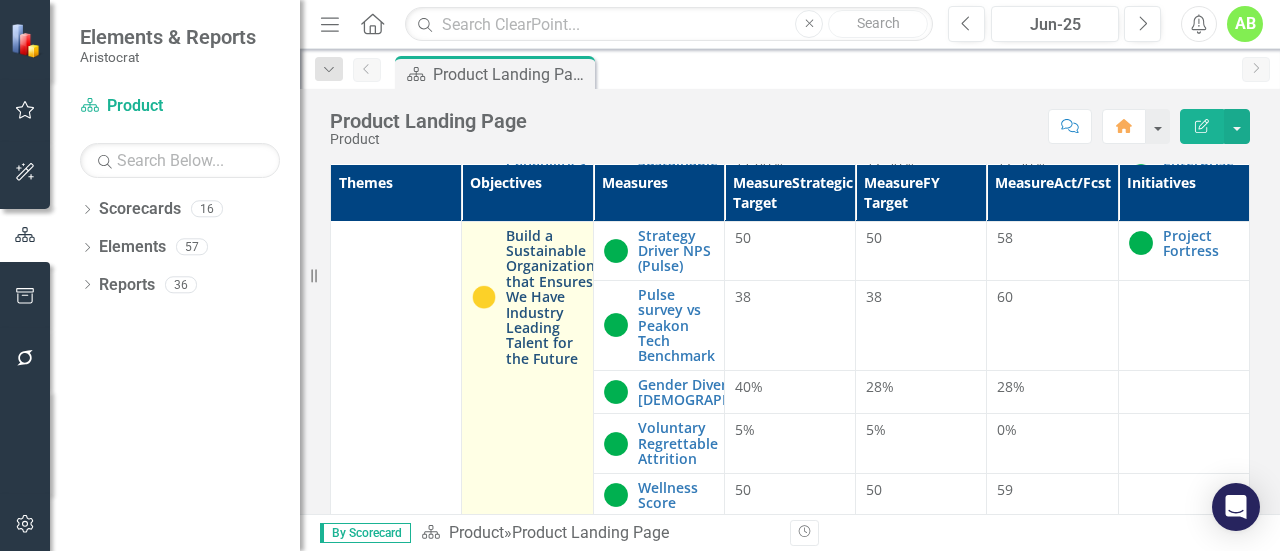 click on "Build a Sustainable Organization that Ensures We Have Industry Leading Talent for the Future" at bounding box center [550, 297] 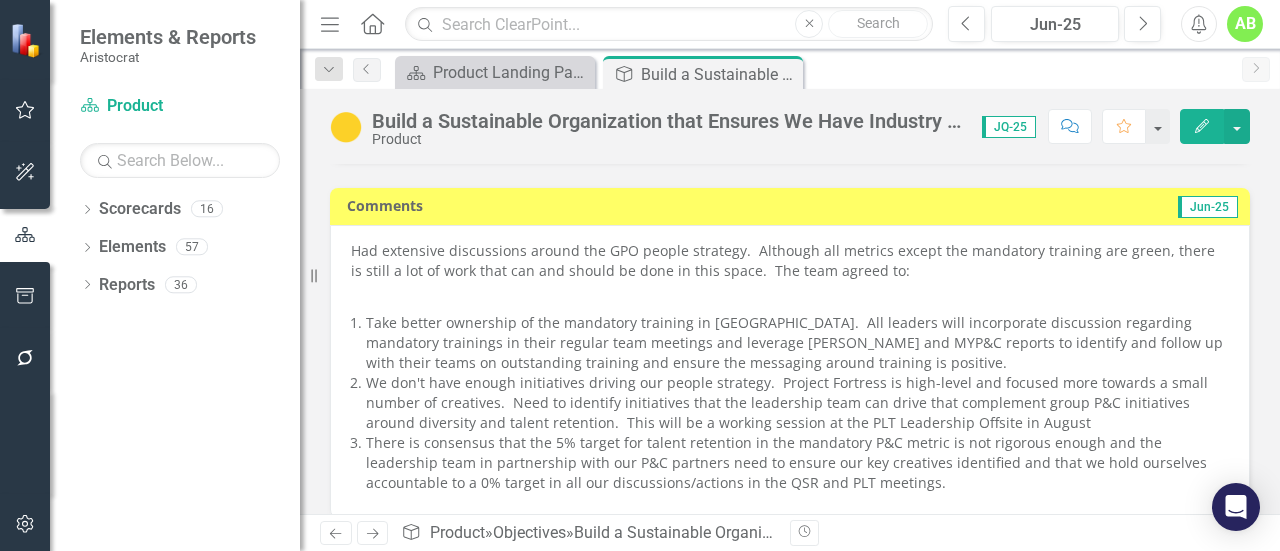 scroll, scrollTop: 200, scrollLeft: 0, axis: vertical 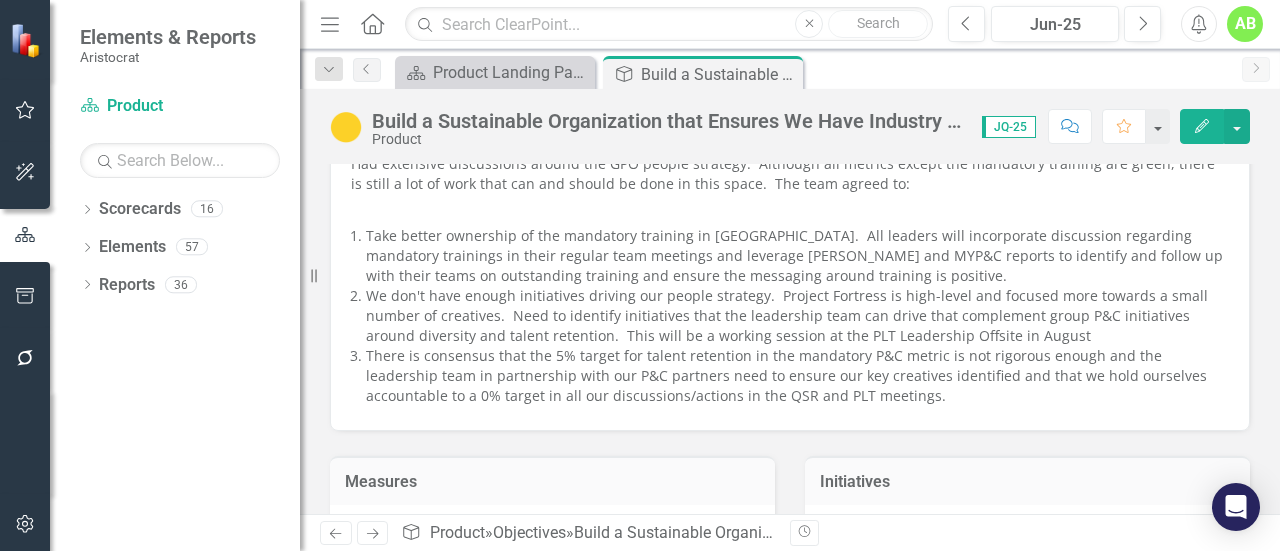 click on "There is consensus that the 5% target for talent retention in the mandatory P&C metric is not rigorous enough and the leadership team in partnership with our P&C partners need to ensure our key creatives identified and that we hold ourselves accountable to a 0% target in all our discussions/actions in the QSR and PLT meetings." at bounding box center (797, 376) 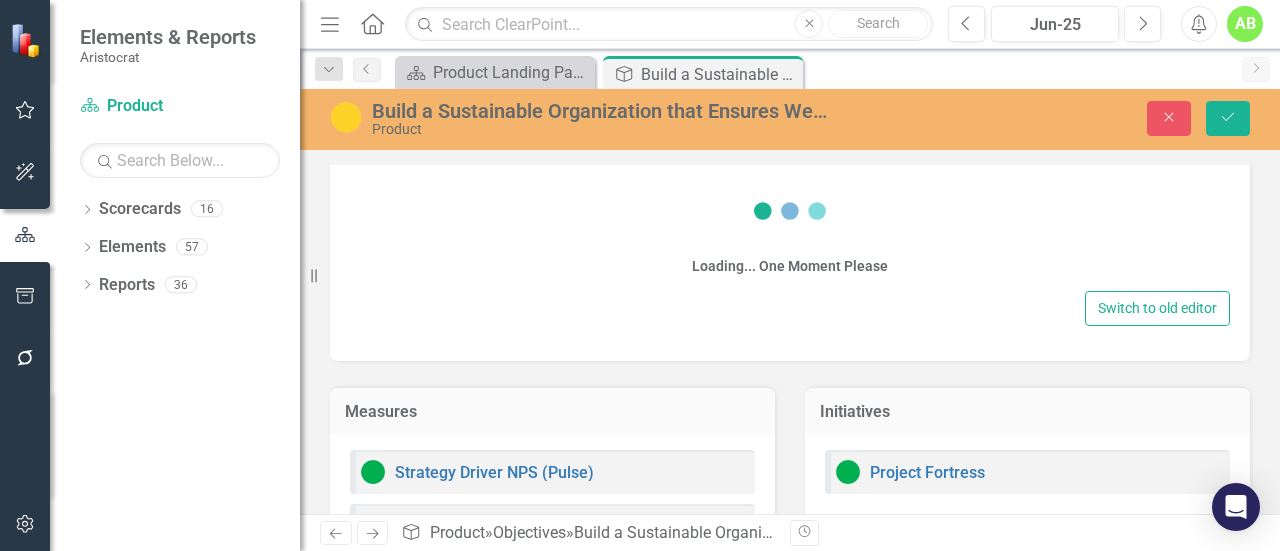 scroll, scrollTop: 211, scrollLeft: 0, axis: vertical 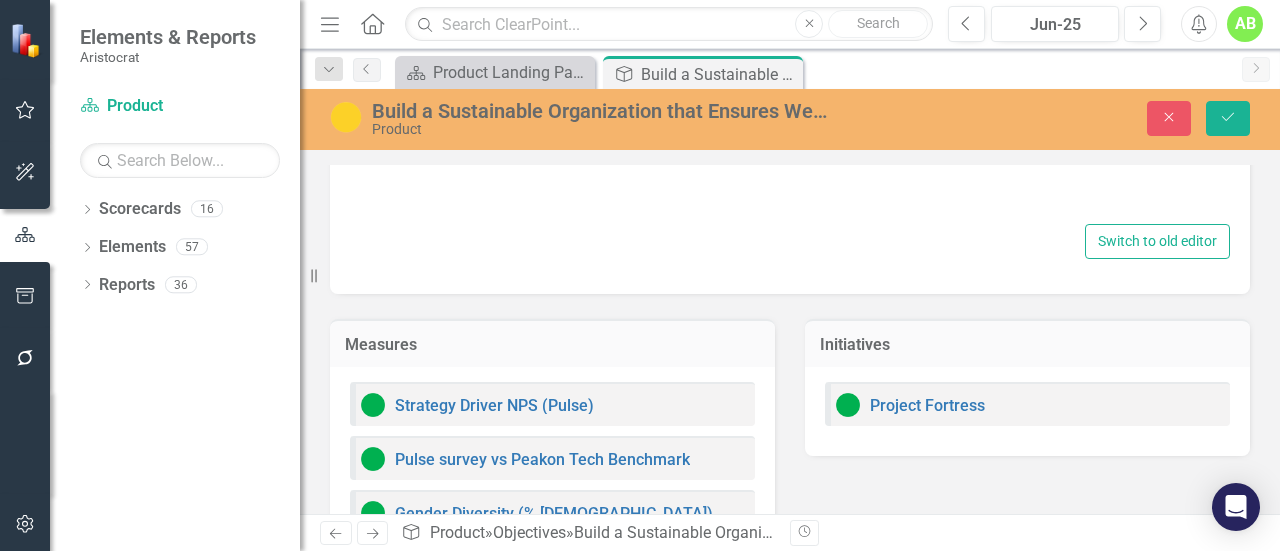 type on "<p>Had extensive discussions around the GPO people strategy.&nbsp; Although all metrics except the mandatory training are green, there is still a lot of work that can and should be done in this space.&nbsp; The team agreed to:</p>
<p>&nbsp;</p>
<ol>
<li>Take better ownership of the mandatory training in Tully.&nbsp; All leaders will incorporate discussion regarding mandatory trainings in their regular team meetings and leverage Tully and MYP&C reports to identify and follow up with their teams on outstanding training and ensure the messaging around training is positive.</li>
<li>We don't have enough initiatives driving our people strategy.&nbsp; Project Fortress is high-level and focused more towards a small number of creatives.&nbsp; Need to identify initiatives that the leadership team can drive that complement group P&C initiatives around diversity and talent retention.&nbsp; This will be a working session at the PLT Leadership Offsite in August</li>
<li>There is consensus that the 5% target for..." 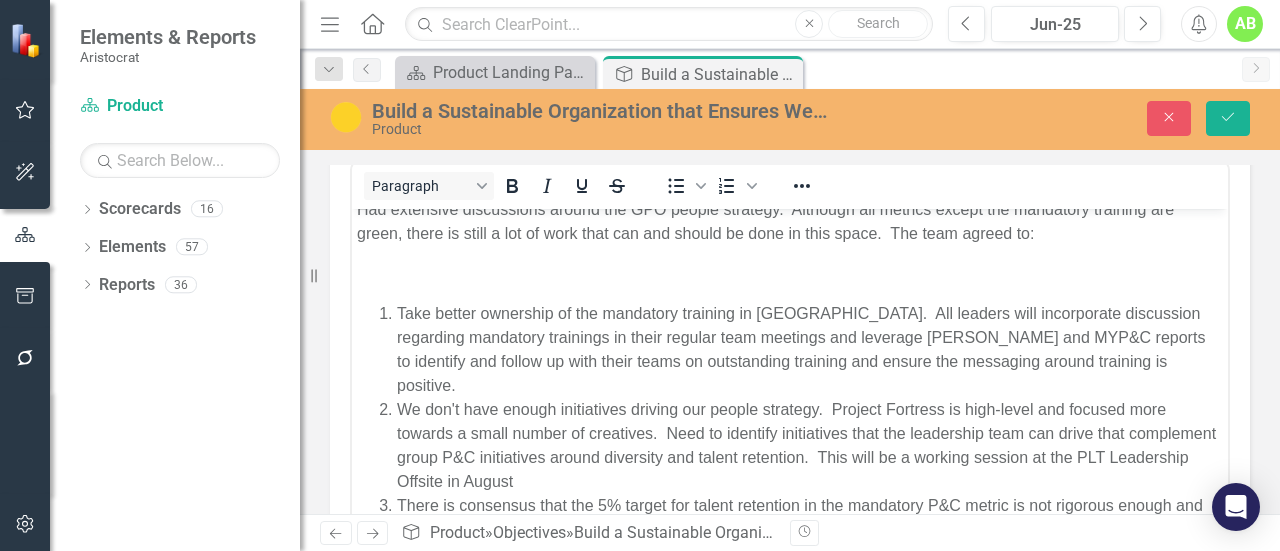 scroll, scrollTop: 20, scrollLeft: 0, axis: vertical 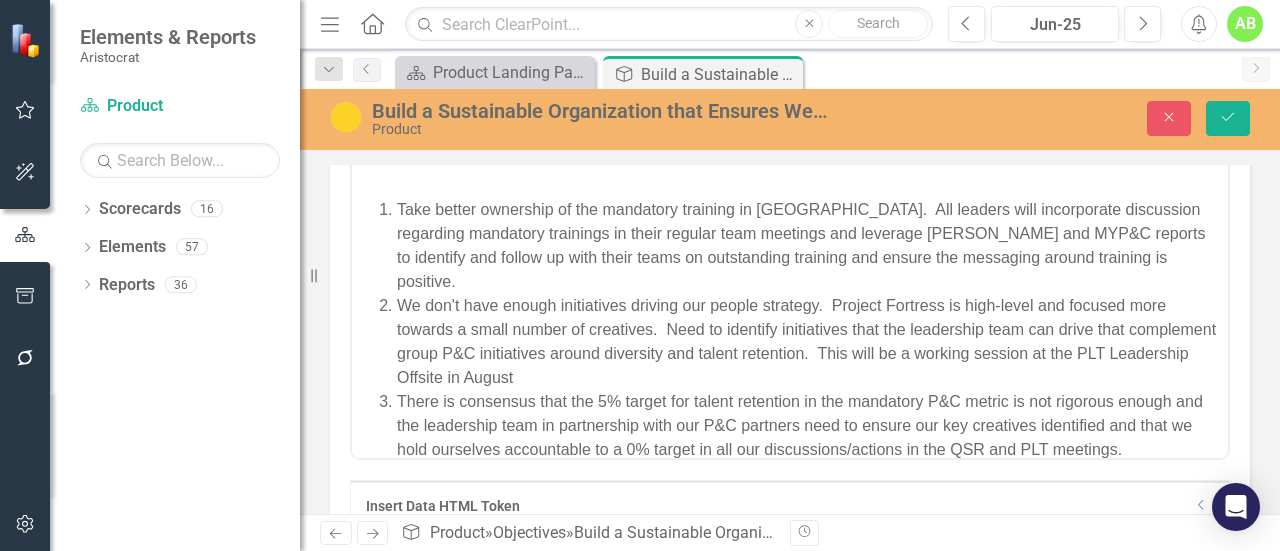 click on "There is consensus that the 5% target for talent retention in the mandatory P&C metric is not rigorous enough and the leadership team in partnership with our P&C partners need to ensure our key creatives identified and that we hold ourselves accountable to a 0% target in all our discussions/actions in the QSR and PLT meetings." at bounding box center [810, 426] 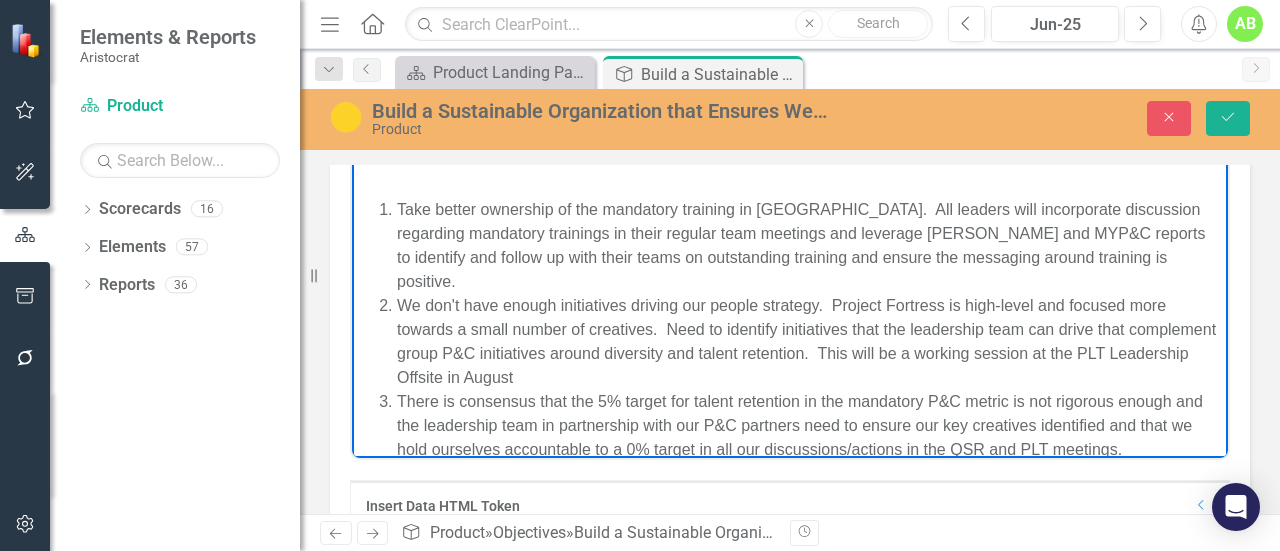 scroll, scrollTop: 24, scrollLeft: 0, axis: vertical 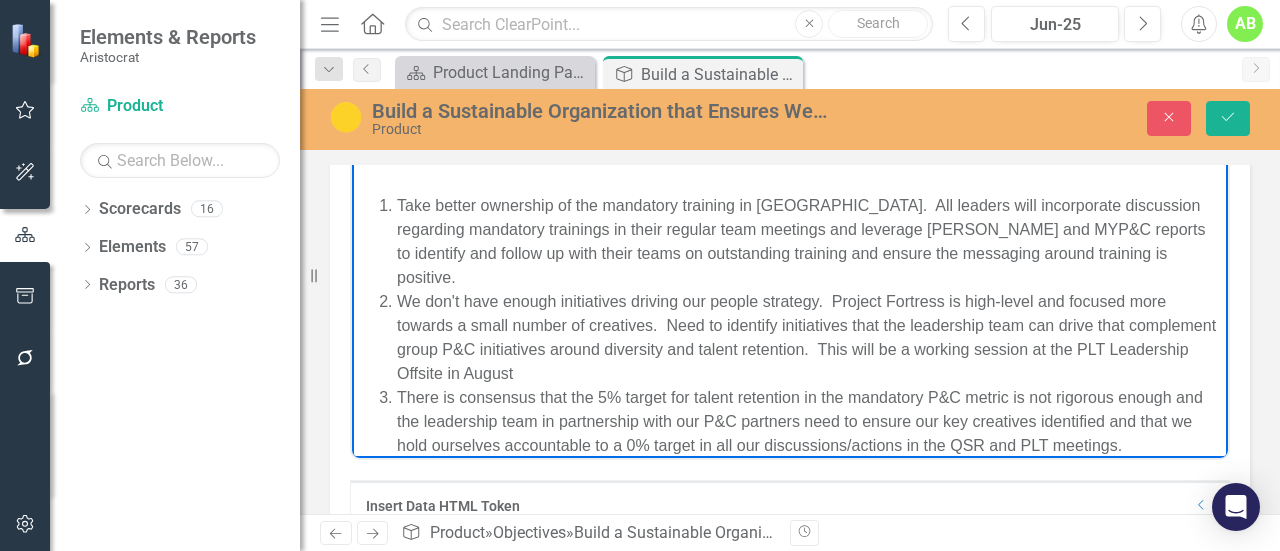type 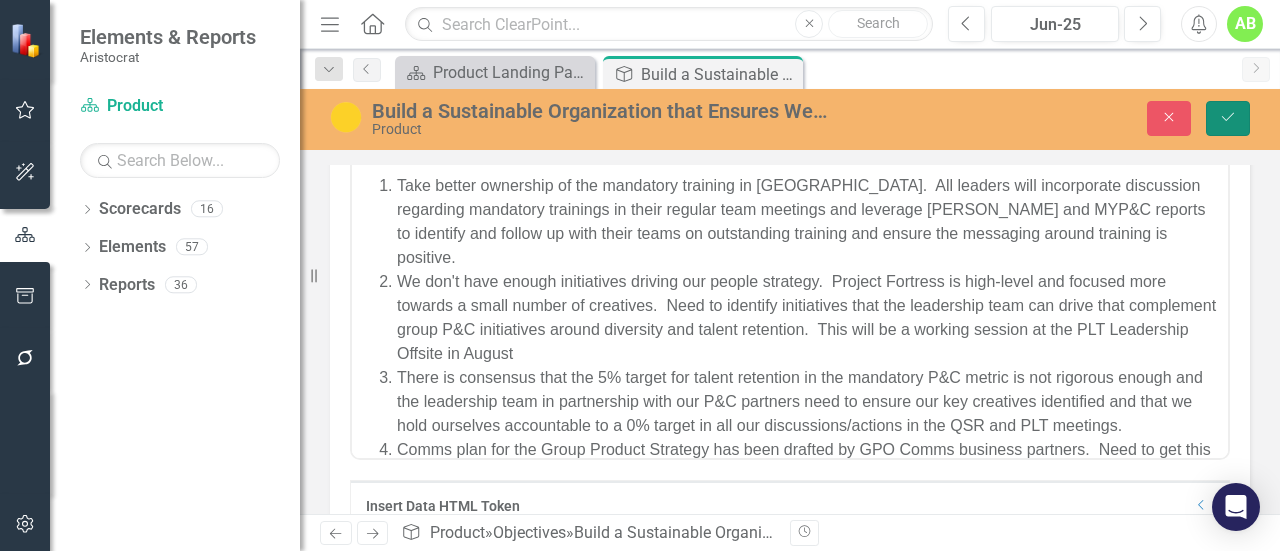 click on "Save" 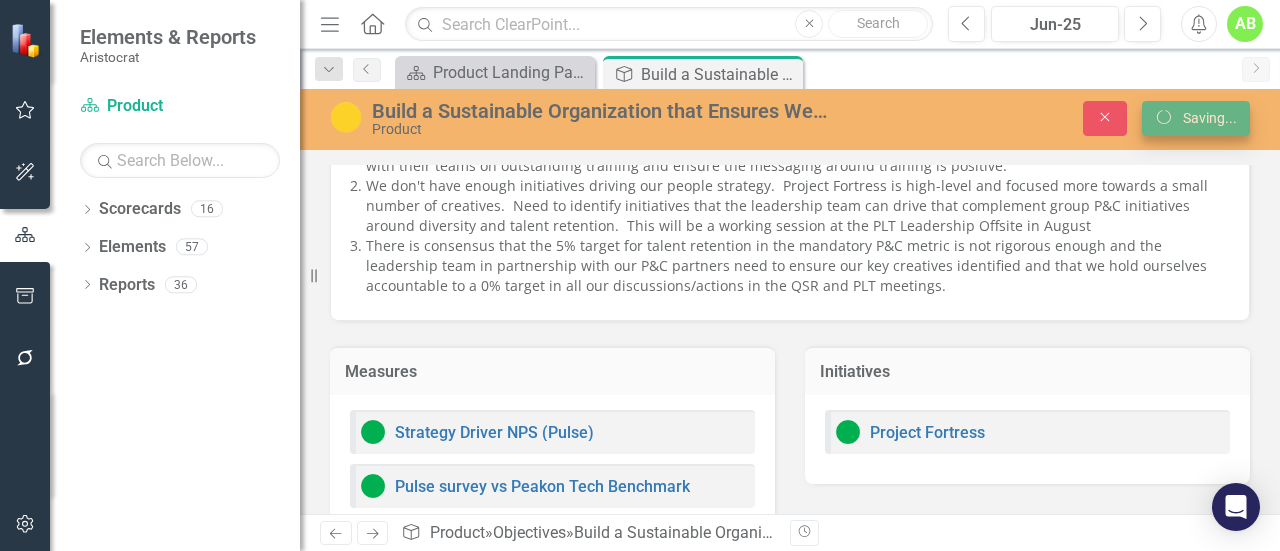 scroll, scrollTop: 0, scrollLeft: 0, axis: both 